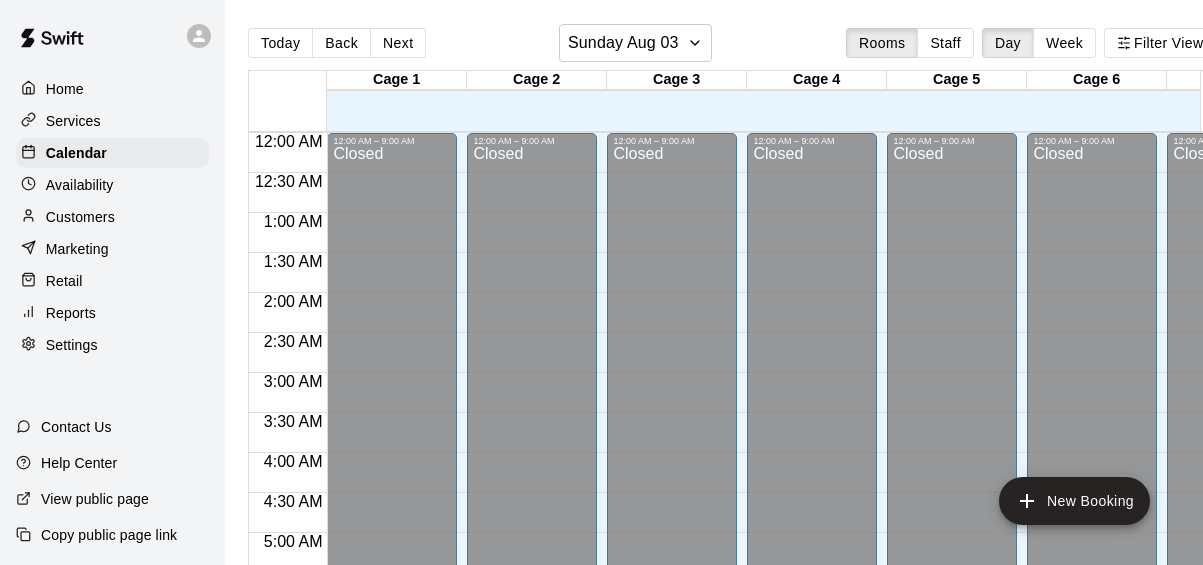 scroll, scrollTop: 0, scrollLeft: 0, axis: both 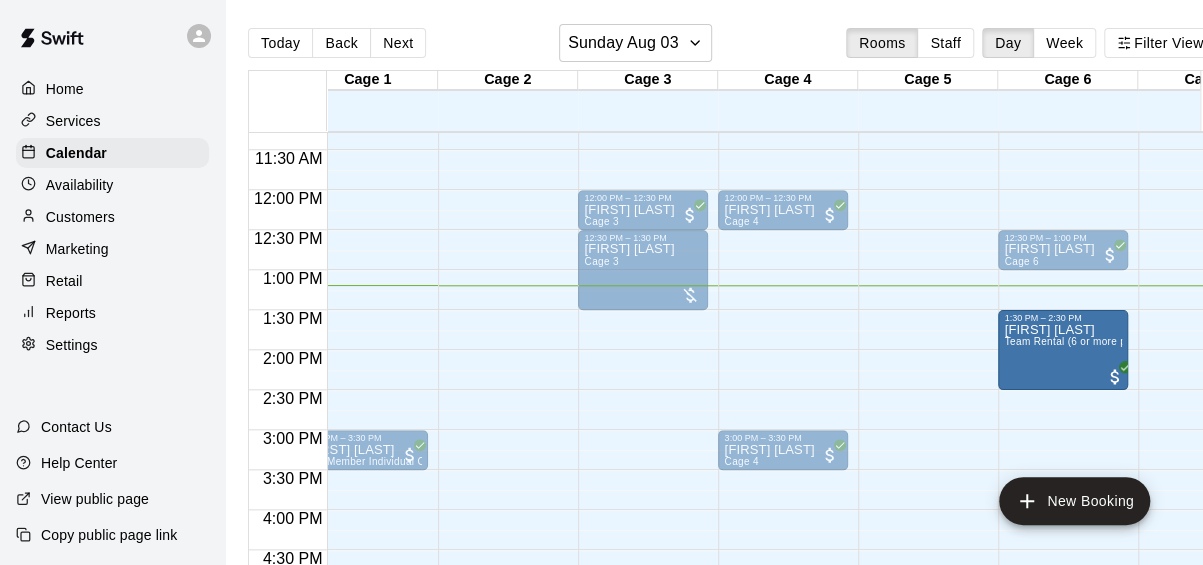 drag, startPoint x: 754, startPoint y: 336, endPoint x: 1028, endPoint y: 351, distance: 274.41028 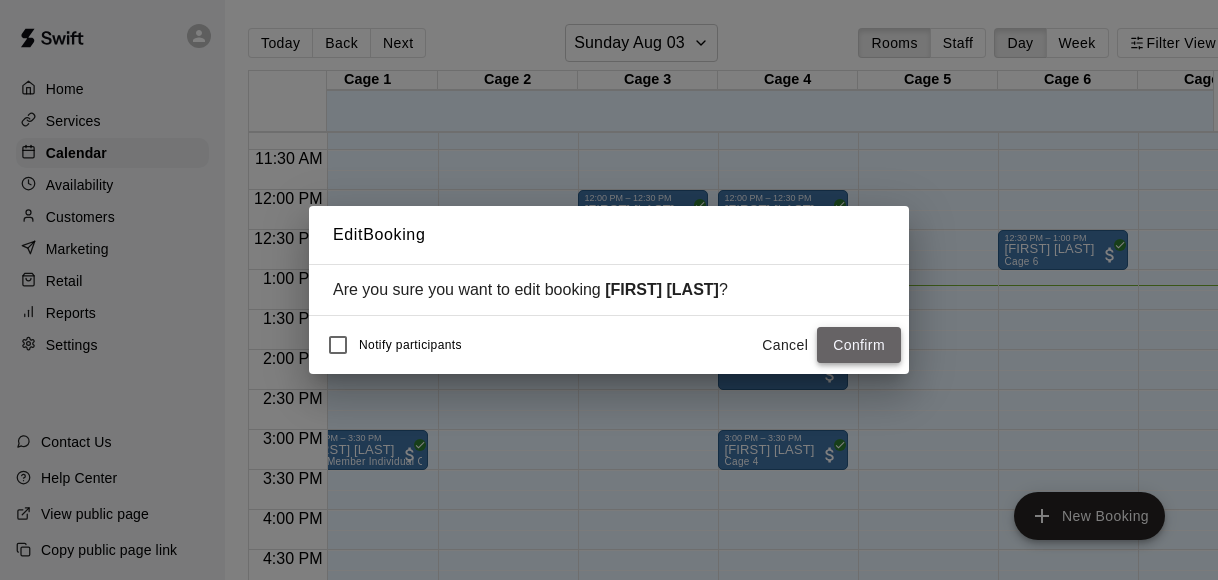 click on "Confirm" at bounding box center (859, 345) 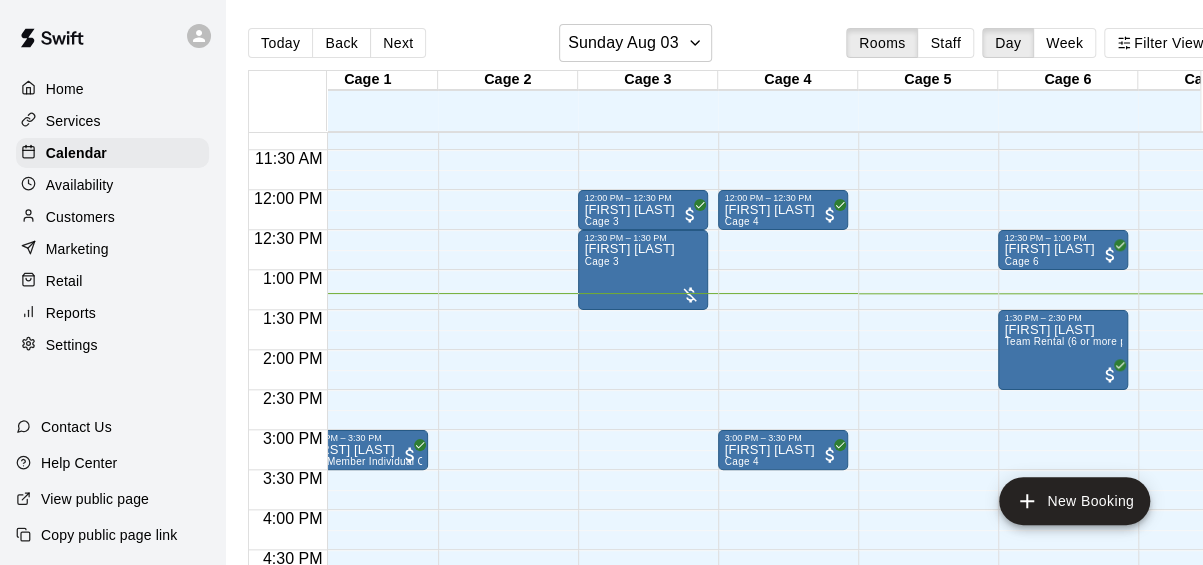scroll, scrollTop: 893, scrollLeft: 32, axis: both 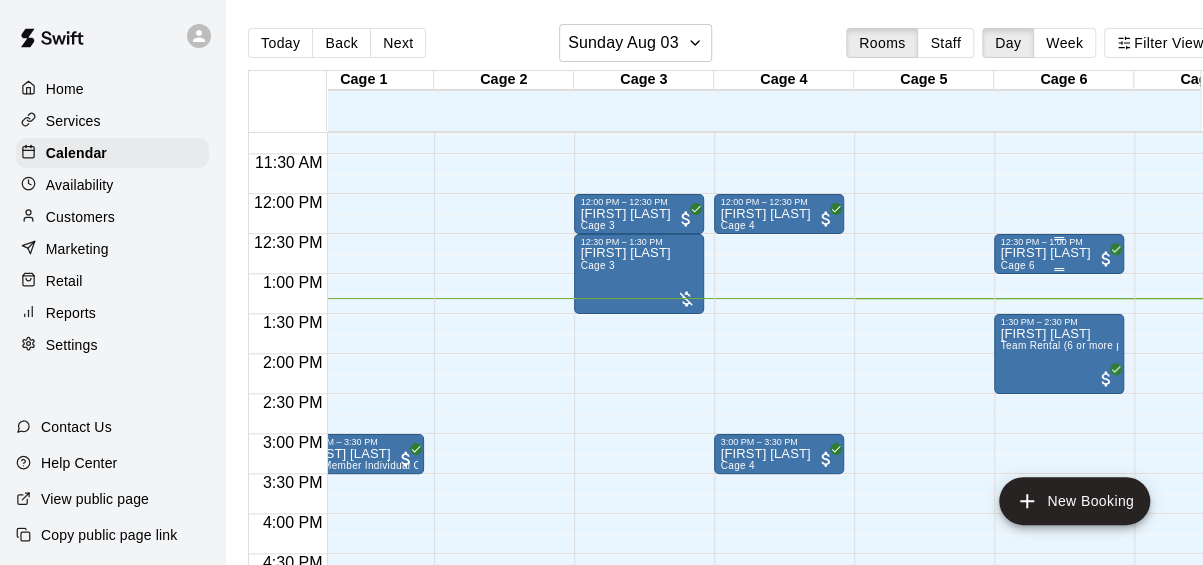 click on "[FIRST] [LAST]" at bounding box center (1045, 253) 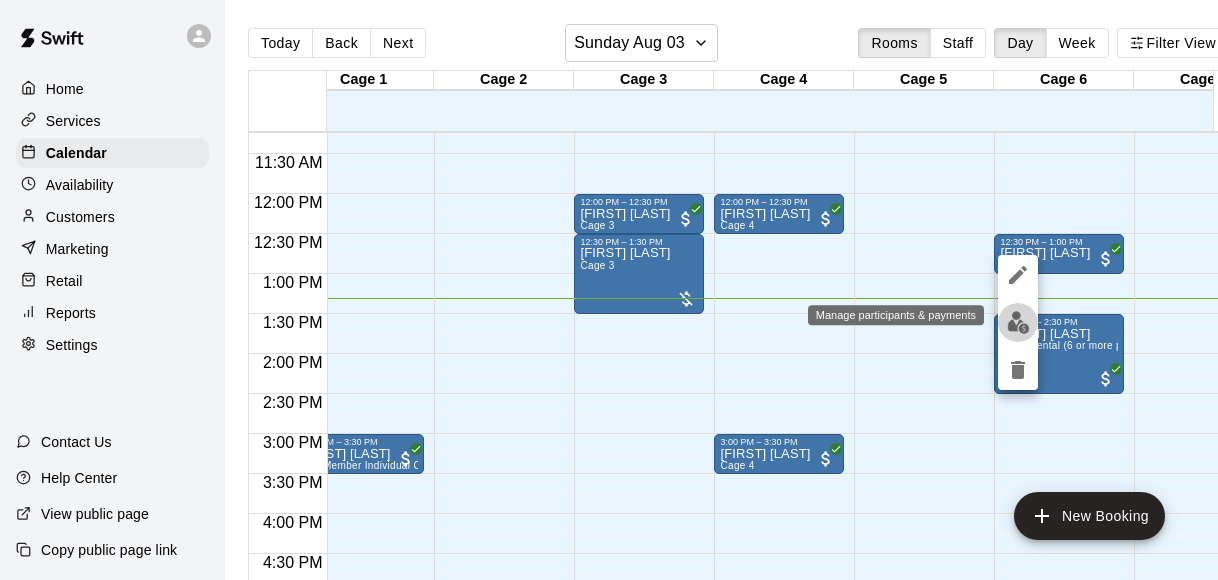 click at bounding box center (1018, 322) 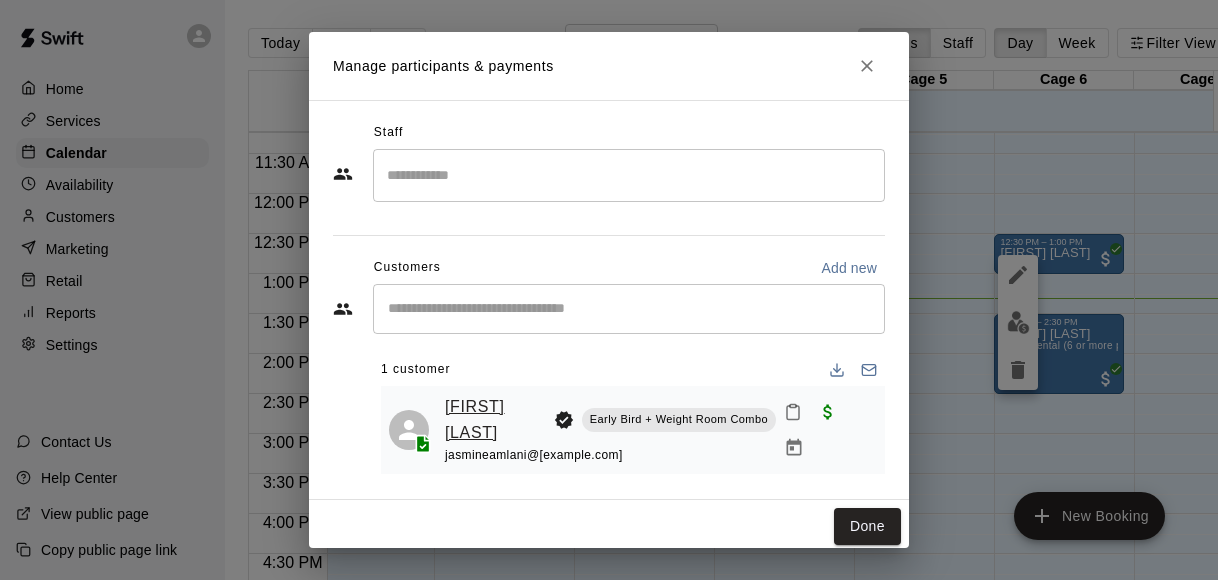 click on "[FIRST] [LAST]" at bounding box center (495, 419) 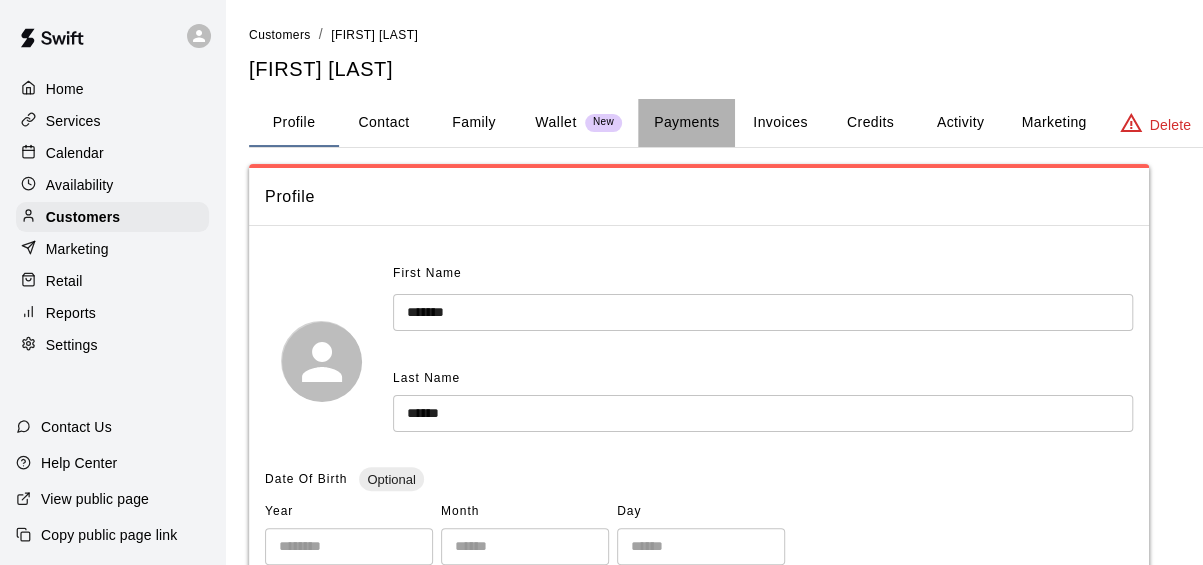 click on "Payments" at bounding box center (686, 123) 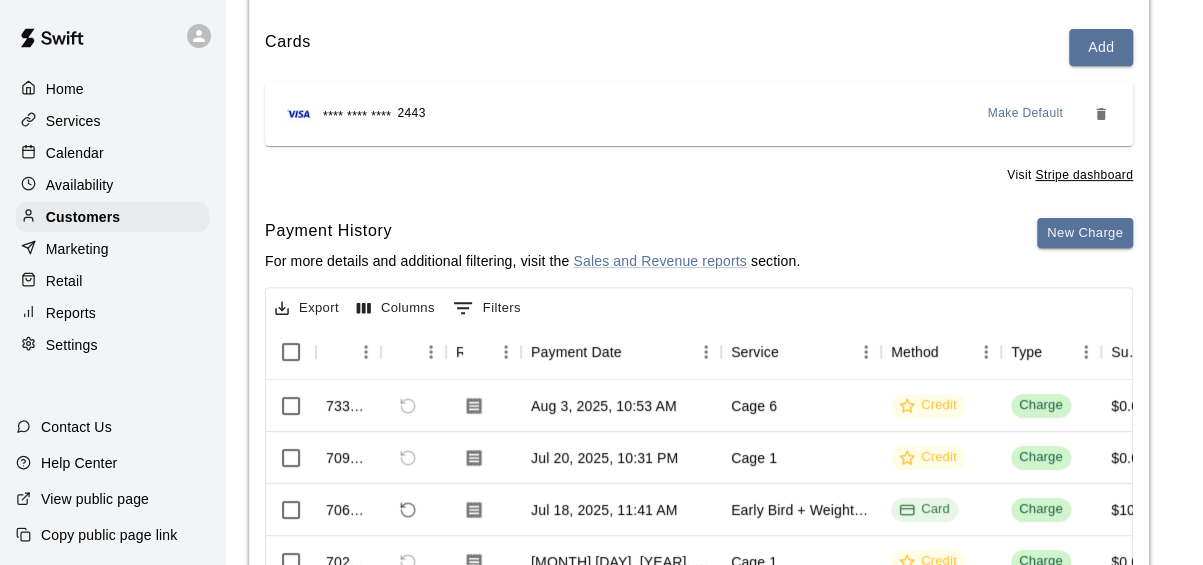 scroll, scrollTop: 230, scrollLeft: 0, axis: vertical 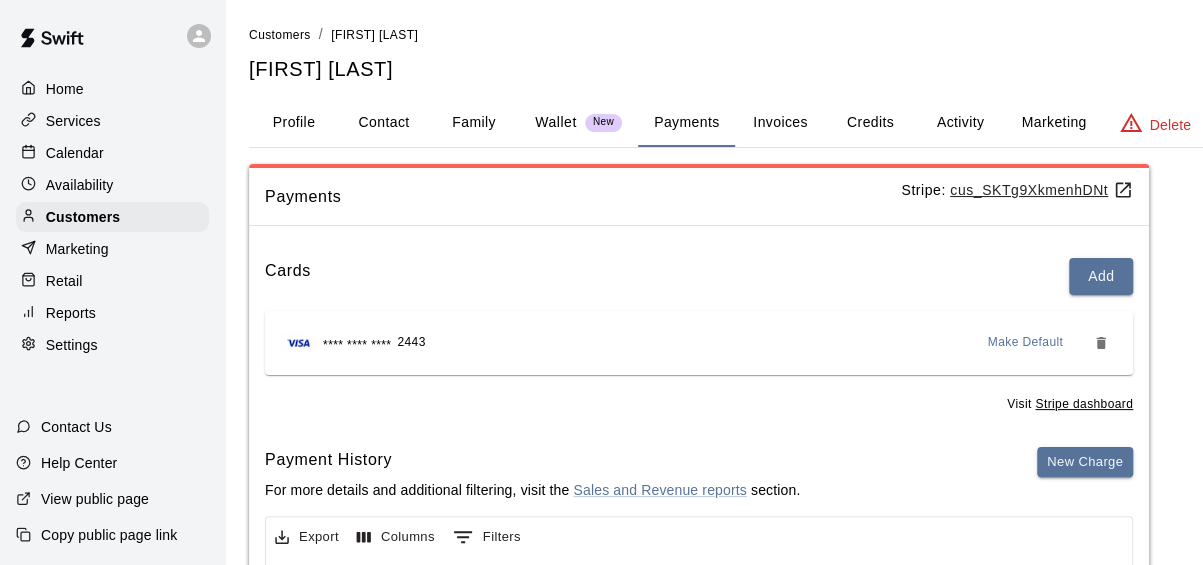 click on "Calendar" at bounding box center [112, 153] 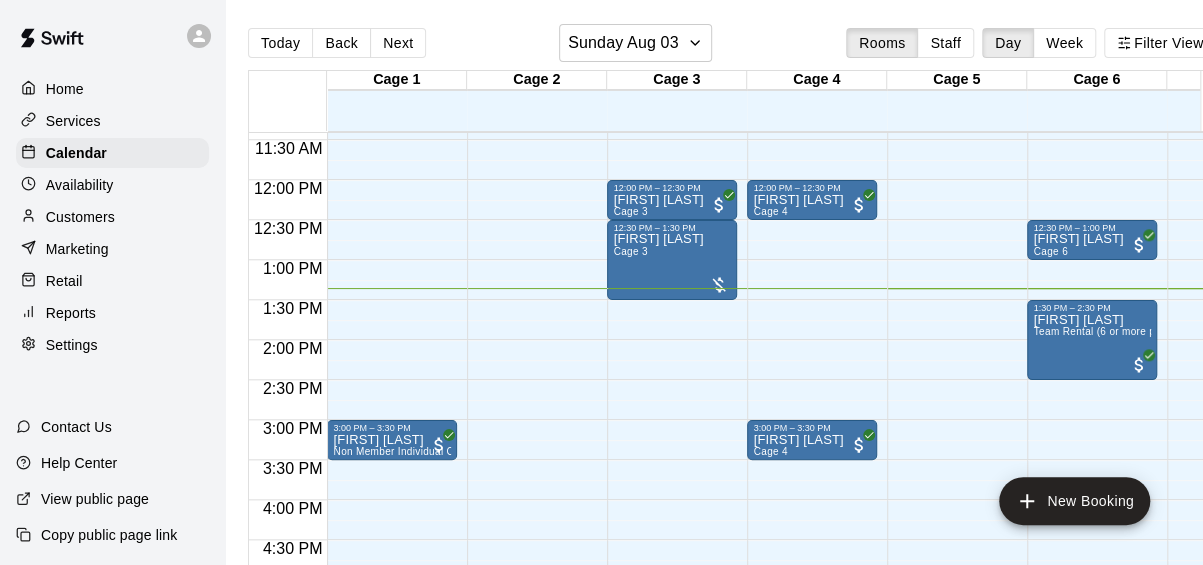scroll, scrollTop: 912, scrollLeft: 0, axis: vertical 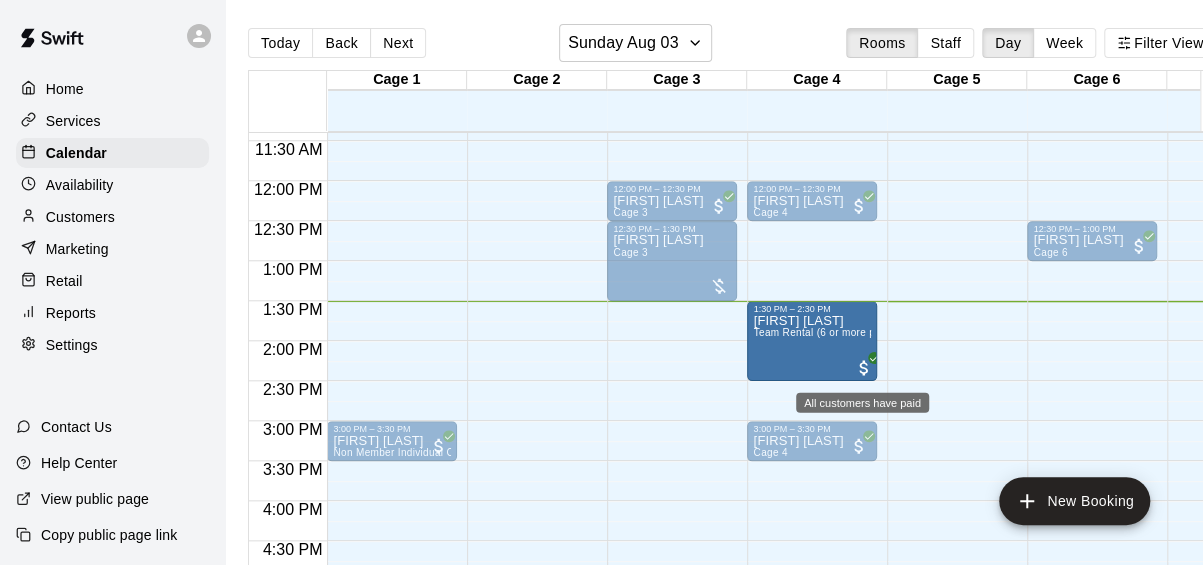 drag, startPoint x: 1058, startPoint y: 356, endPoint x: 858, endPoint y: 366, distance: 200.24985 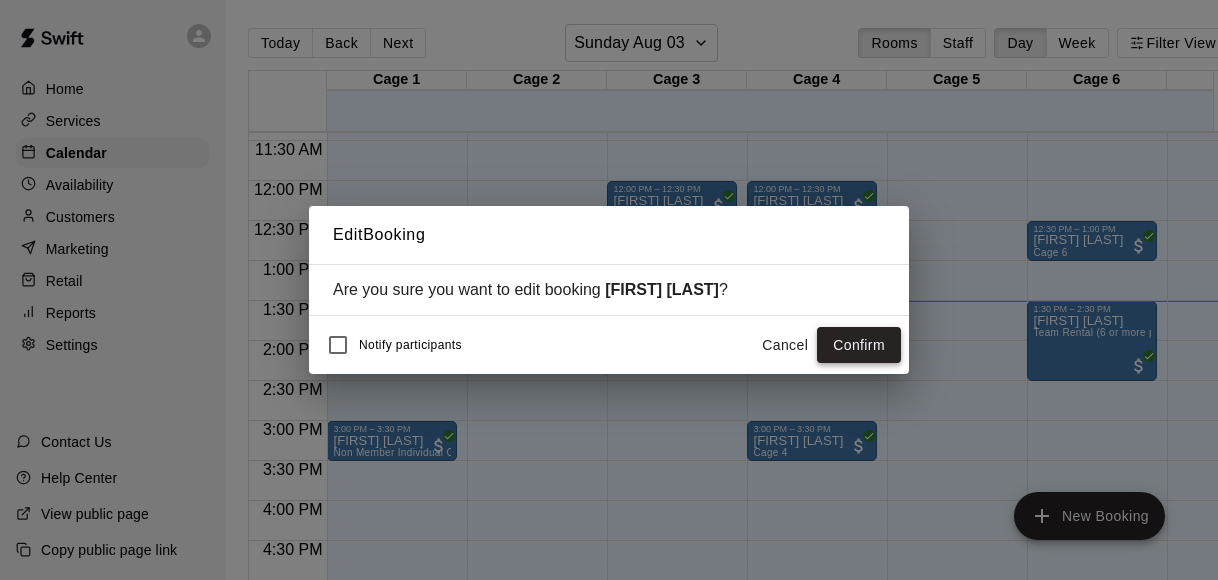 click on "Confirm" at bounding box center [859, 345] 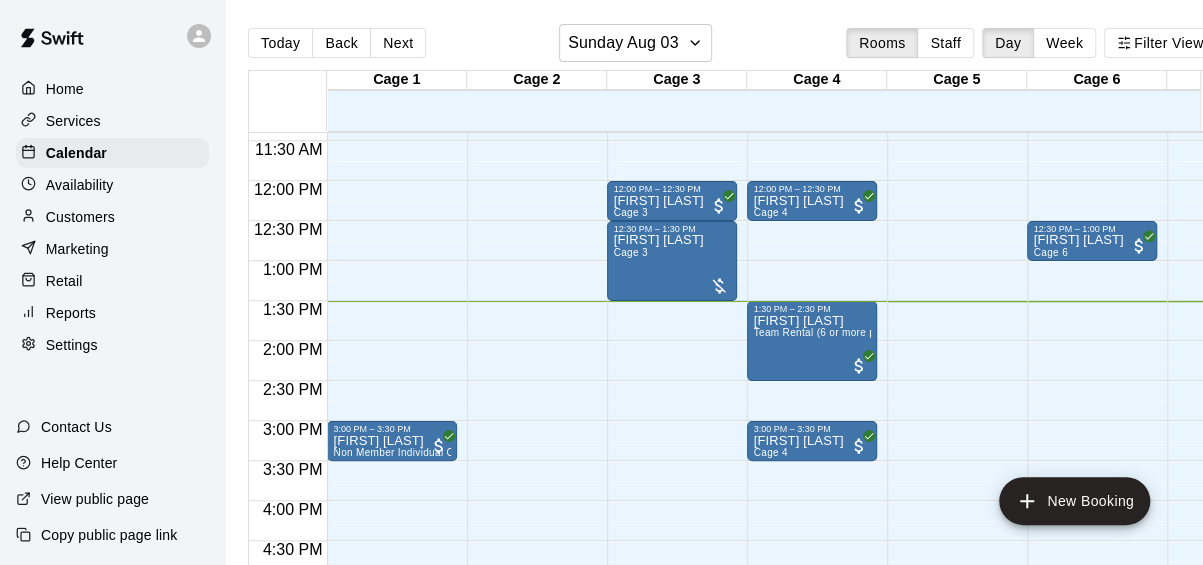 scroll, scrollTop: 912, scrollLeft: 92, axis: both 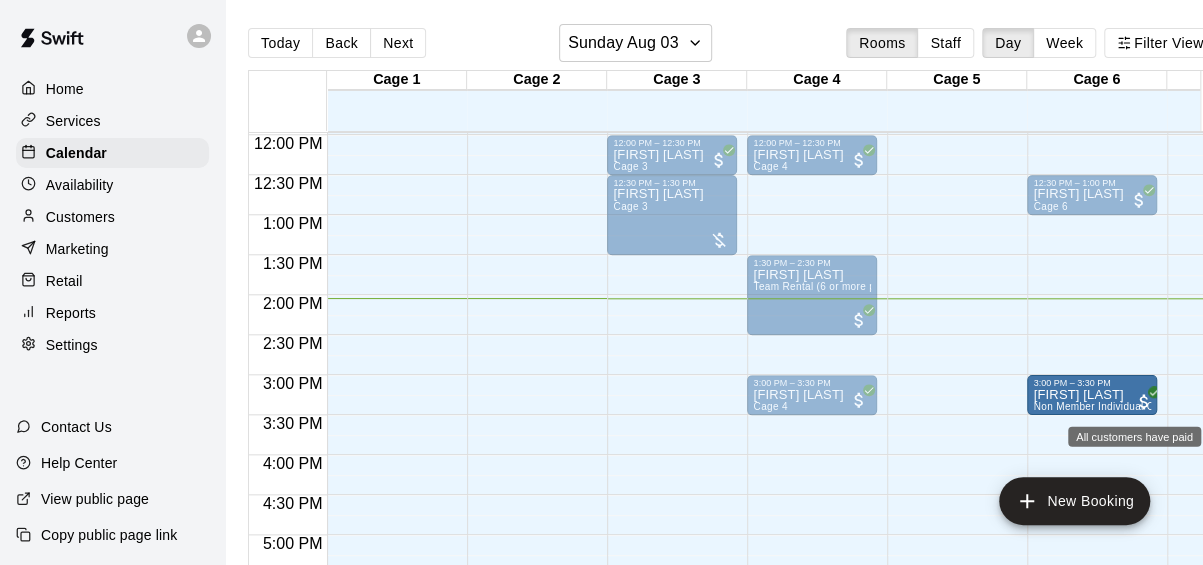 drag, startPoint x: 342, startPoint y: 398, endPoint x: 1140, endPoint y: 407, distance: 798.0507 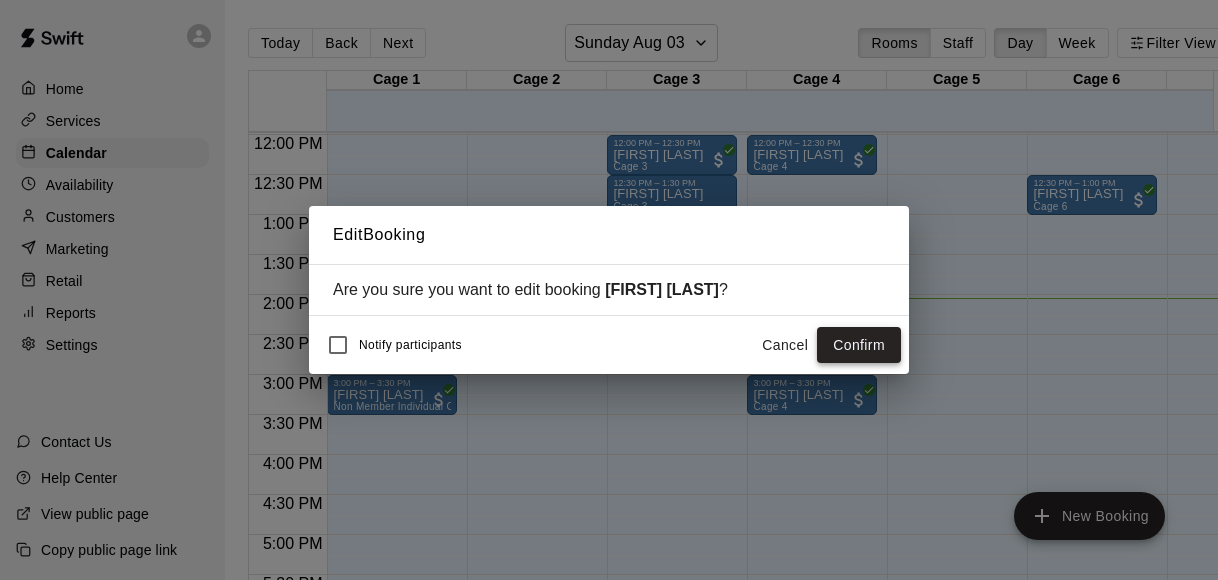 click on "Confirm" at bounding box center [859, 345] 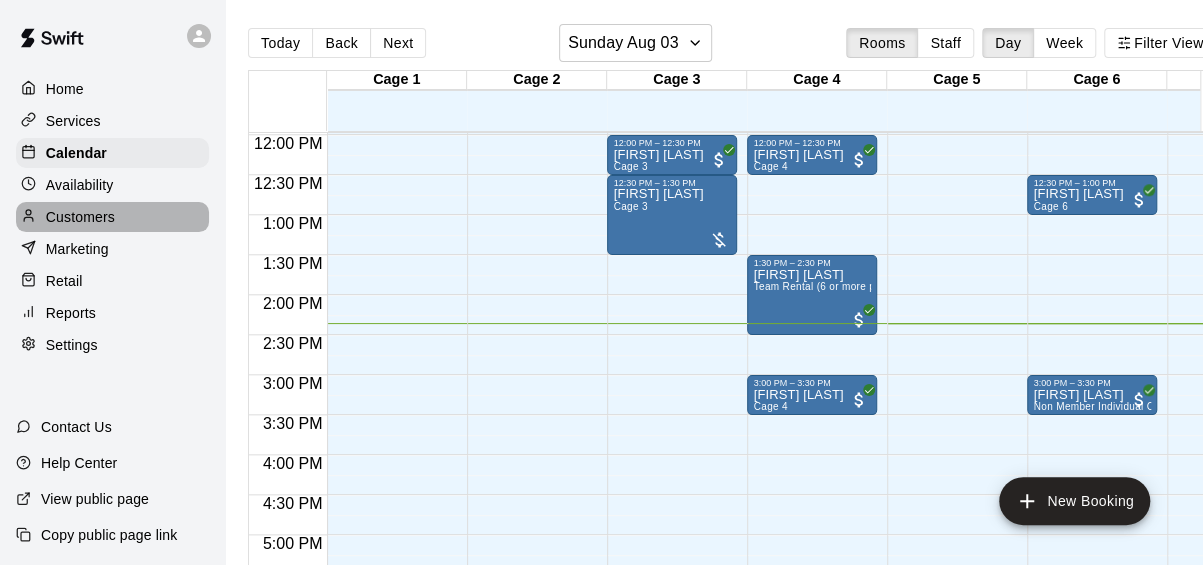 drag, startPoint x: 764, startPoint y: 311, endPoint x: 90, endPoint y: 223, distance: 679.7205 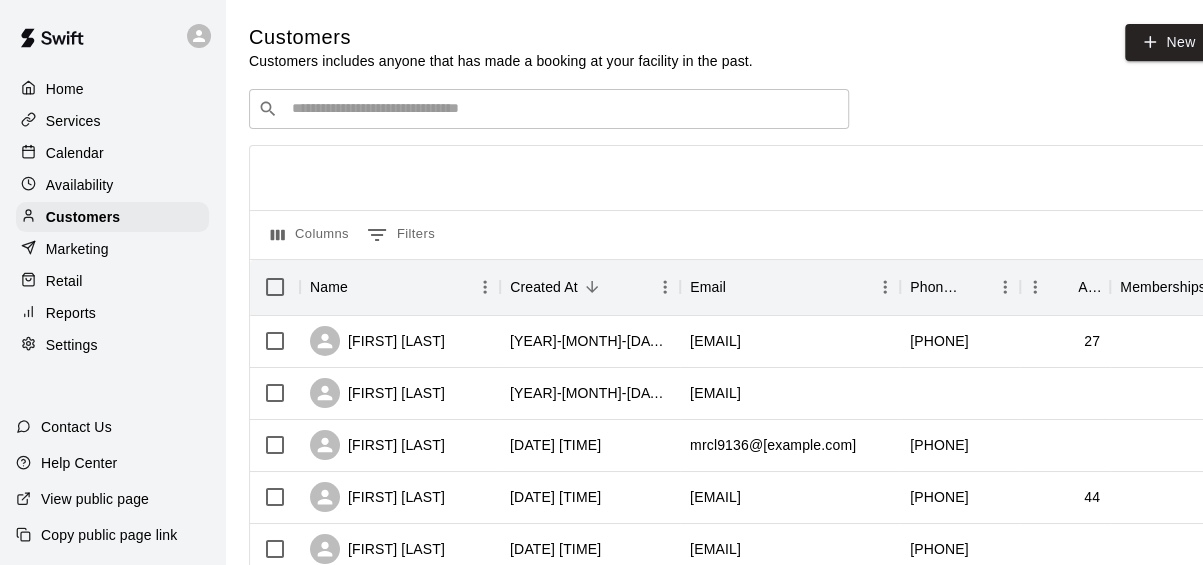 click on "Customers Customers includes anyone that has made a booking at your facility in the past.   New" at bounding box center (730, 47) 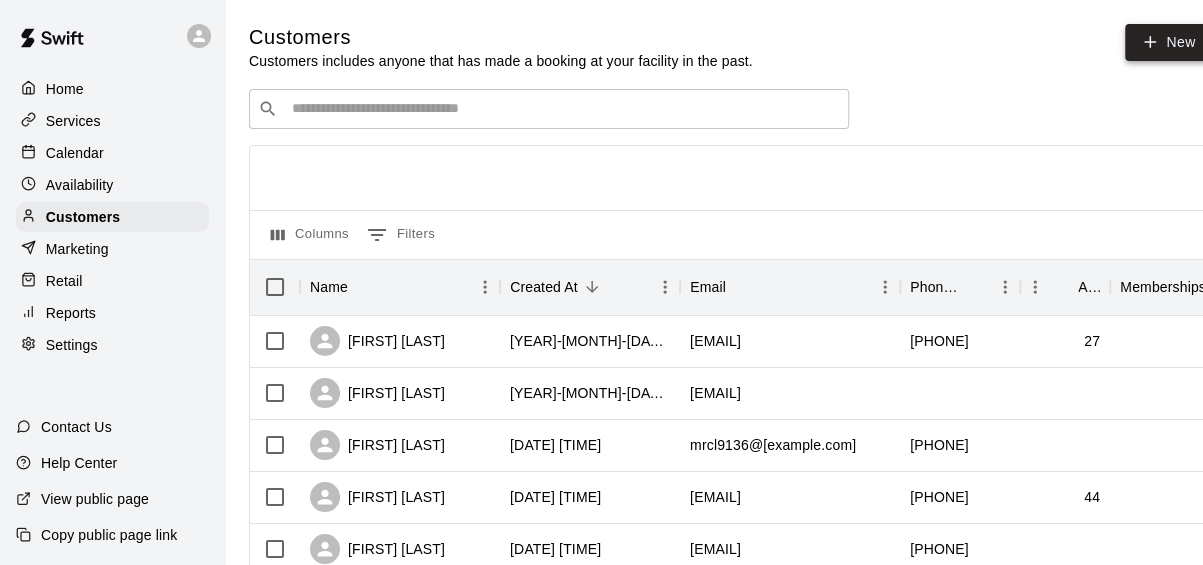 click 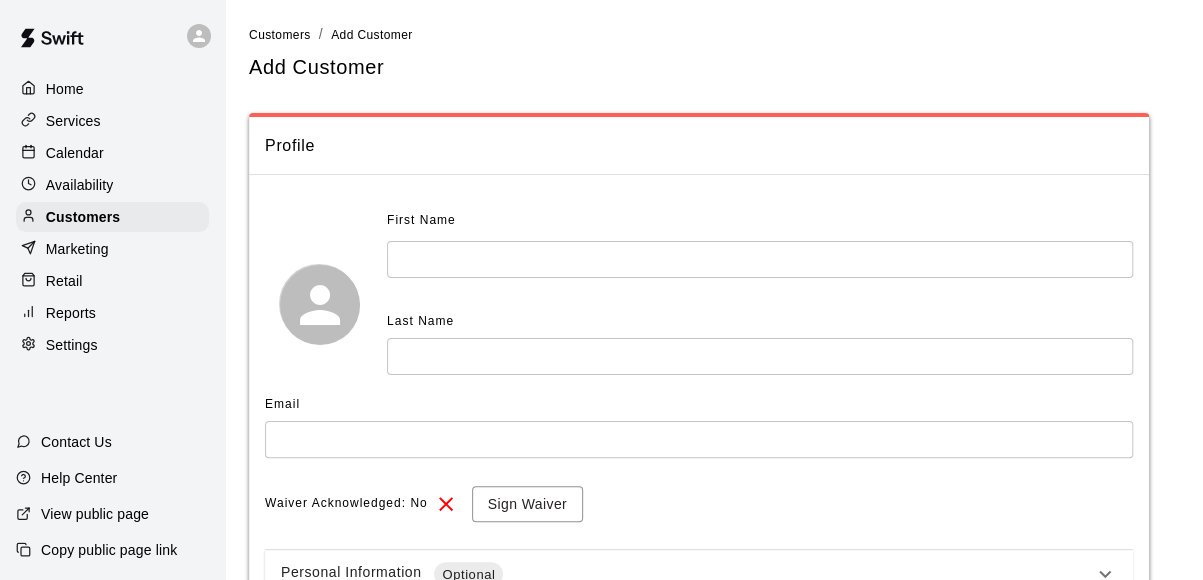 scroll, scrollTop: 124, scrollLeft: 0, axis: vertical 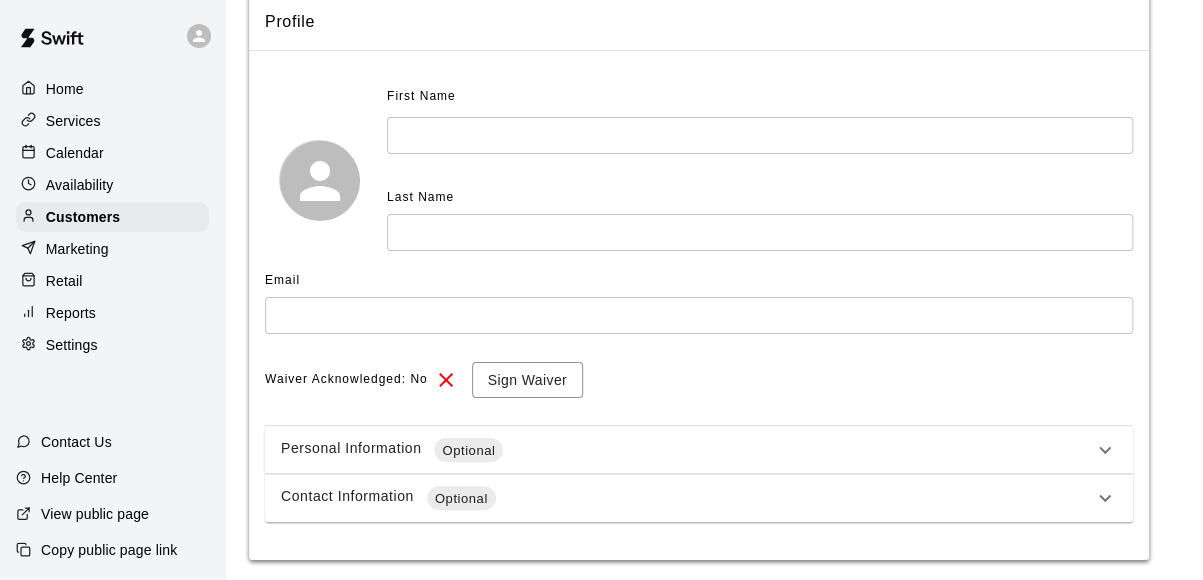 click at bounding box center [760, 135] 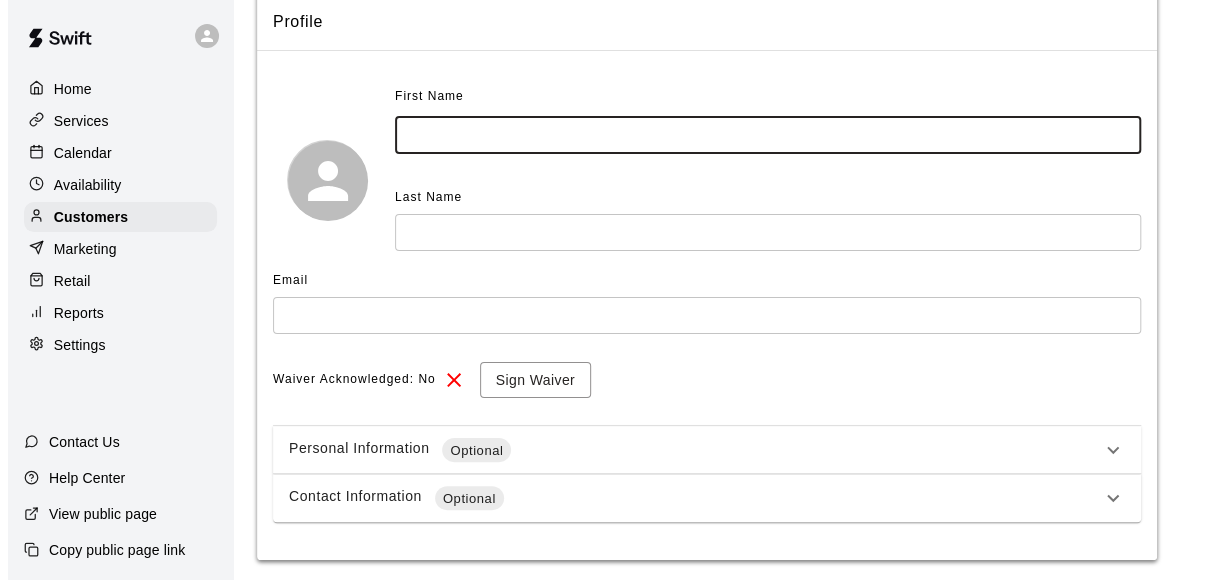 scroll, scrollTop: 184, scrollLeft: 0, axis: vertical 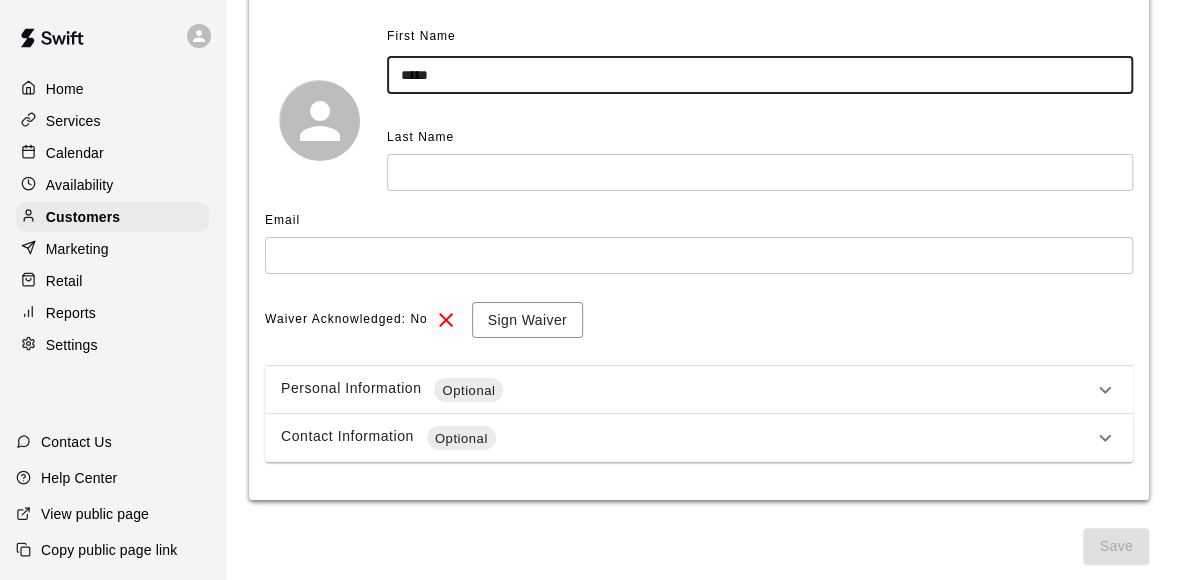 type on "*****" 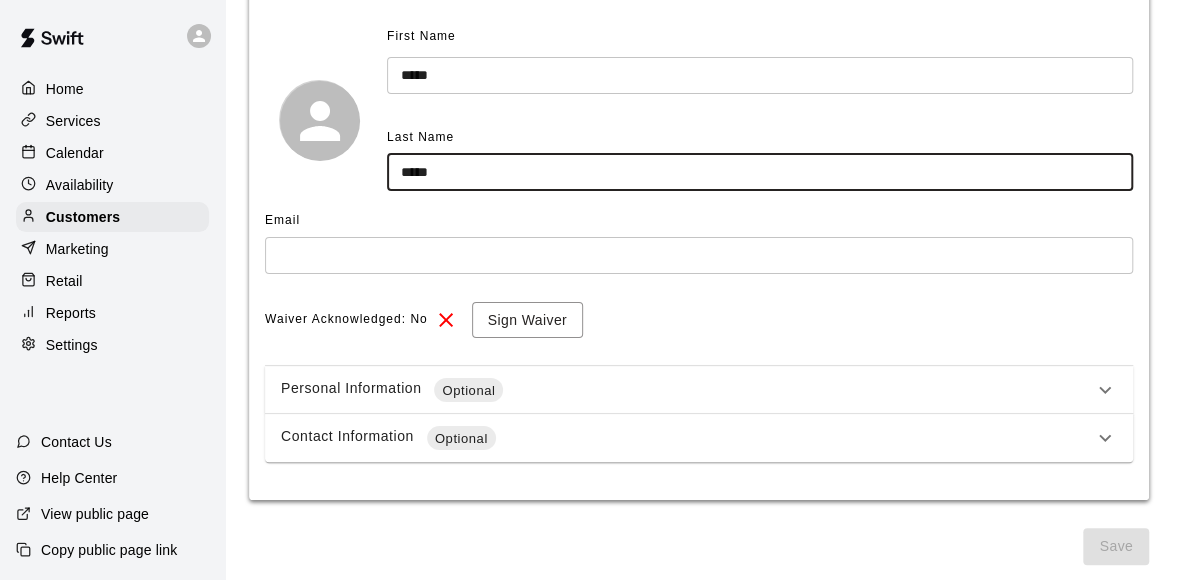 type on "*****" 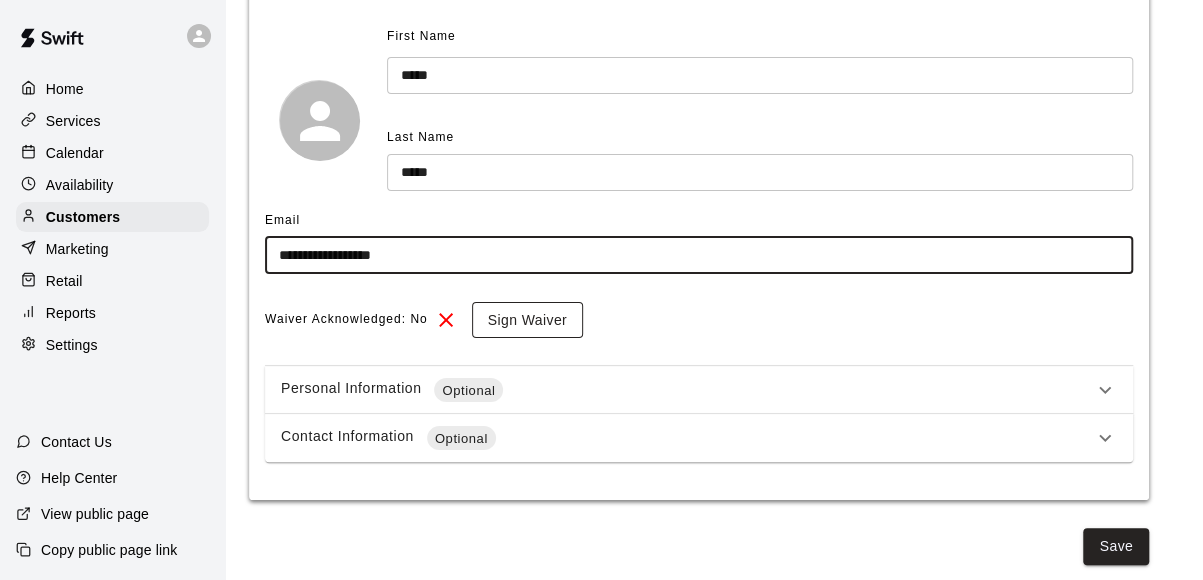 type on "**********" 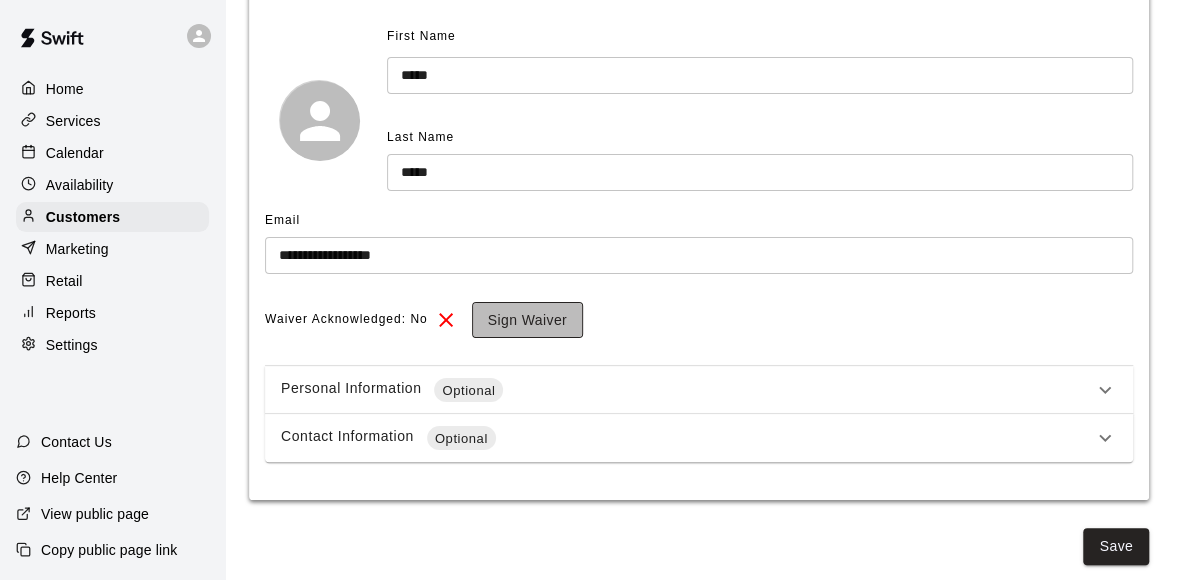 click on "Sign Waiver" at bounding box center [527, 320] 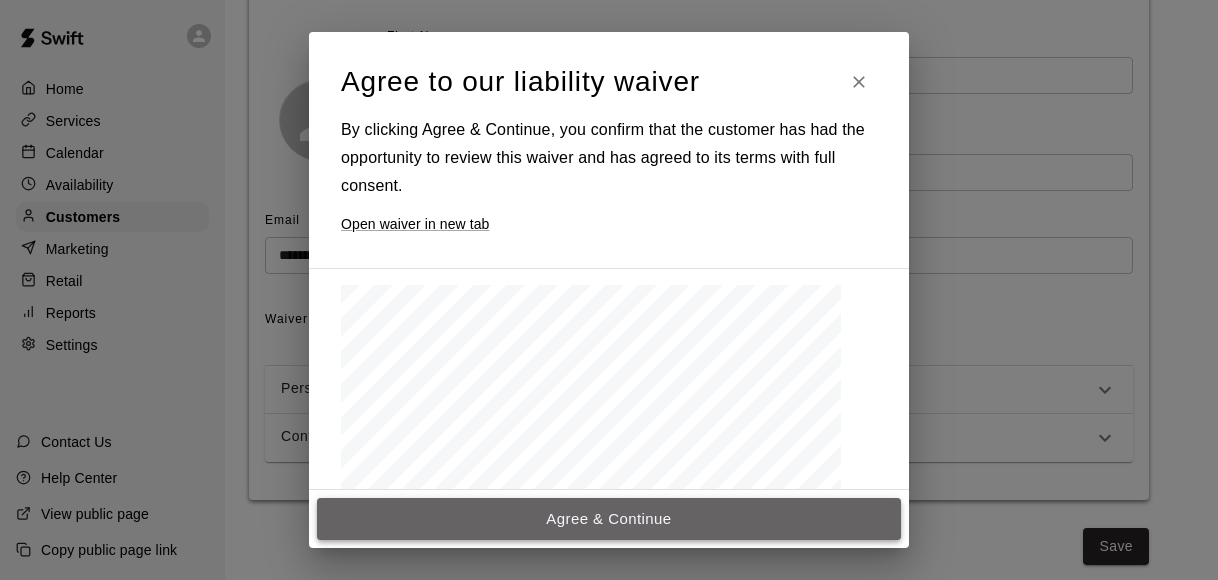 click on "Agree & Continue" at bounding box center [609, 519] 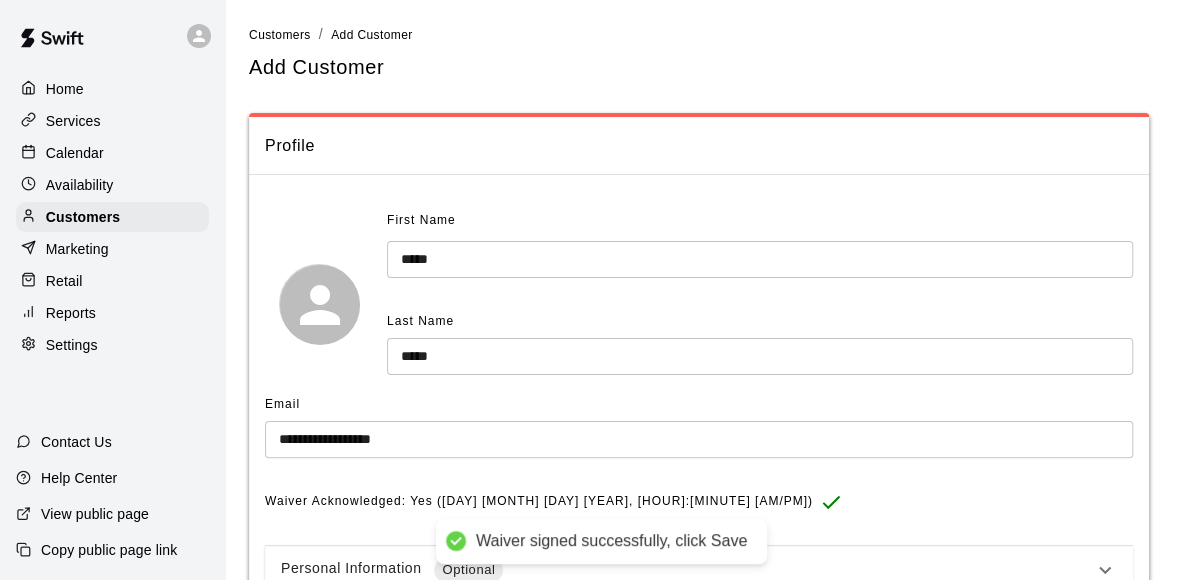 scroll, scrollTop: 180, scrollLeft: 0, axis: vertical 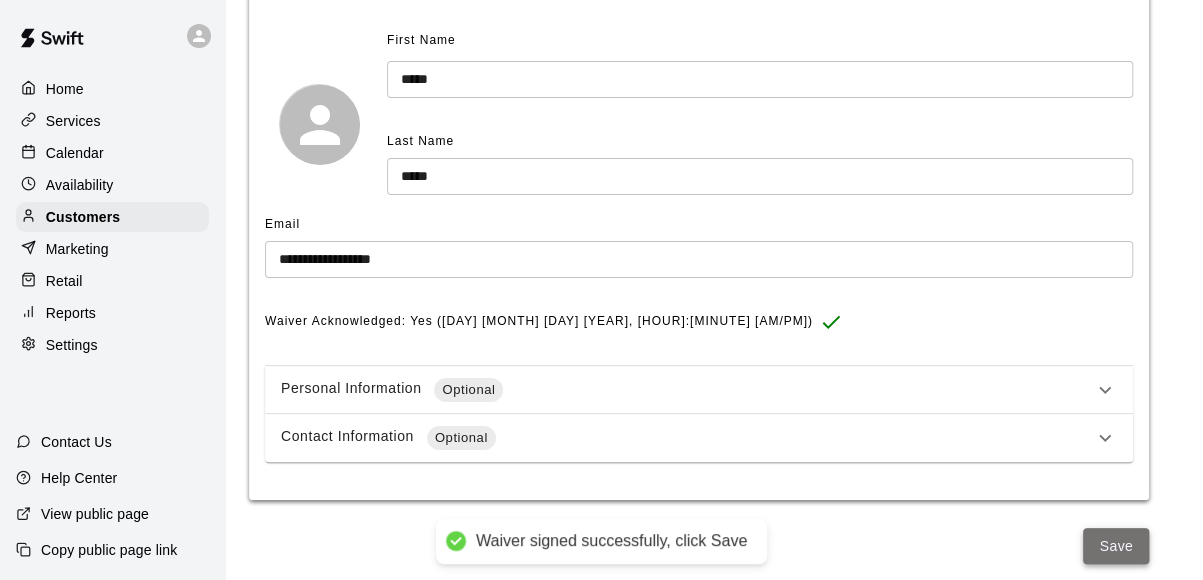 click on "Save" at bounding box center (1116, 546) 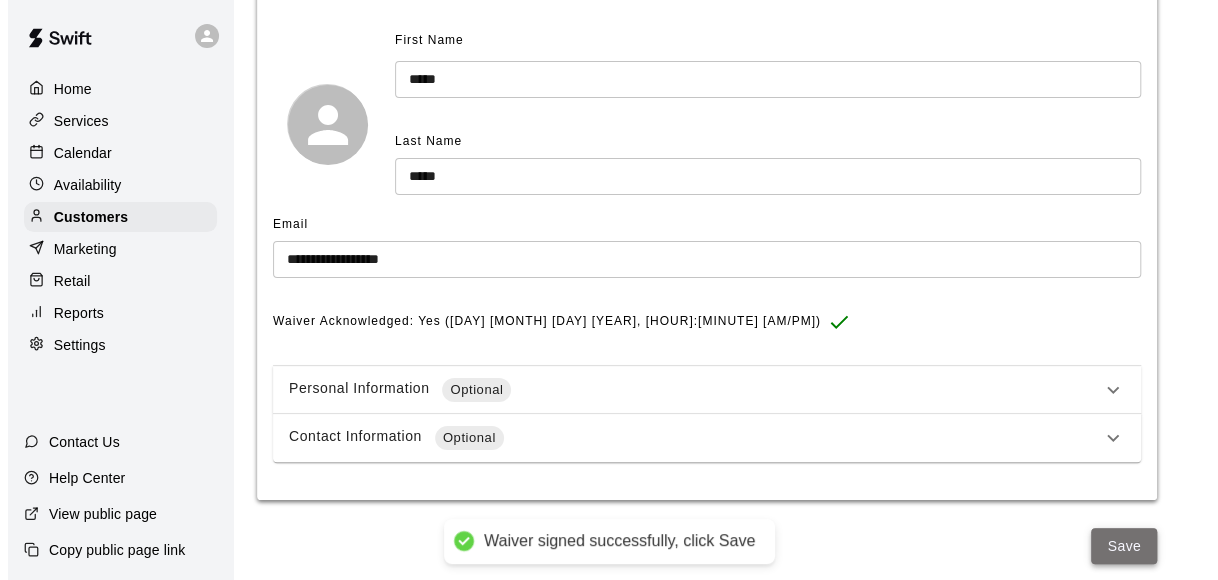 scroll, scrollTop: 0, scrollLeft: 0, axis: both 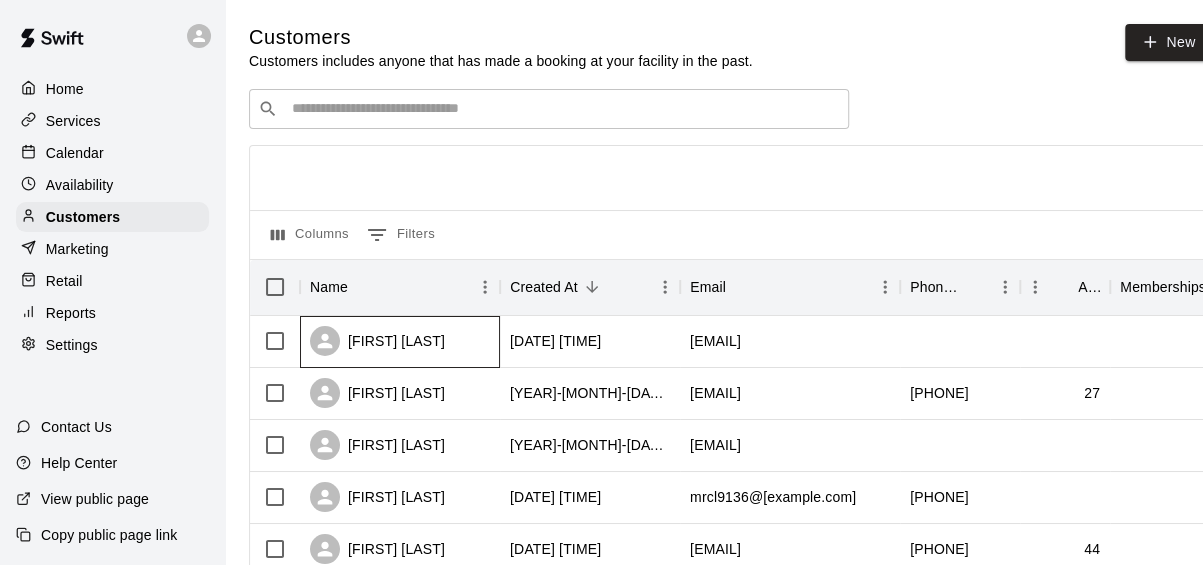 click on "[FIRST] [LAST]" at bounding box center (400, 342) 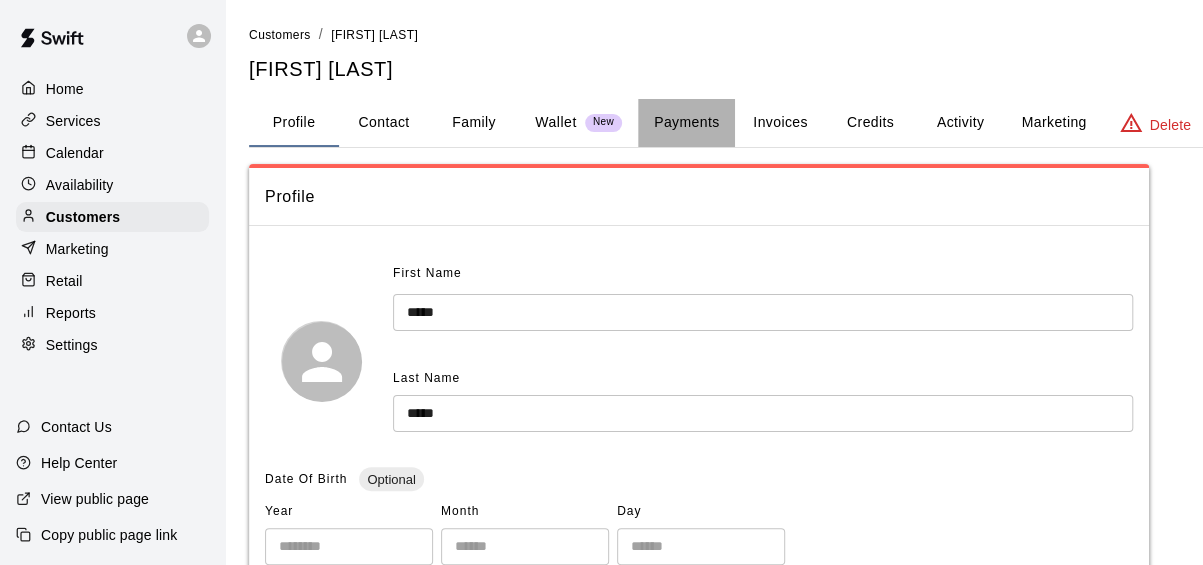click on "Payments" at bounding box center (686, 123) 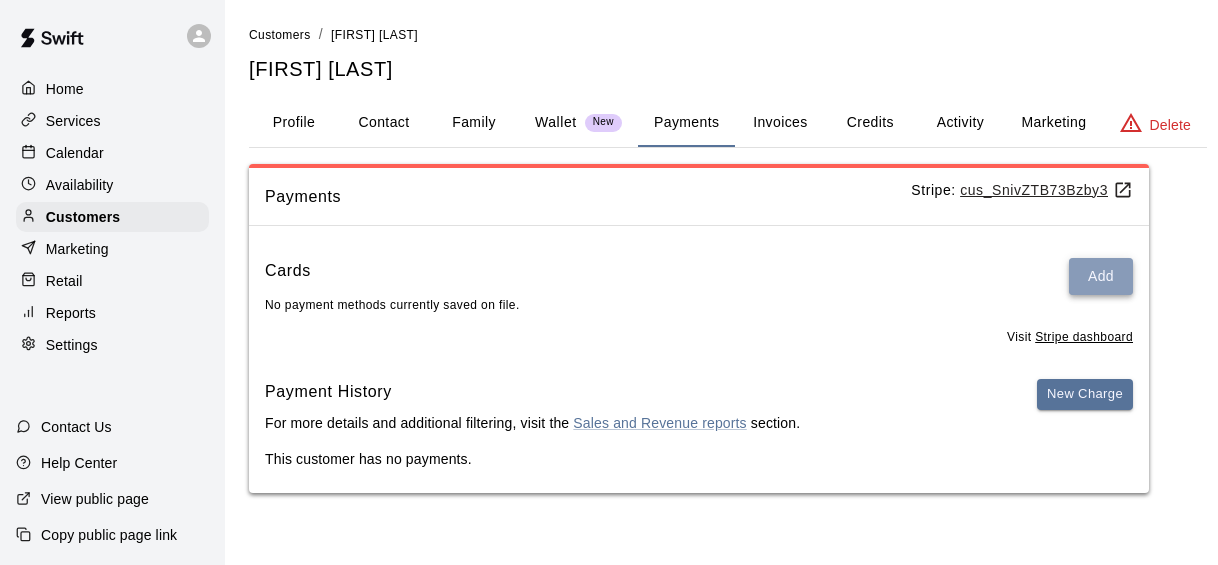 click on "Add" at bounding box center [1101, 276] 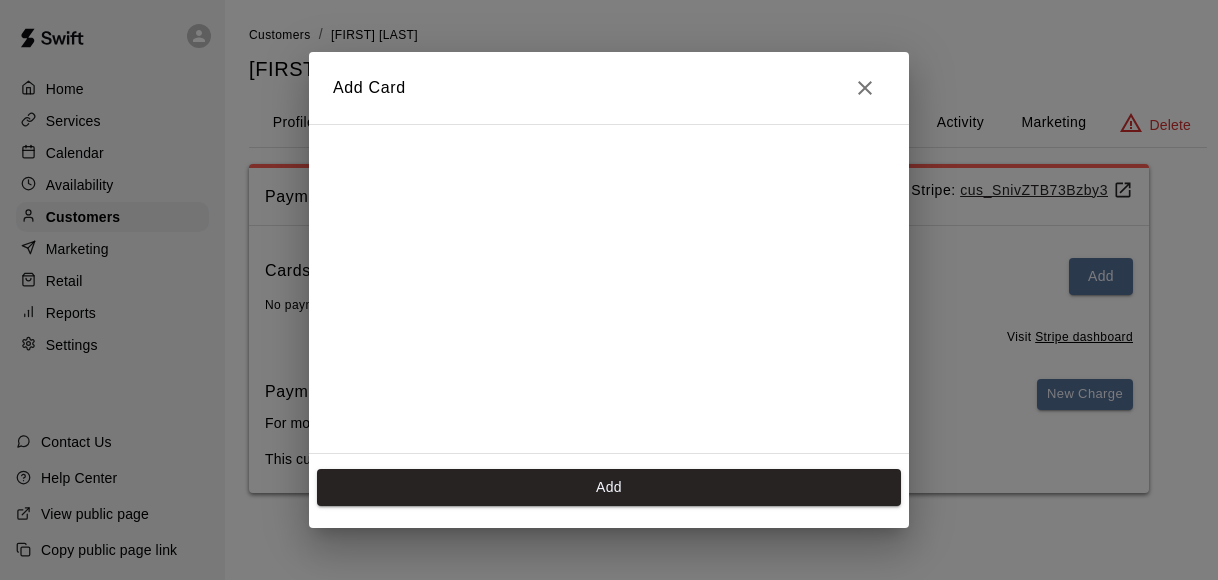 scroll, scrollTop: 277, scrollLeft: 0, axis: vertical 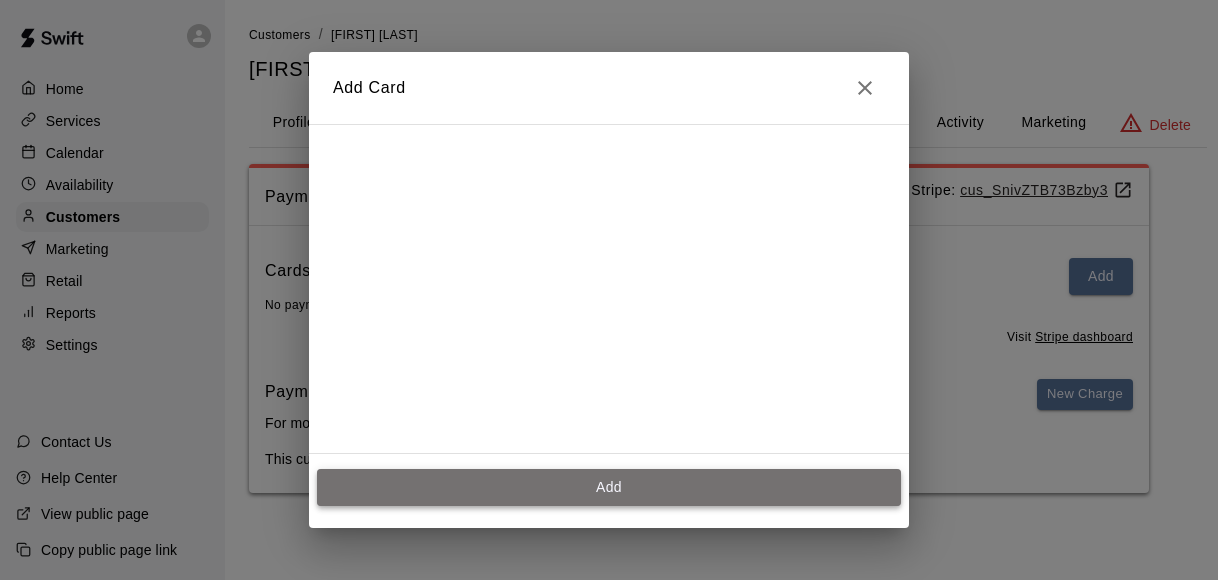 click on "Add" at bounding box center (609, 487) 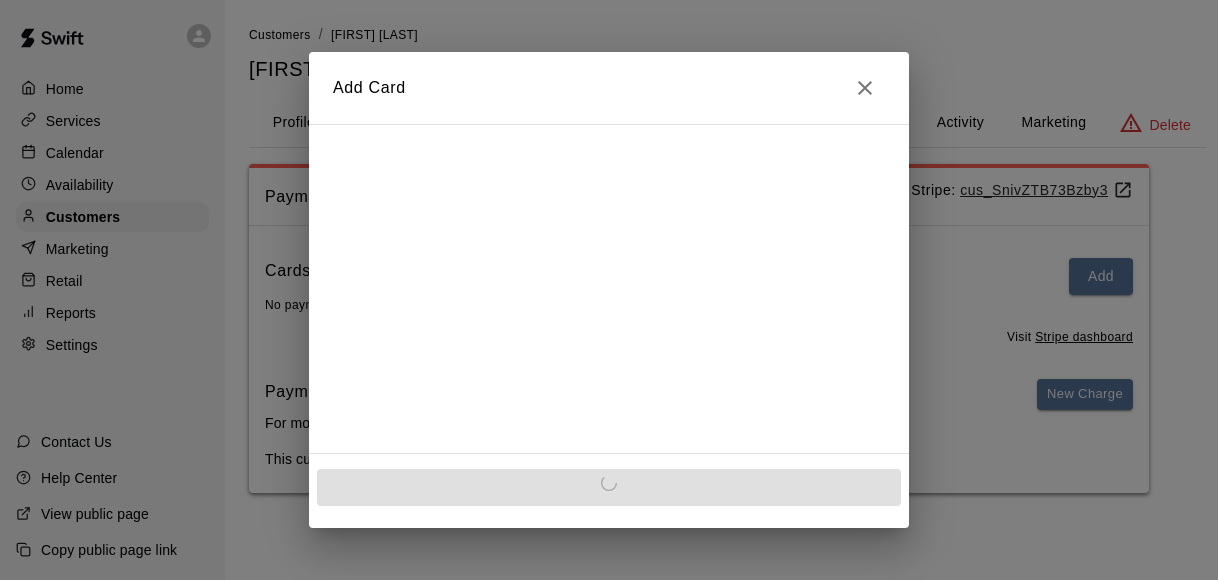 scroll, scrollTop: 0, scrollLeft: 0, axis: both 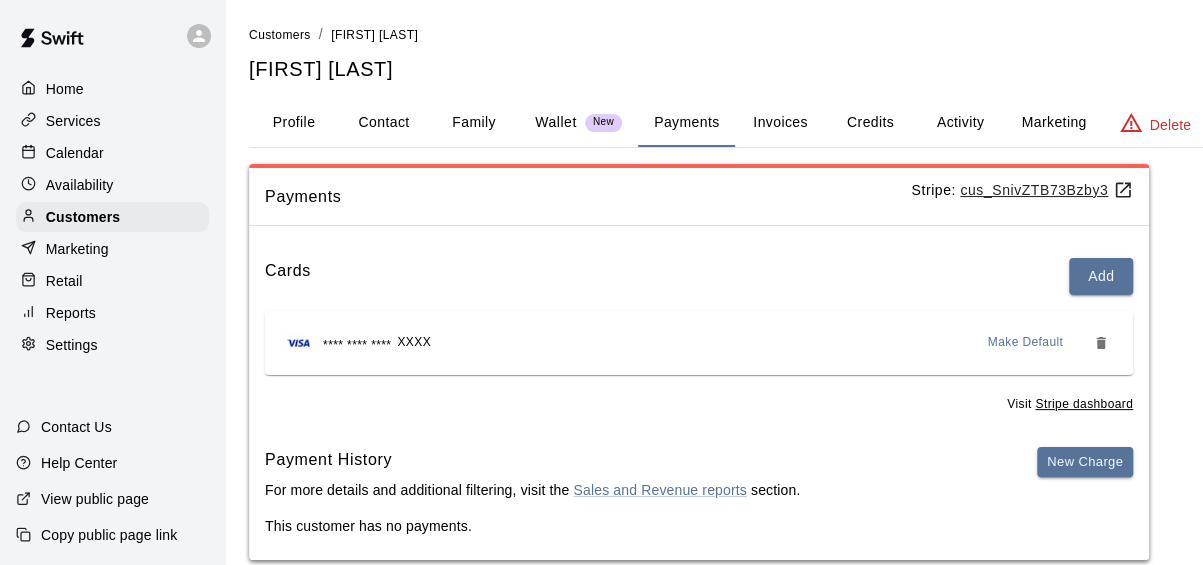 click on "Retail" at bounding box center (112, 281) 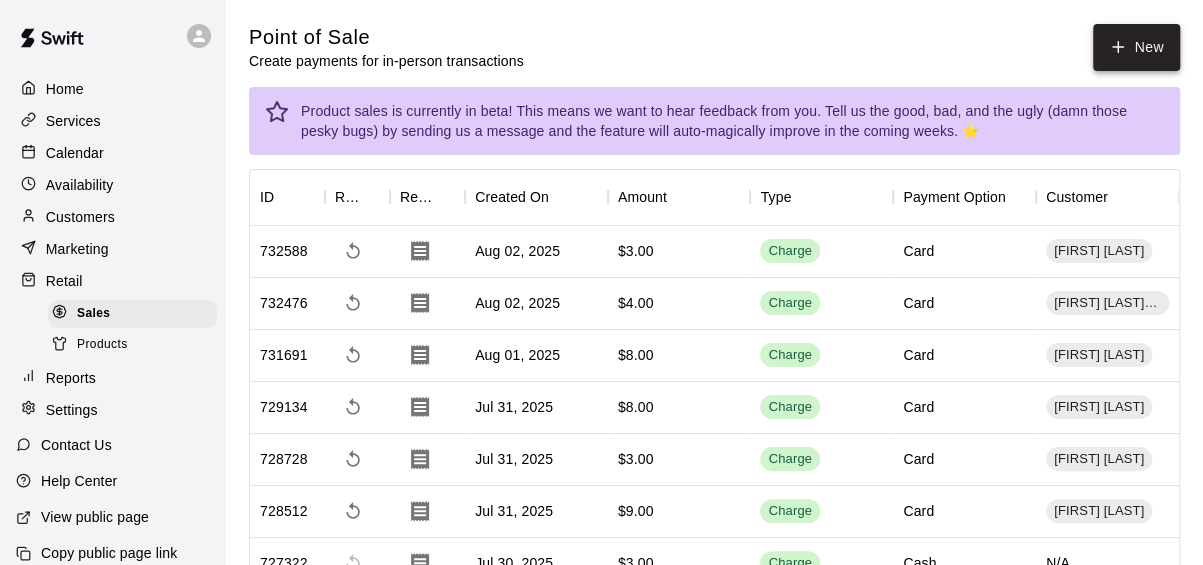 click on "New" at bounding box center [1136, 47] 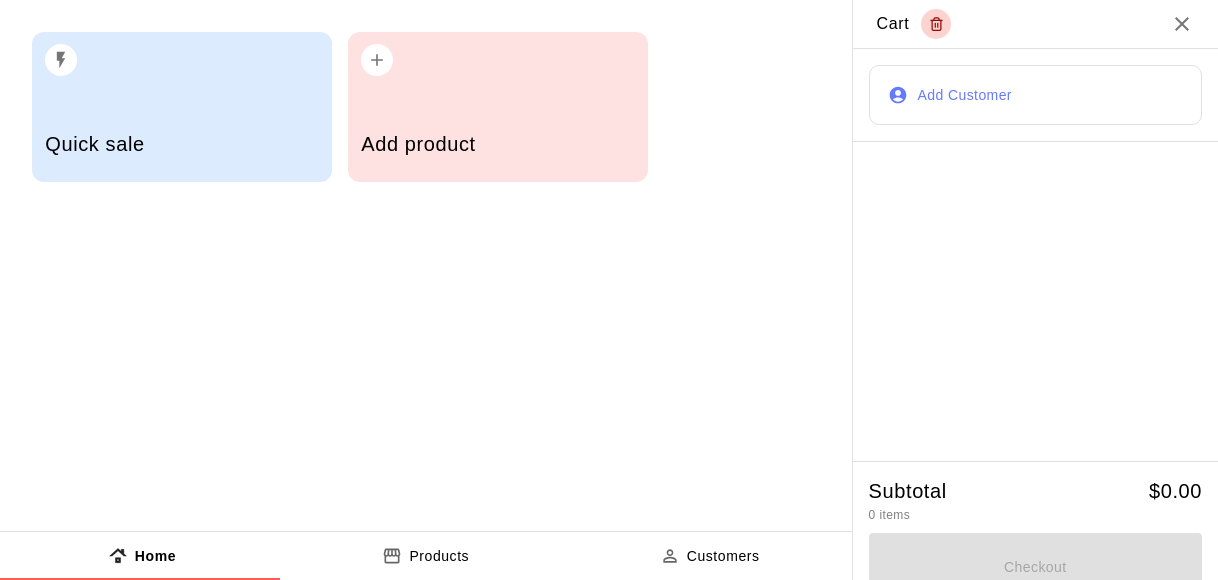 click on "Add Customer" at bounding box center [1035, 95] 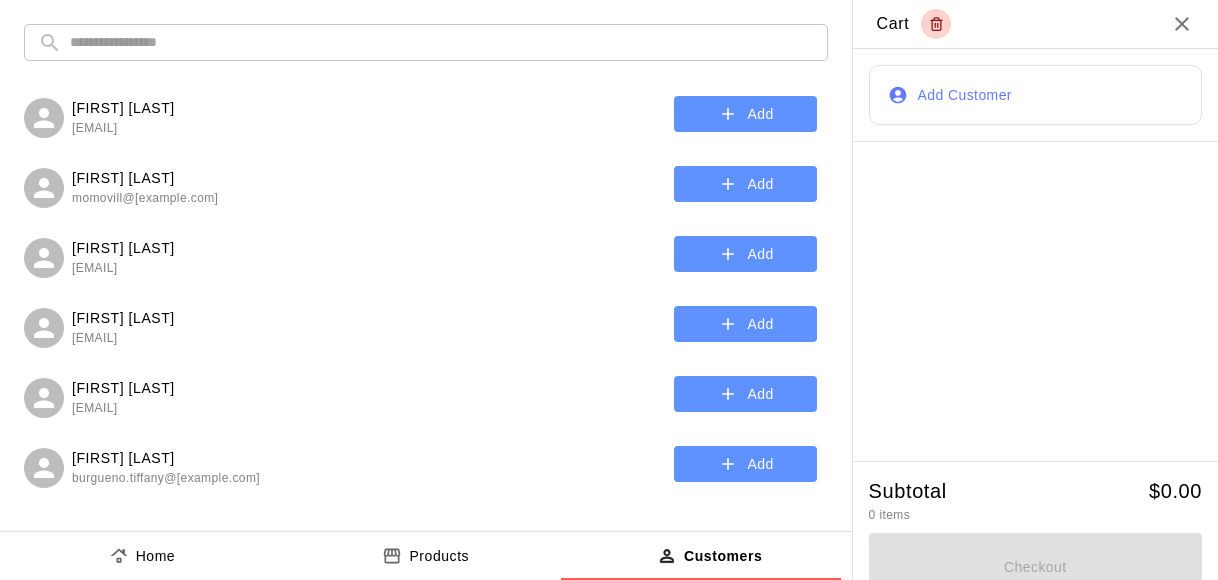 click at bounding box center [442, 42] 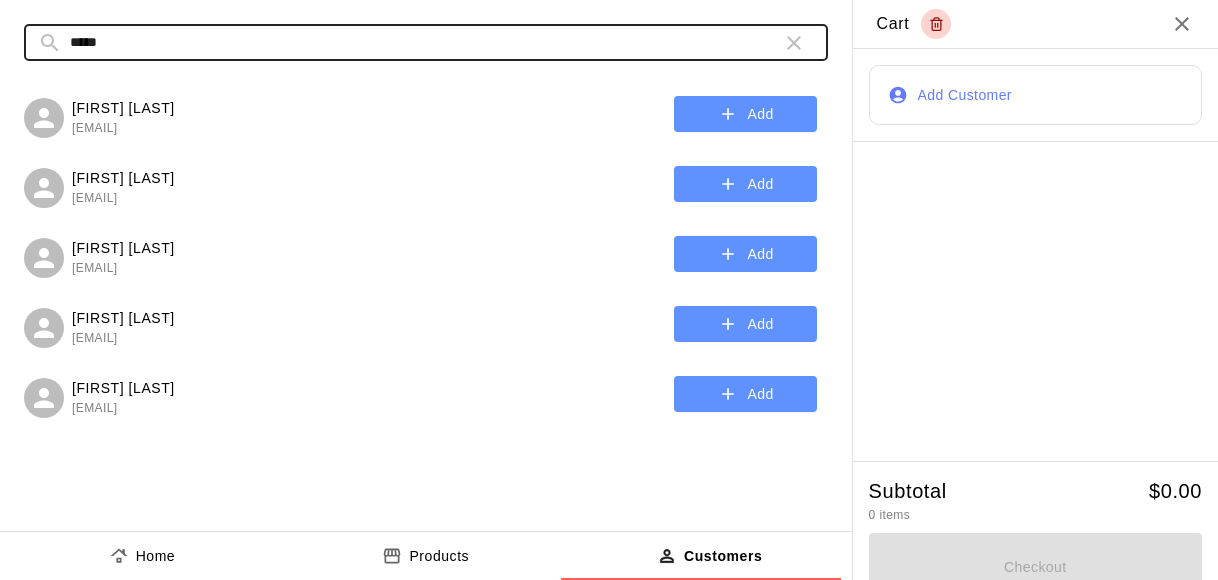 type on "*****" 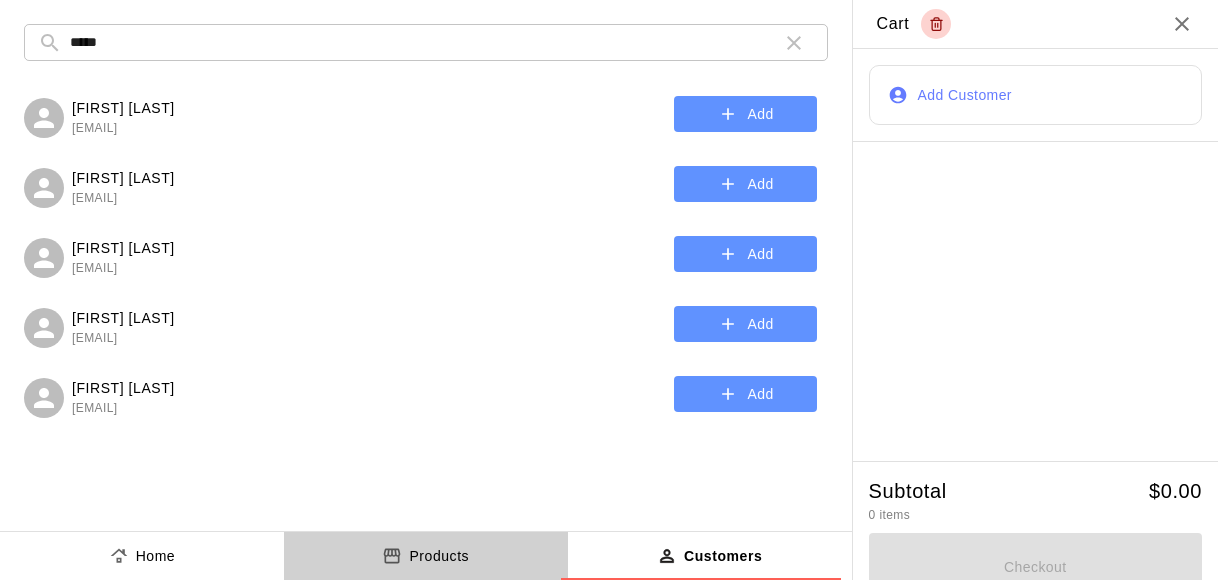click on "Products" at bounding box center (426, 556) 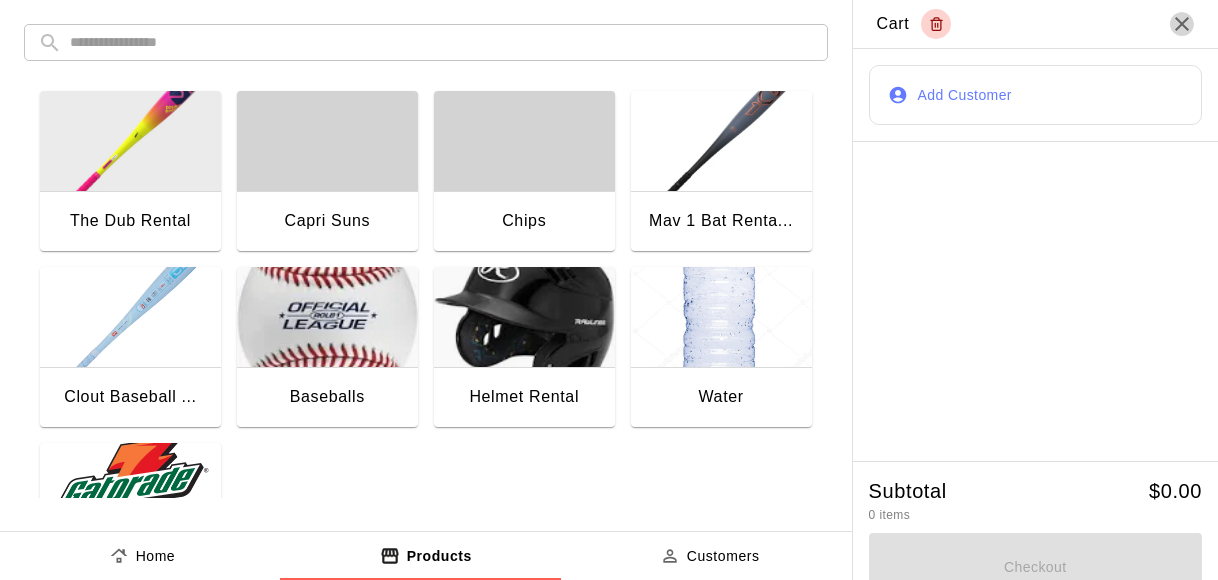 click 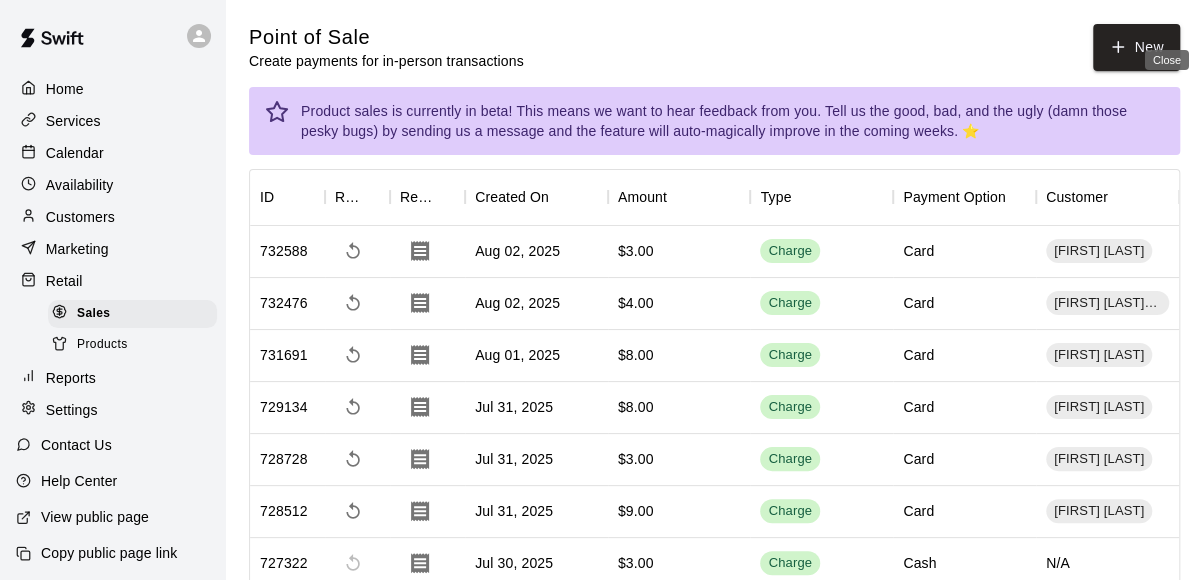 click on "Marketing" at bounding box center (112, 249) 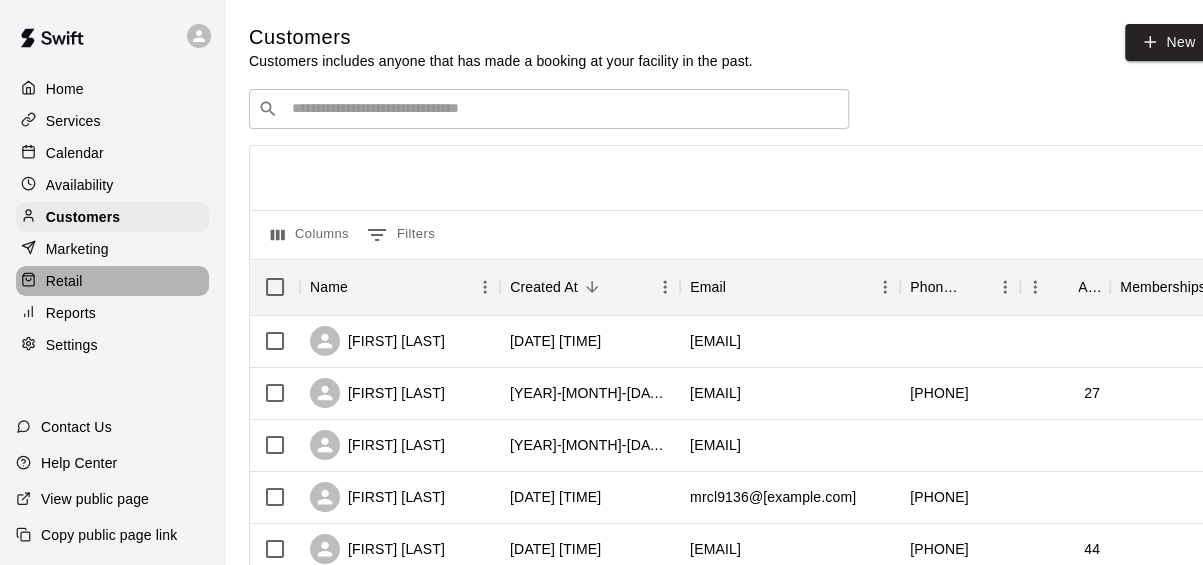 click on "Retail" at bounding box center (112, 281) 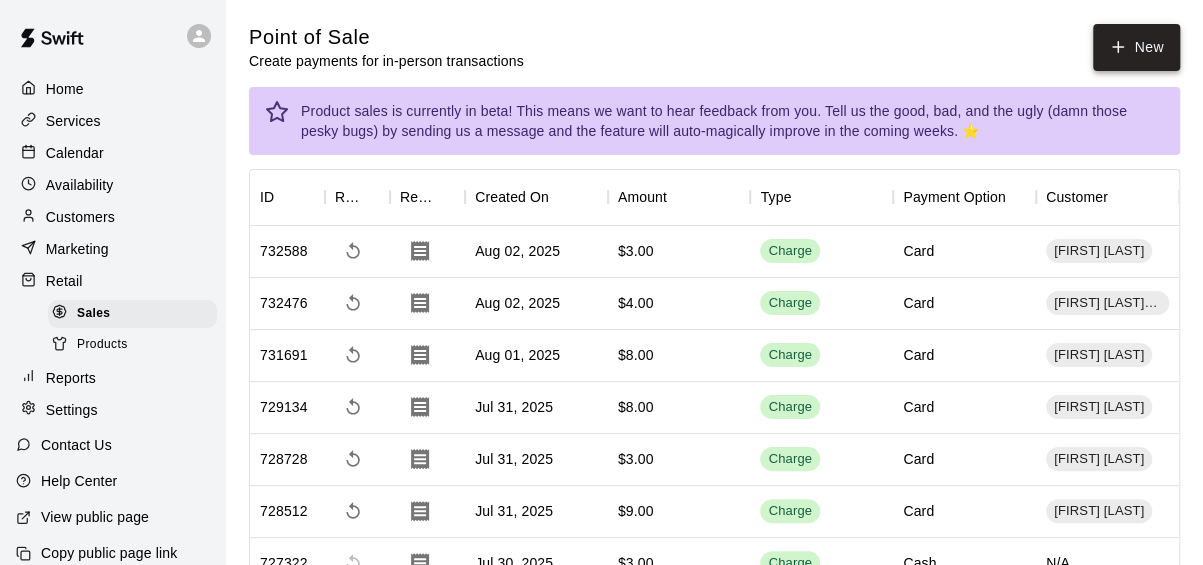 click on "New" at bounding box center (1136, 47) 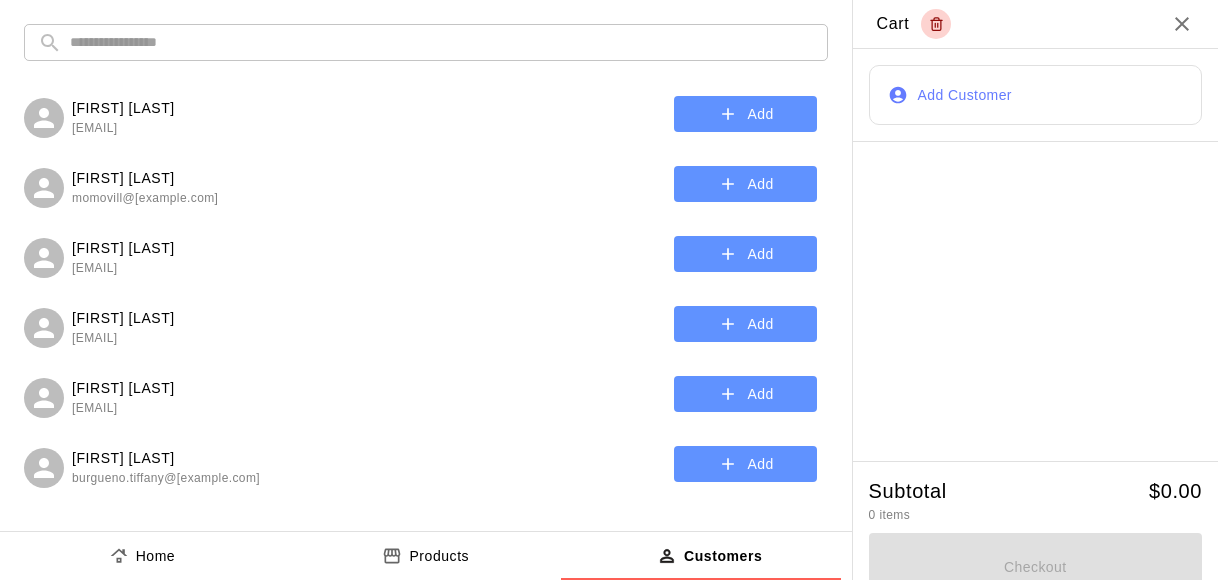 type 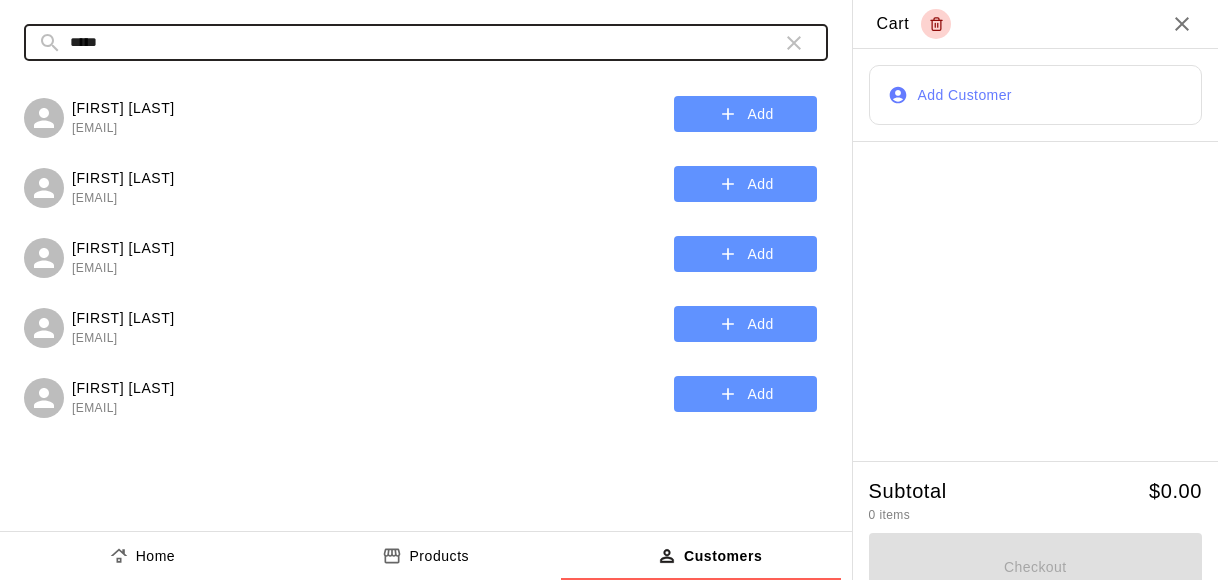 type on "*****" 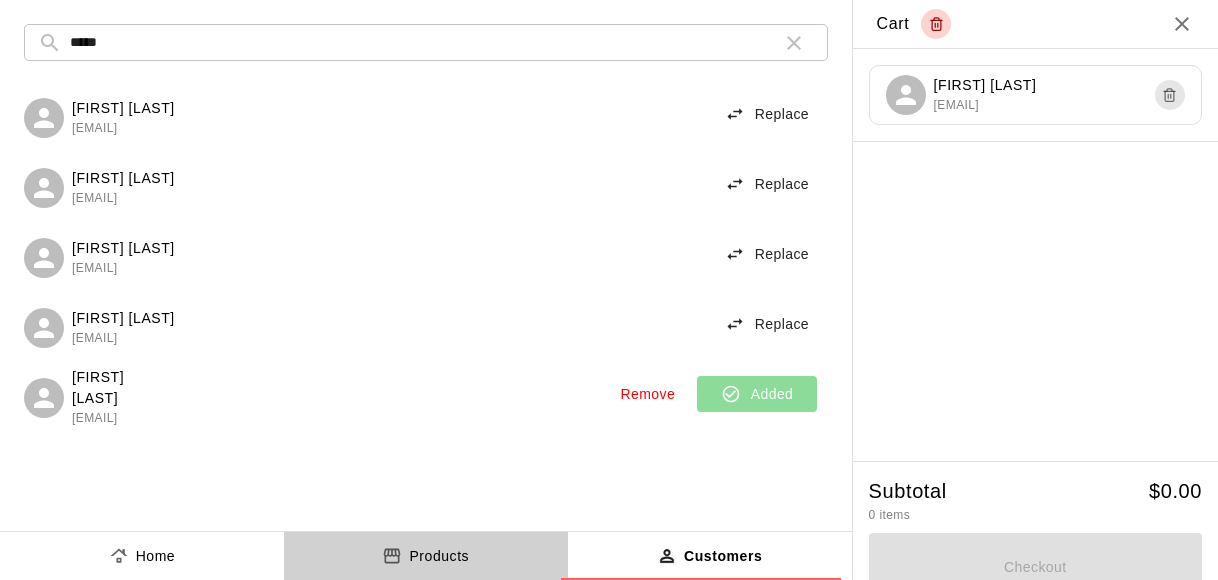 click on "Products" at bounding box center (439, 556) 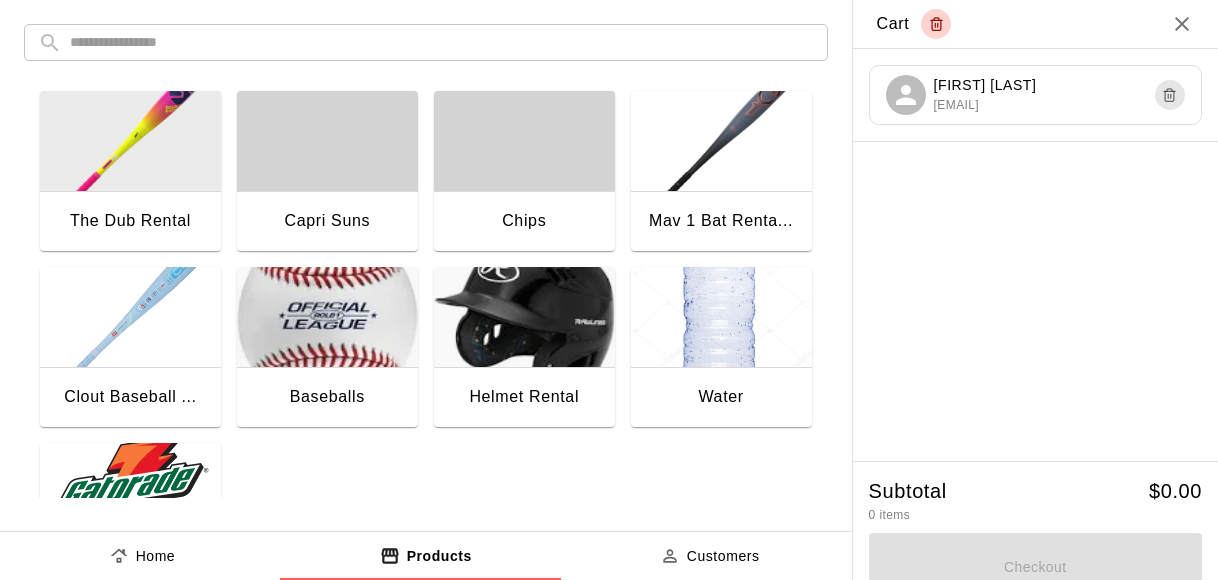 click at bounding box center [130, 493] 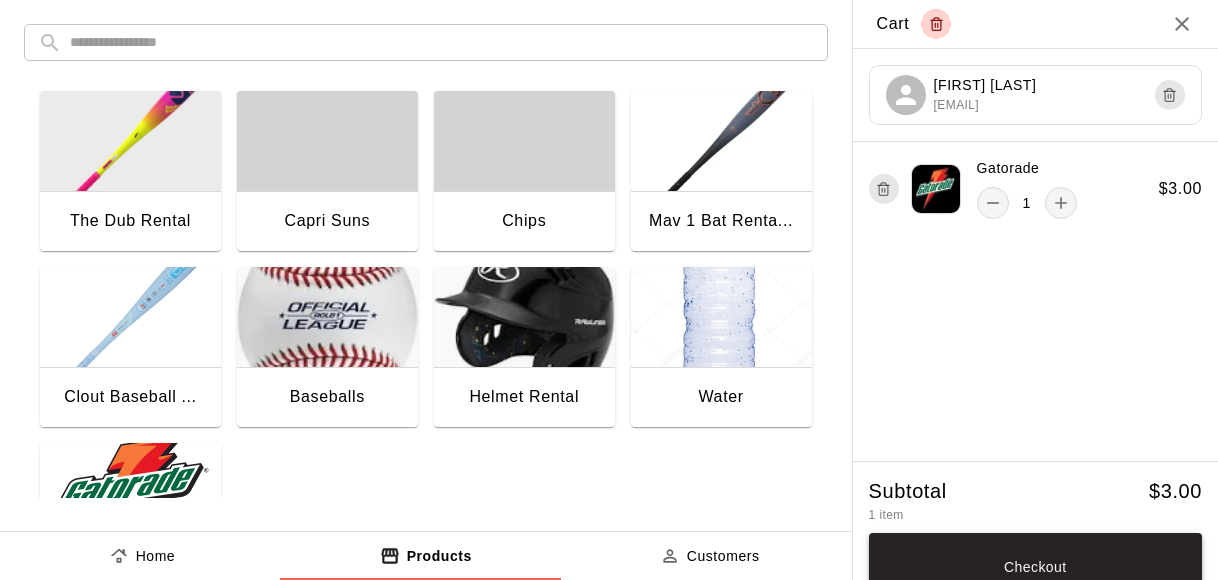 click on "Checkout" at bounding box center (1035, 567) 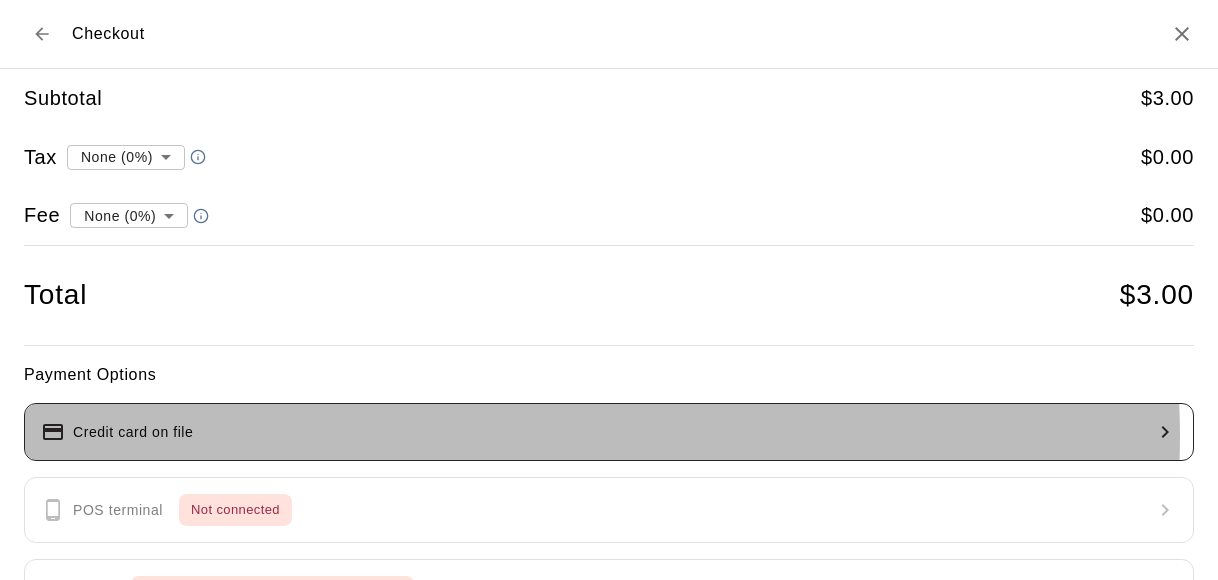 click on "Credit card on file" at bounding box center [609, 432] 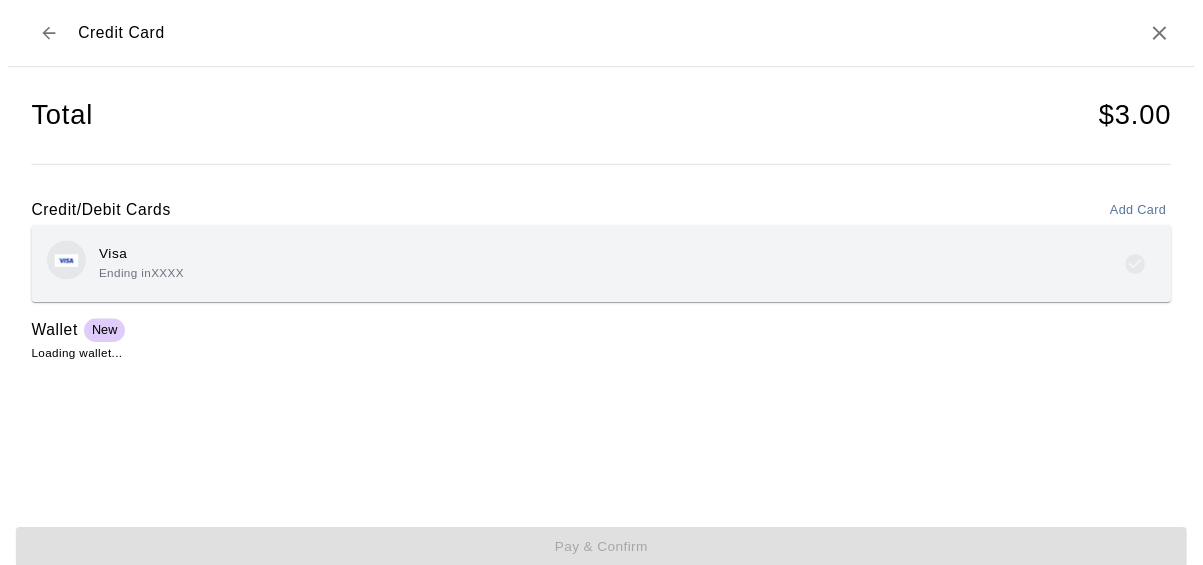 scroll, scrollTop: 9, scrollLeft: 0, axis: vertical 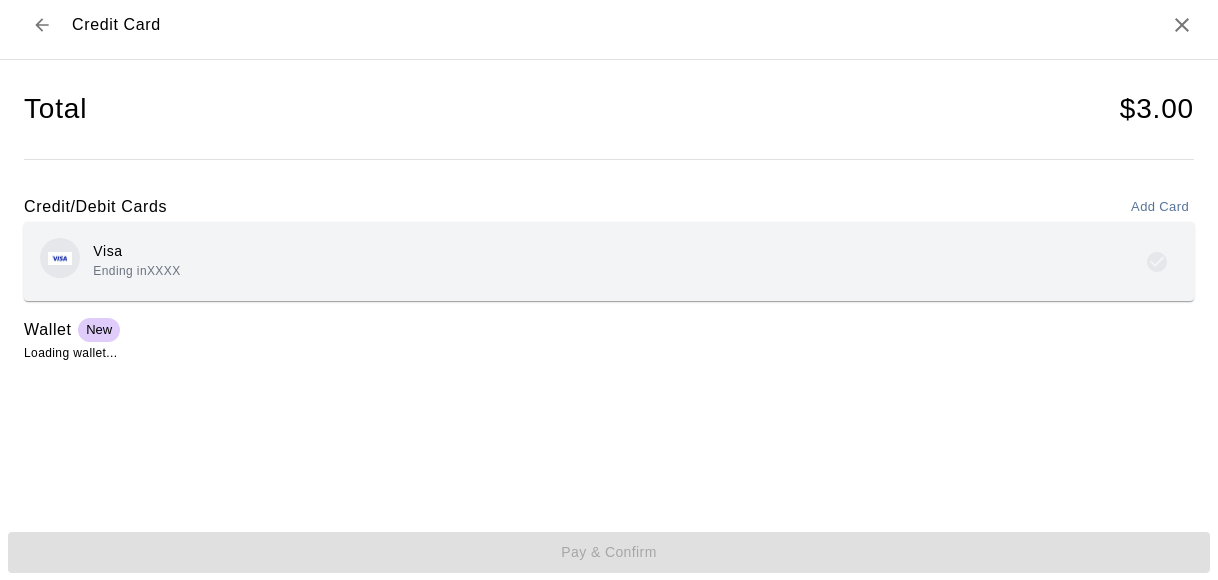 click on "Visa Ending in  XXXX" at bounding box center (609, 261) 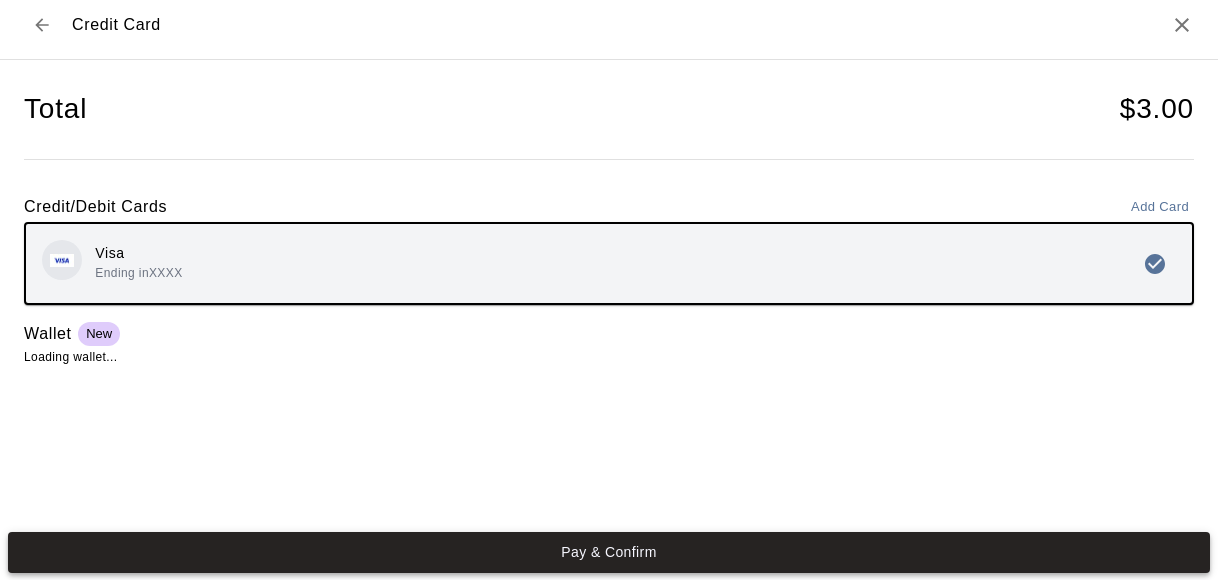 click on "Pay & Confirm" at bounding box center [609, 552] 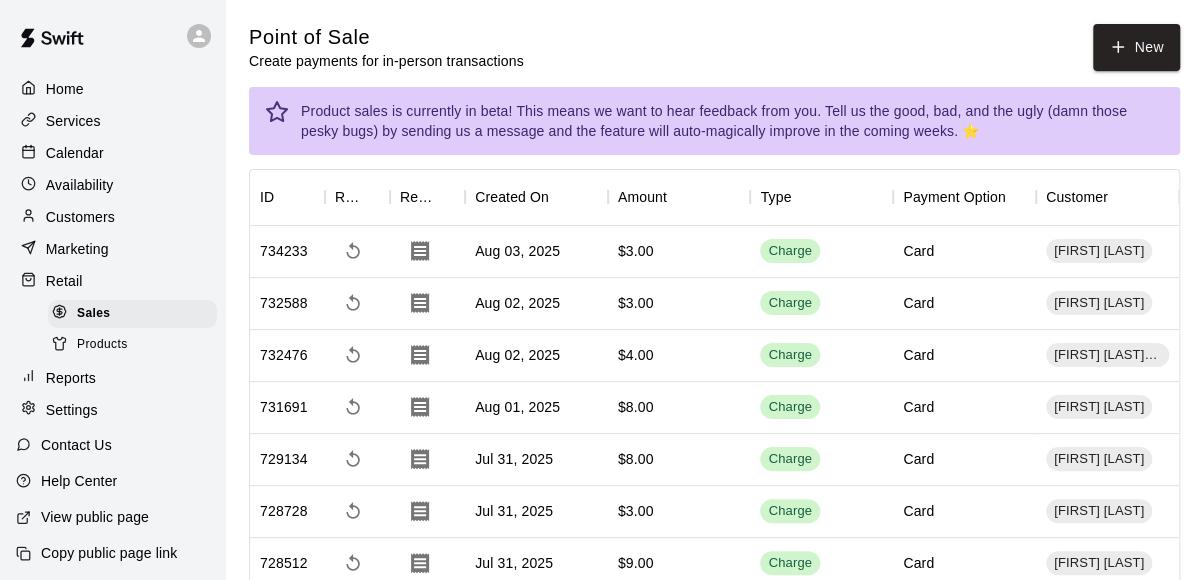 drag, startPoint x: 581, startPoint y: 545, endPoint x: 70, endPoint y: 153, distance: 644.038 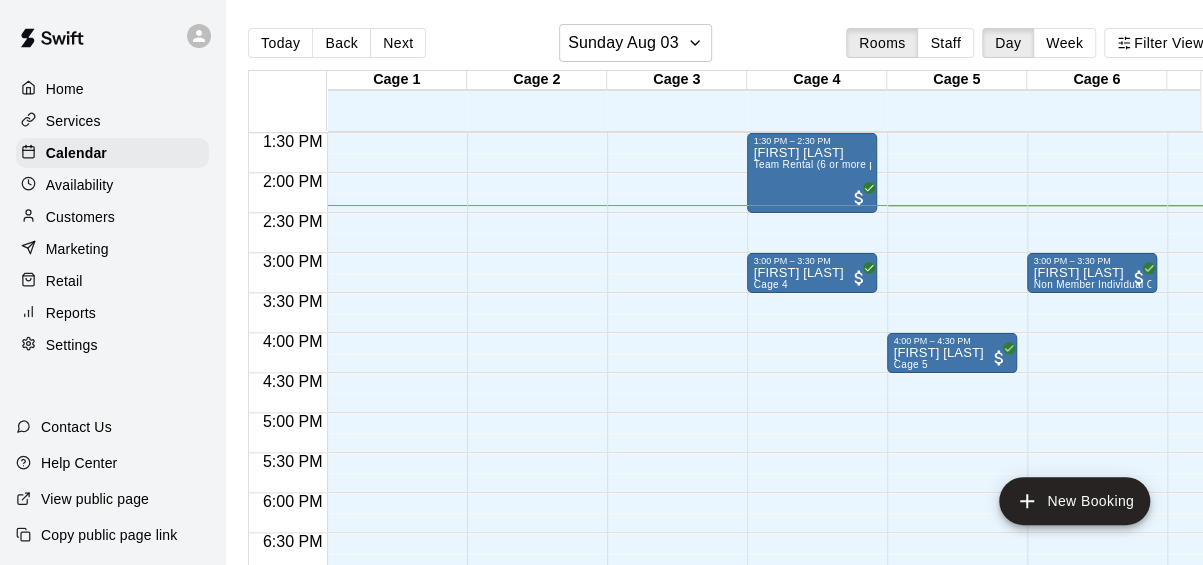 scroll, scrollTop: 1088, scrollLeft: 0, axis: vertical 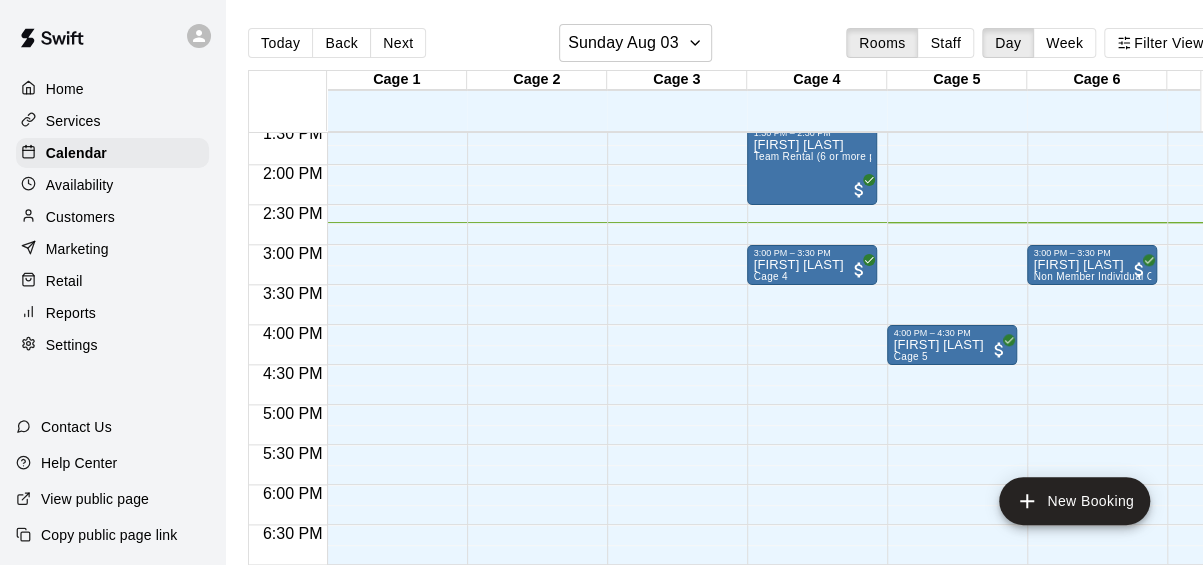 click on "Today Back Next Sunday Aug 03 Rooms Staff Day Week Filter View" at bounding box center (732, 47) 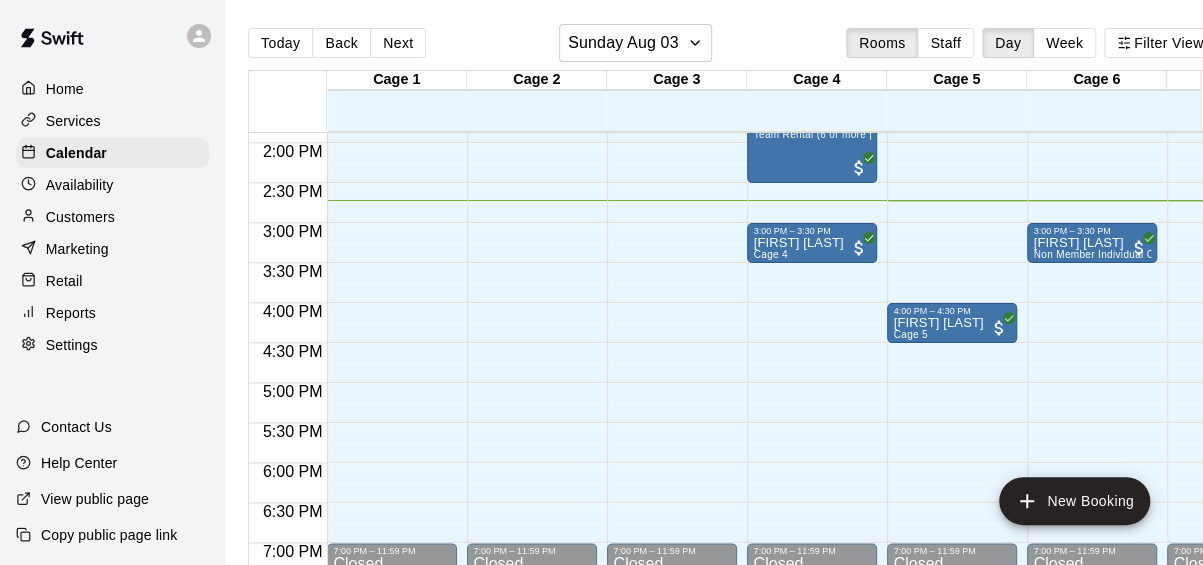 scroll, scrollTop: 1110, scrollLeft: 0, axis: vertical 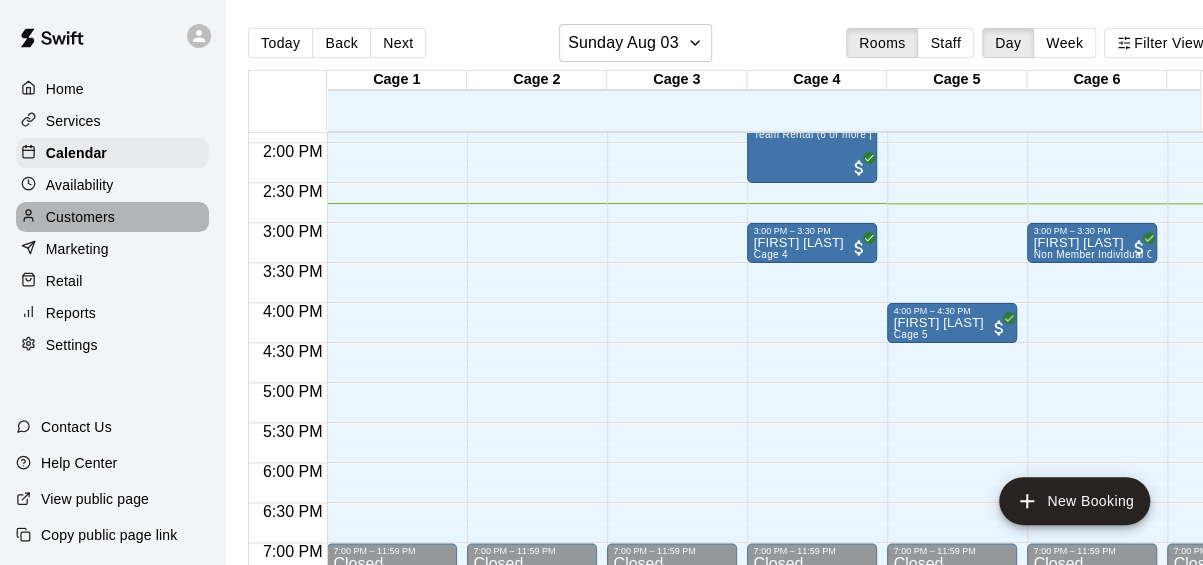 click on "Customers" at bounding box center [80, 217] 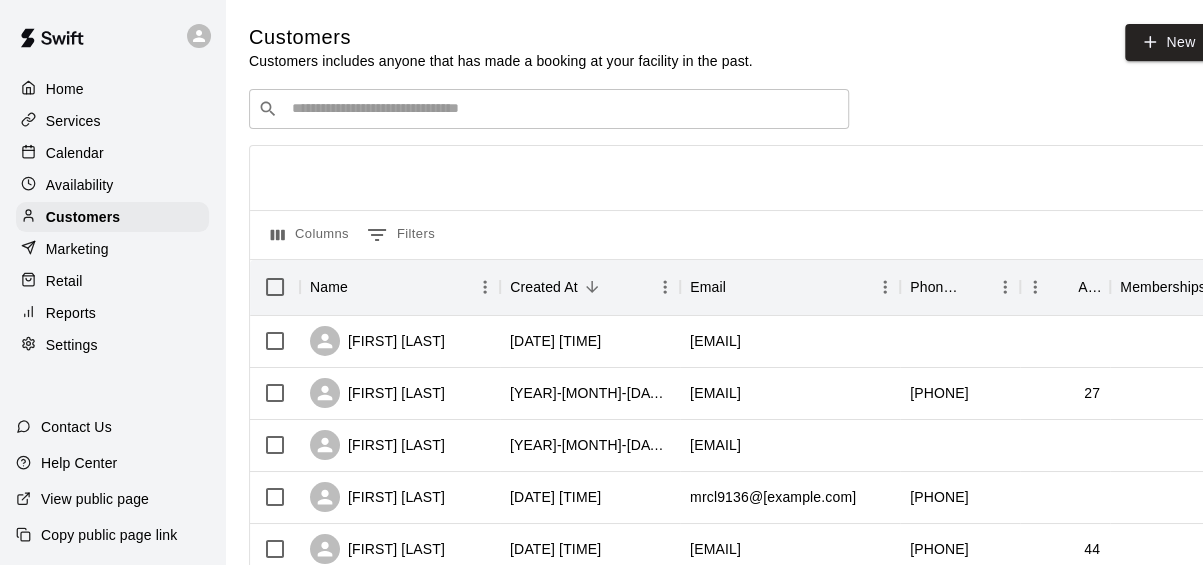 click on "Retail" at bounding box center [112, 281] 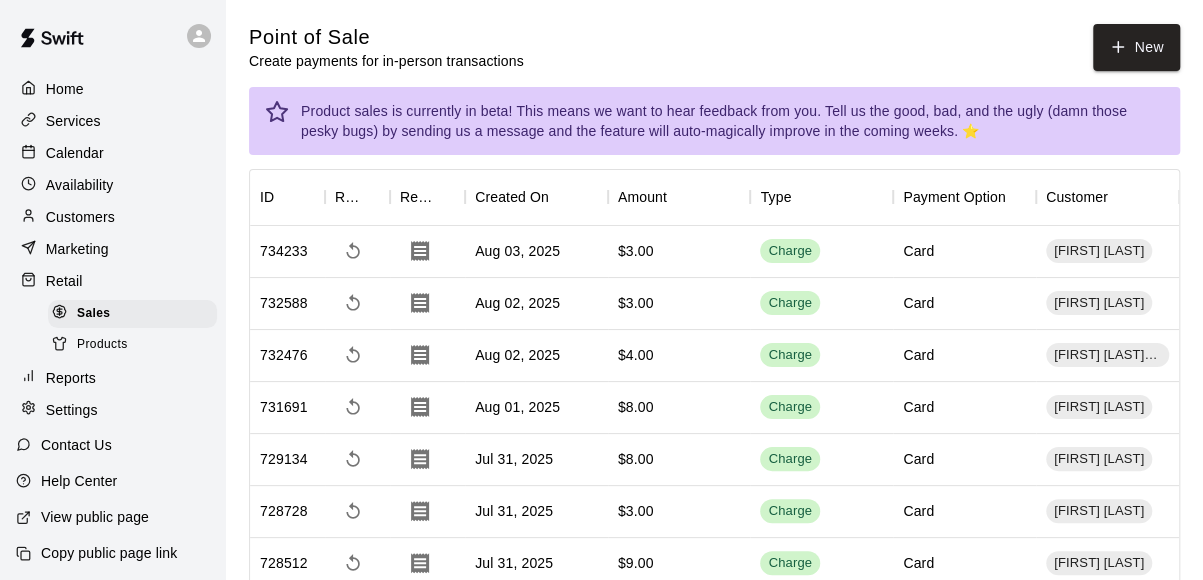 click on "Calendar" at bounding box center (112, 153) 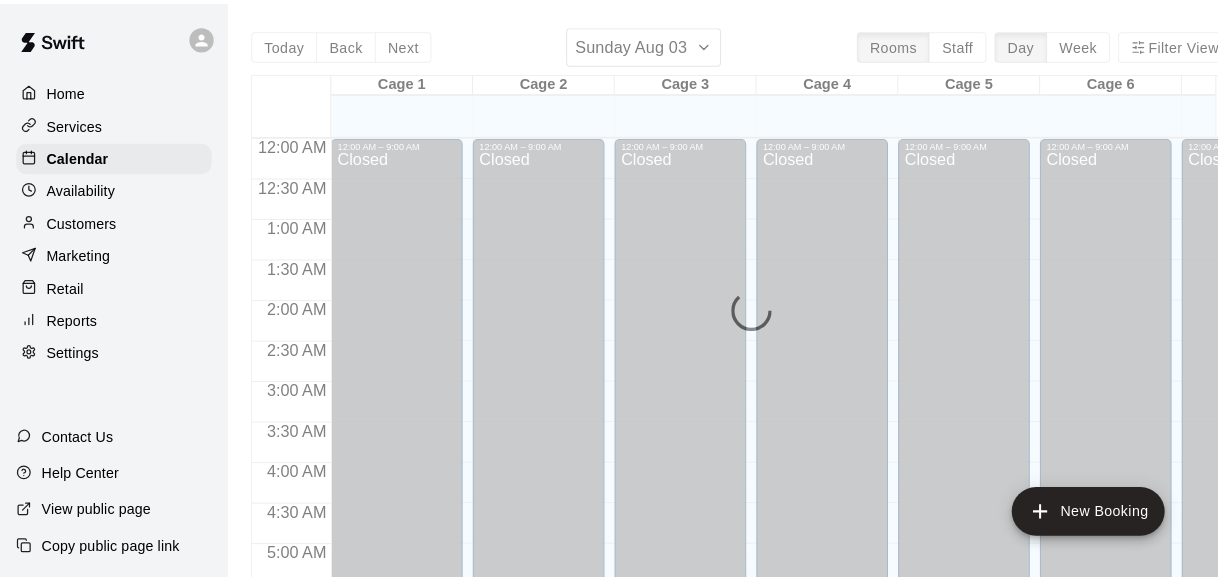 scroll, scrollTop: 1181, scrollLeft: 0, axis: vertical 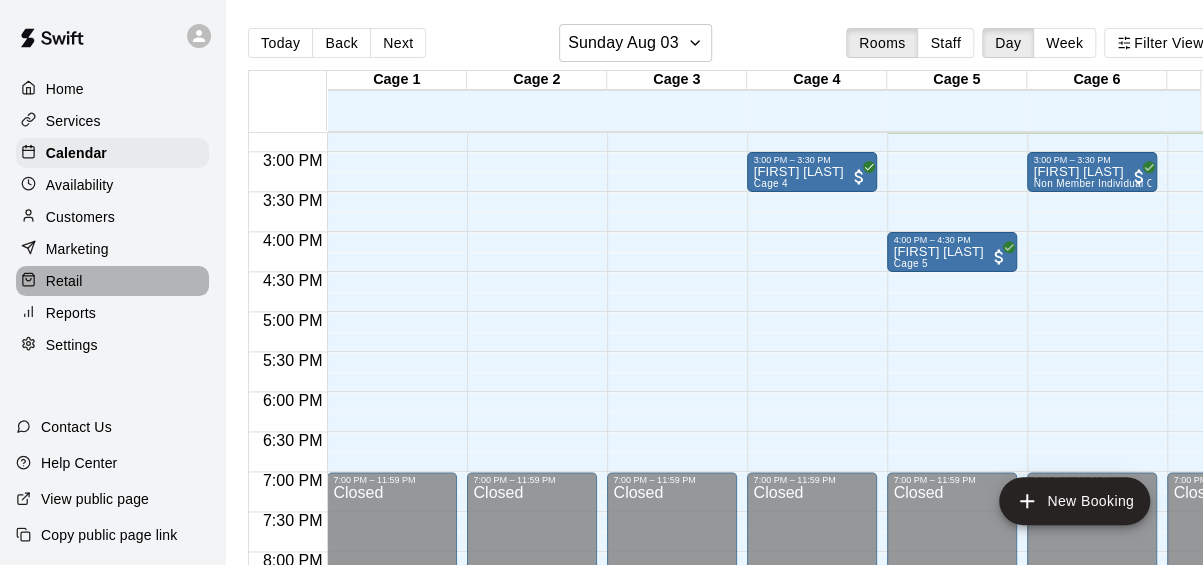 click on "Retail" at bounding box center [112, 281] 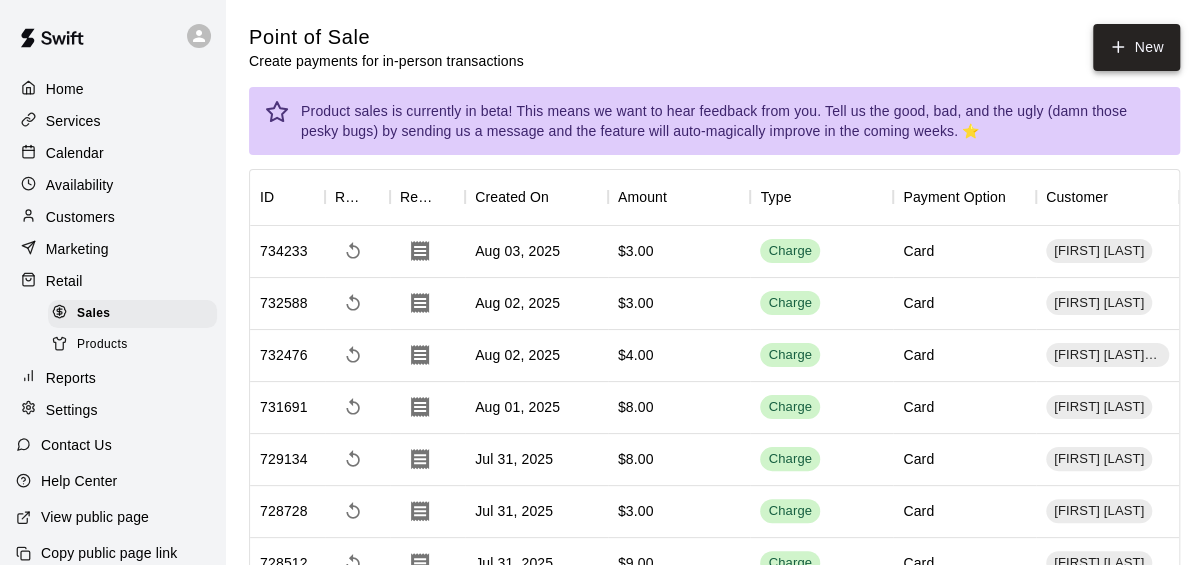 click on "New" at bounding box center (1136, 47) 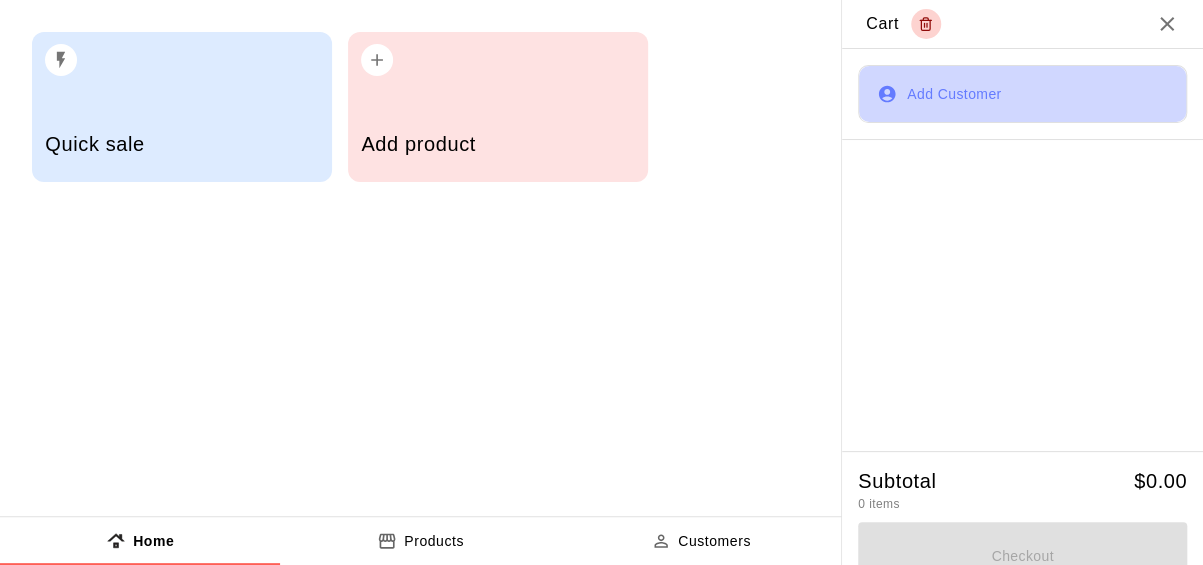 click on "Add Customer" at bounding box center [1022, 94] 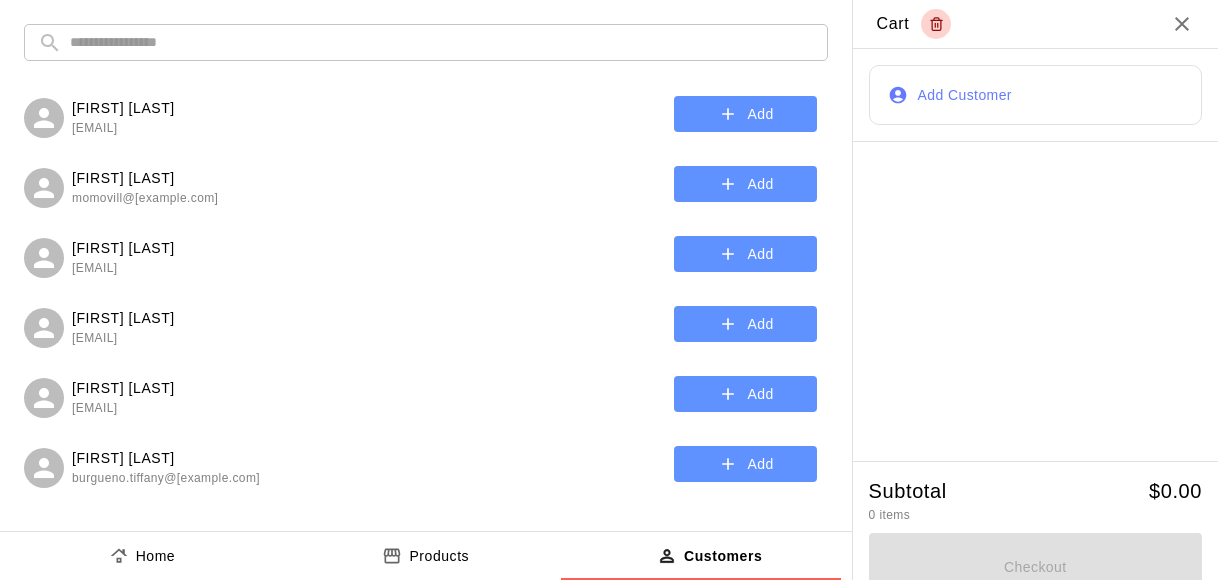 click at bounding box center (442, 42) 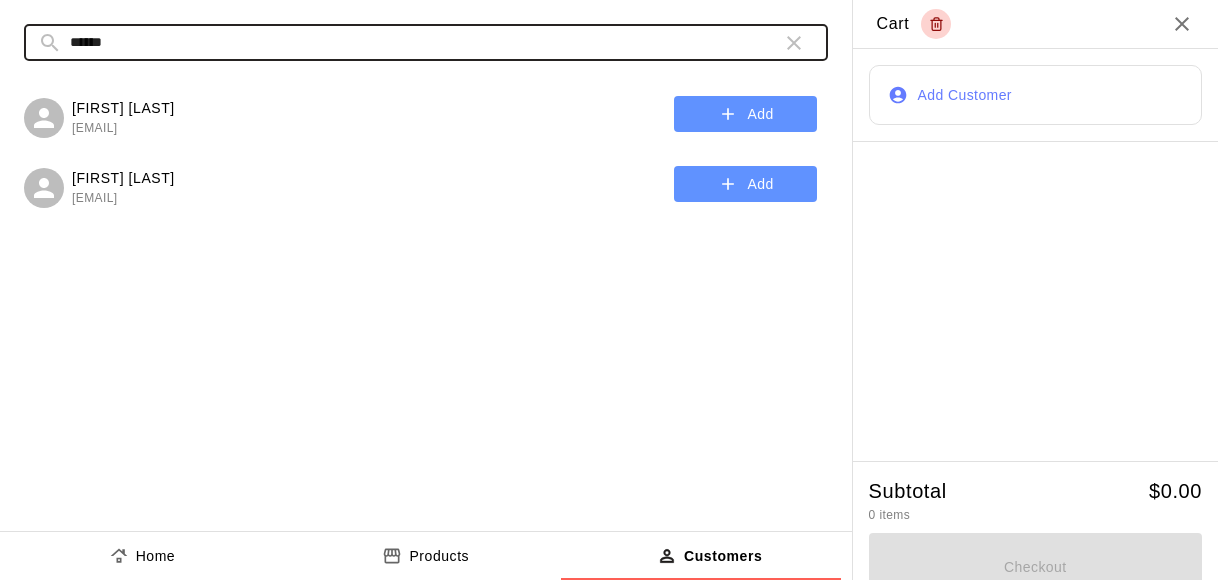 type on "******" 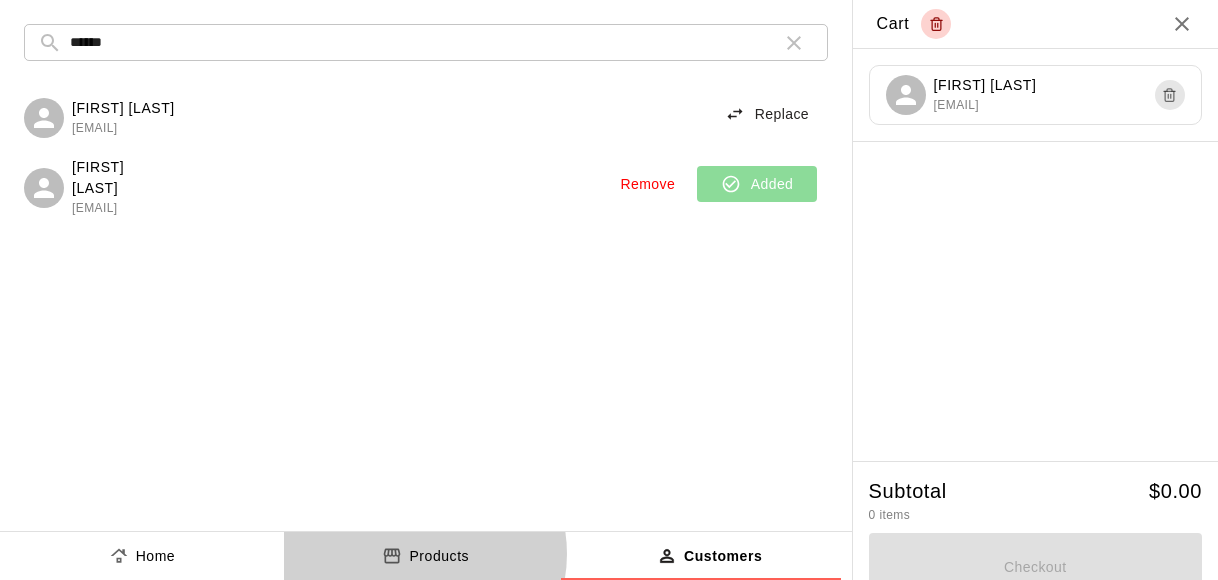 click on "Products" at bounding box center (439, 556) 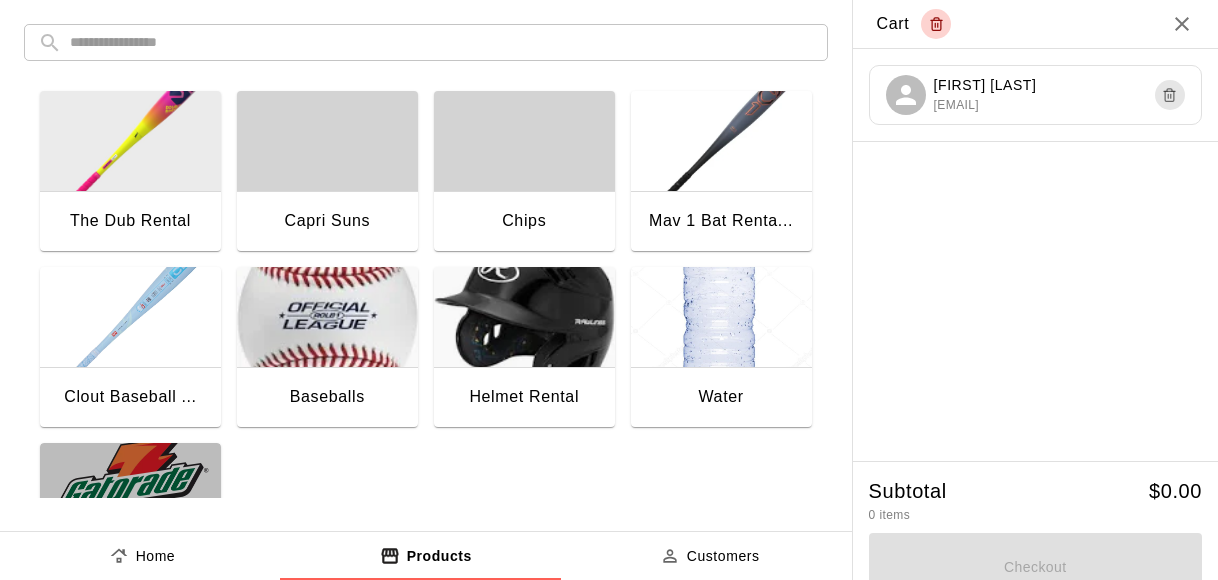 click at bounding box center [130, 493] 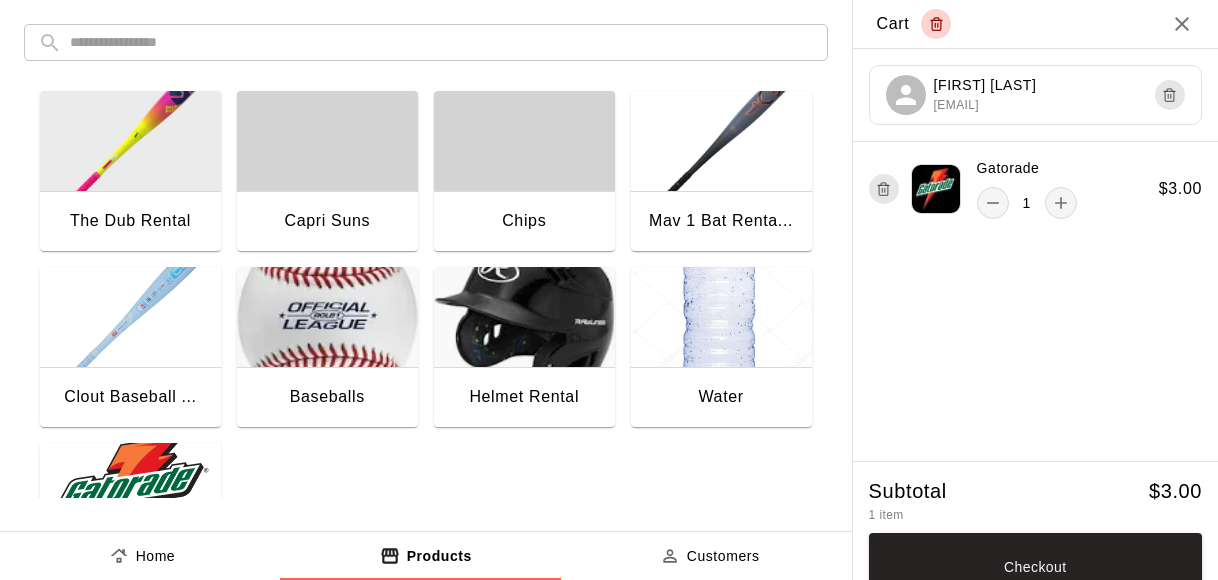 click at bounding box center (130, 493) 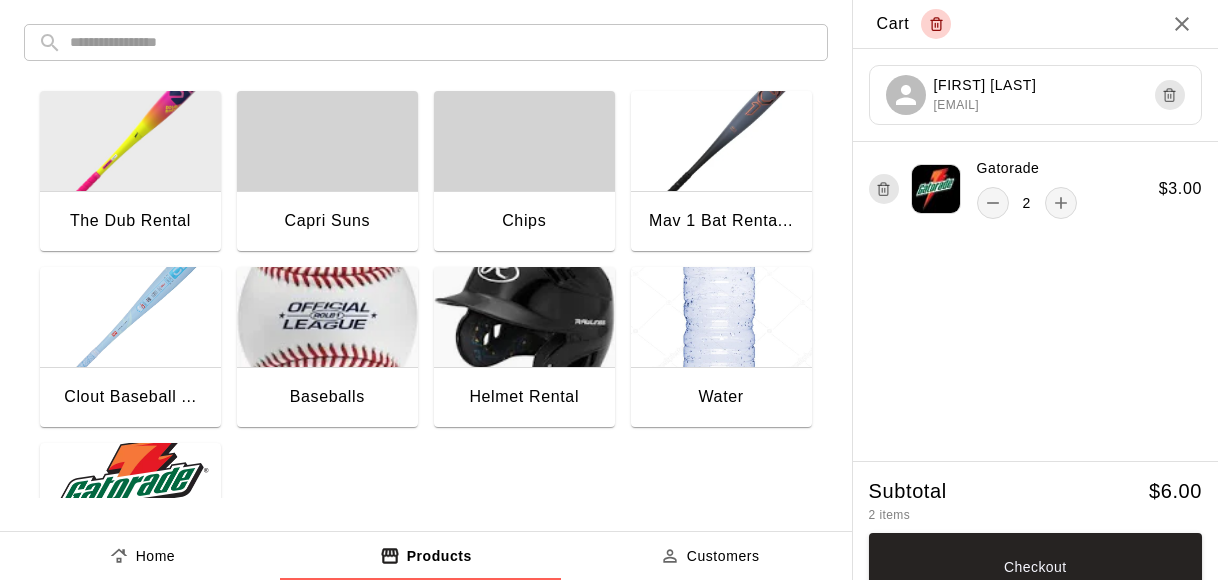 scroll, scrollTop: 23, scrollLeft: 0, axis: vertical 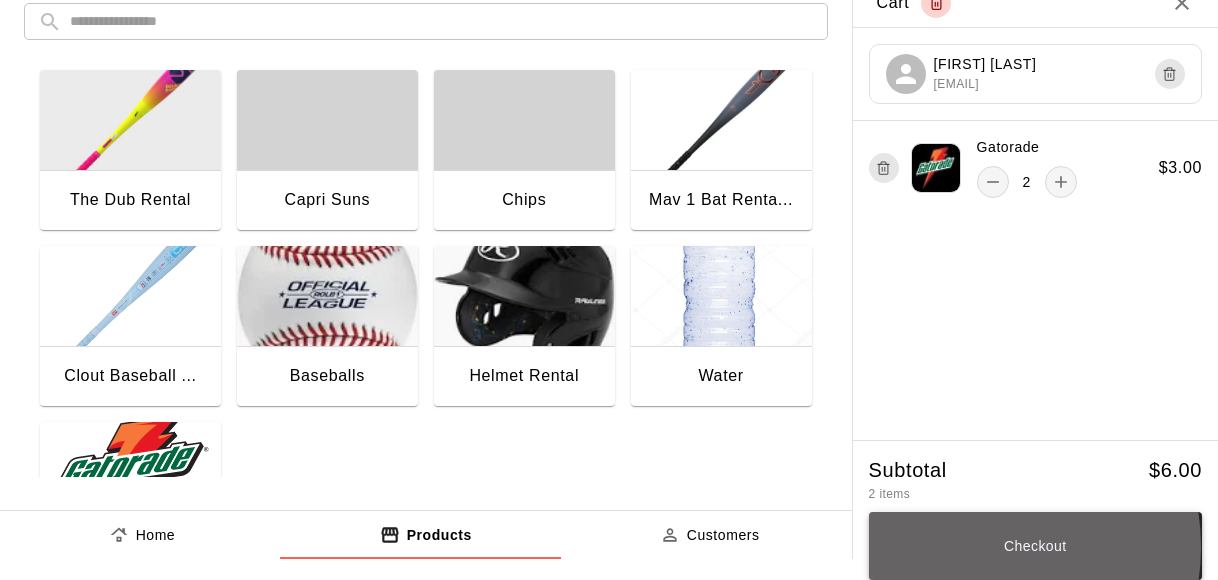 click on "Checkout" at bounding box center (1035, 546) 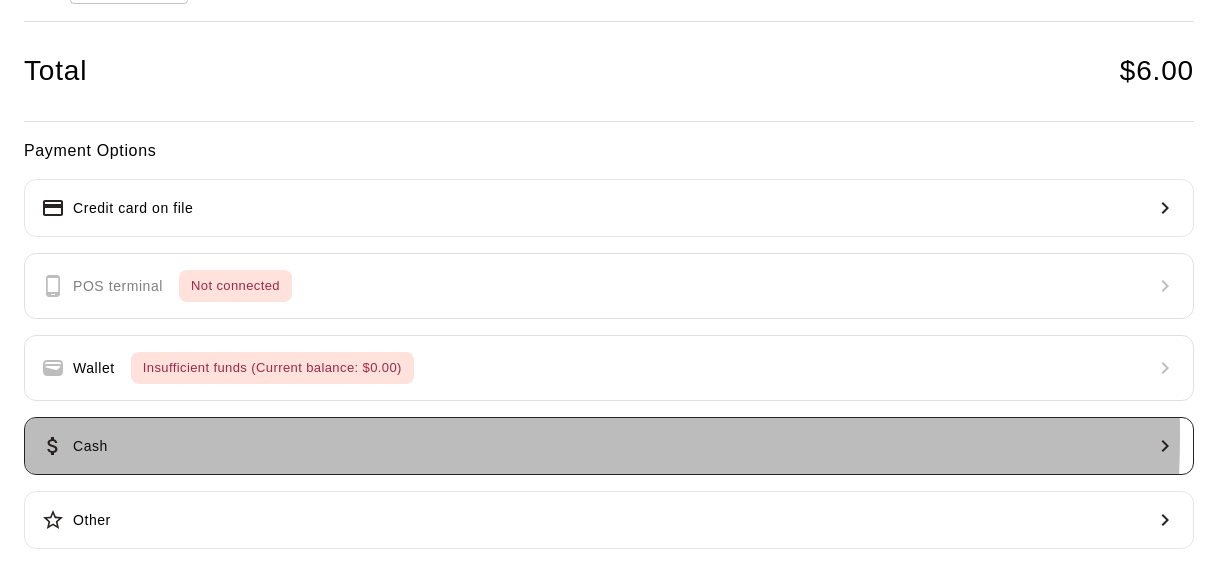 click on "Cash" at bounding box center (609, 446) 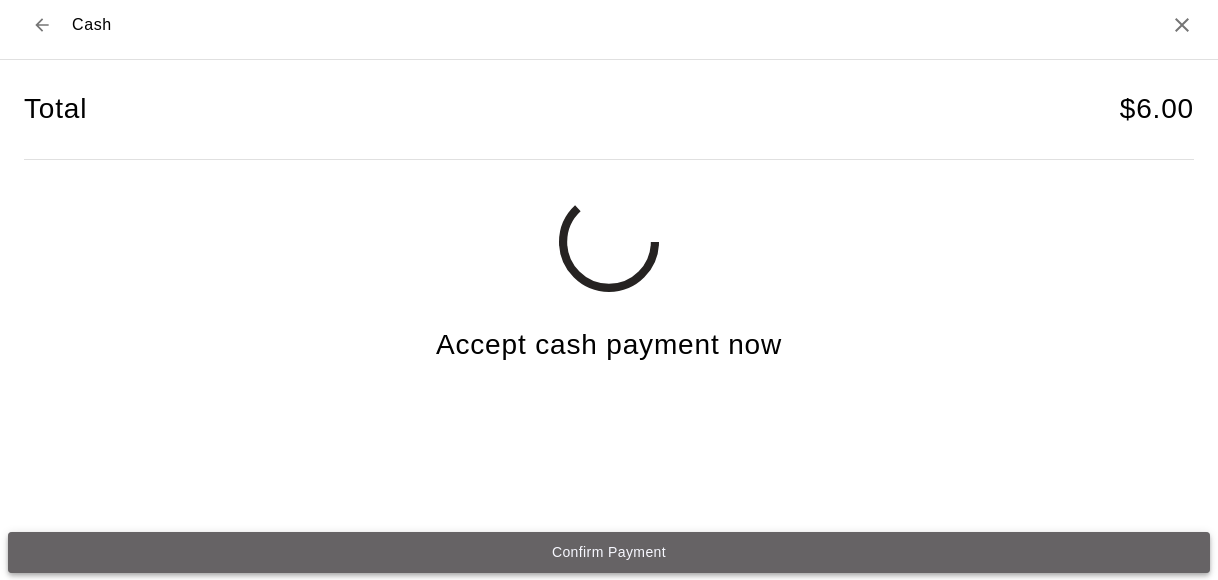 click on "Confirm Payment" at bounding box center (609, 552) 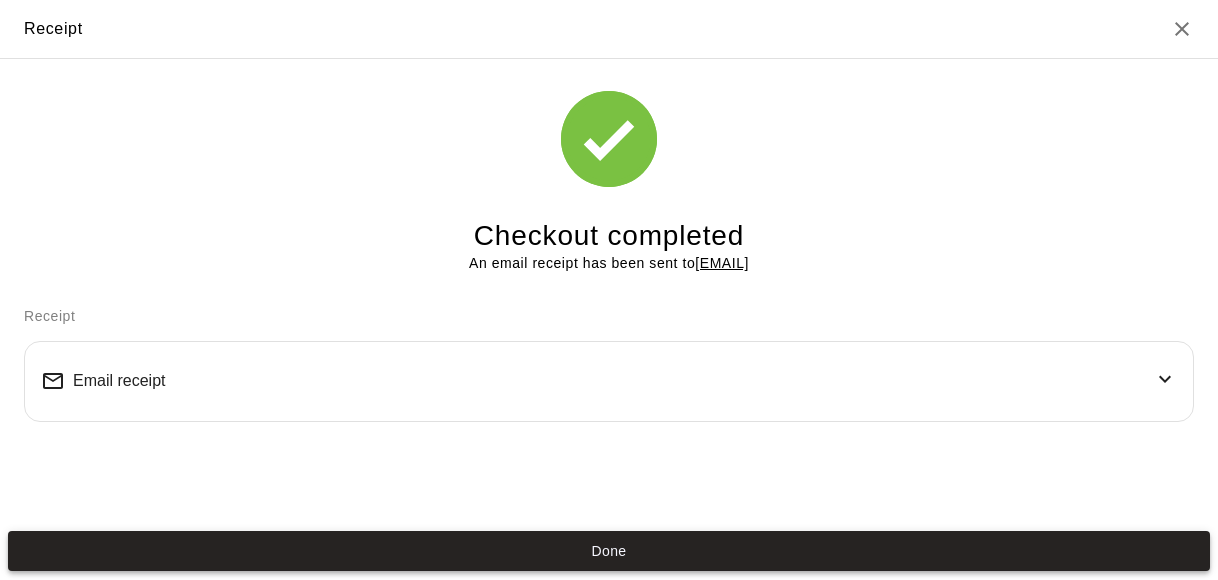 click on "Done" at bounding box center [609, 551] 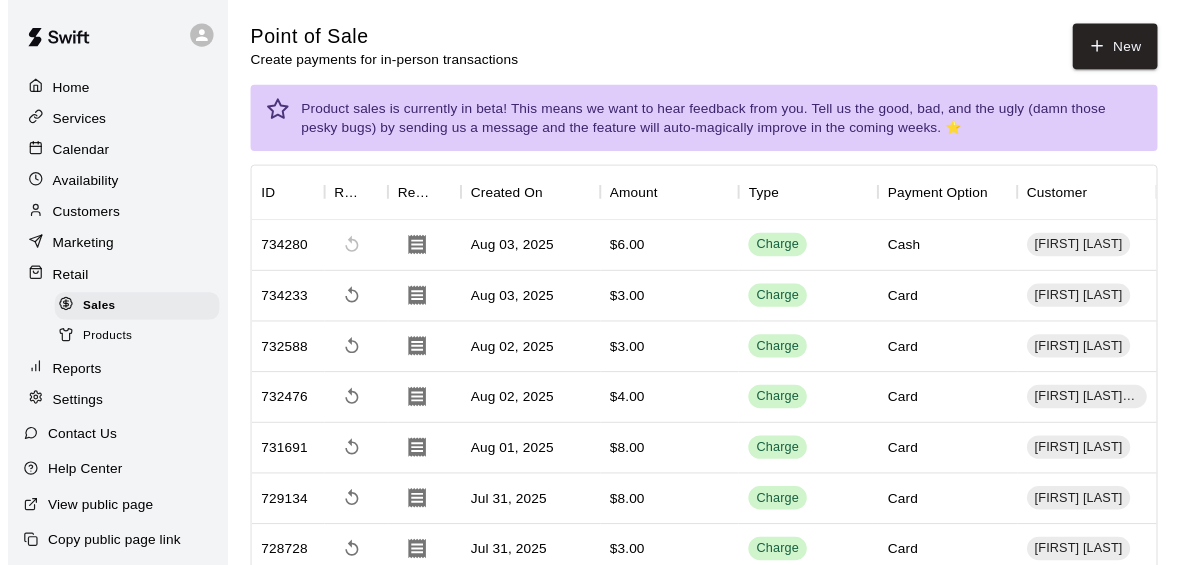 scroll, scrollTop: 0, scrollLeft: 0, axis: both 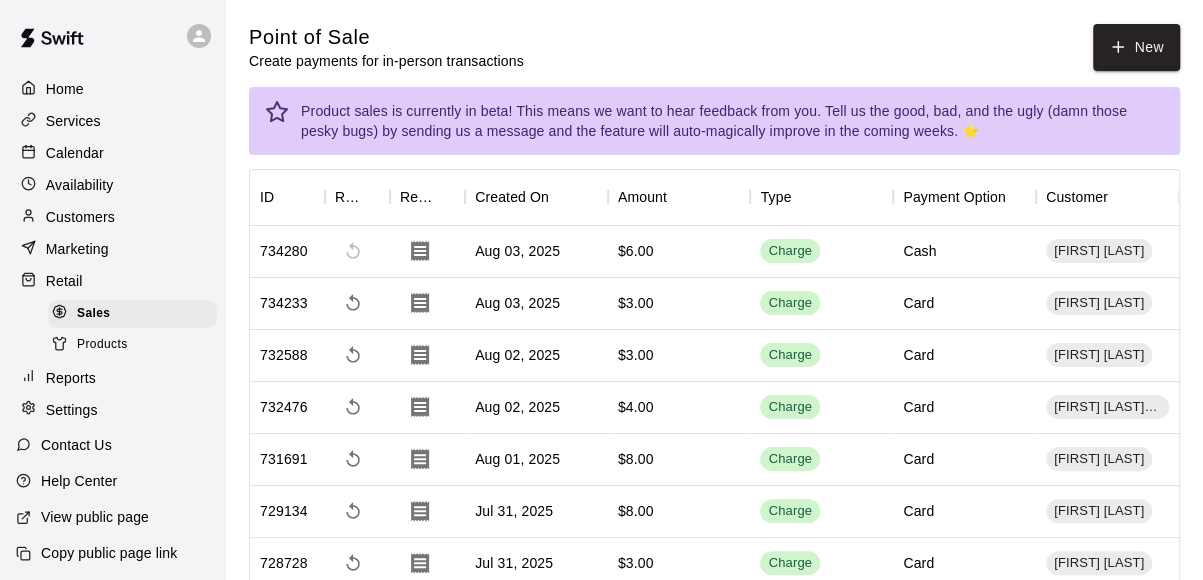 click on "Calendar" at bounding box center (75, 153) 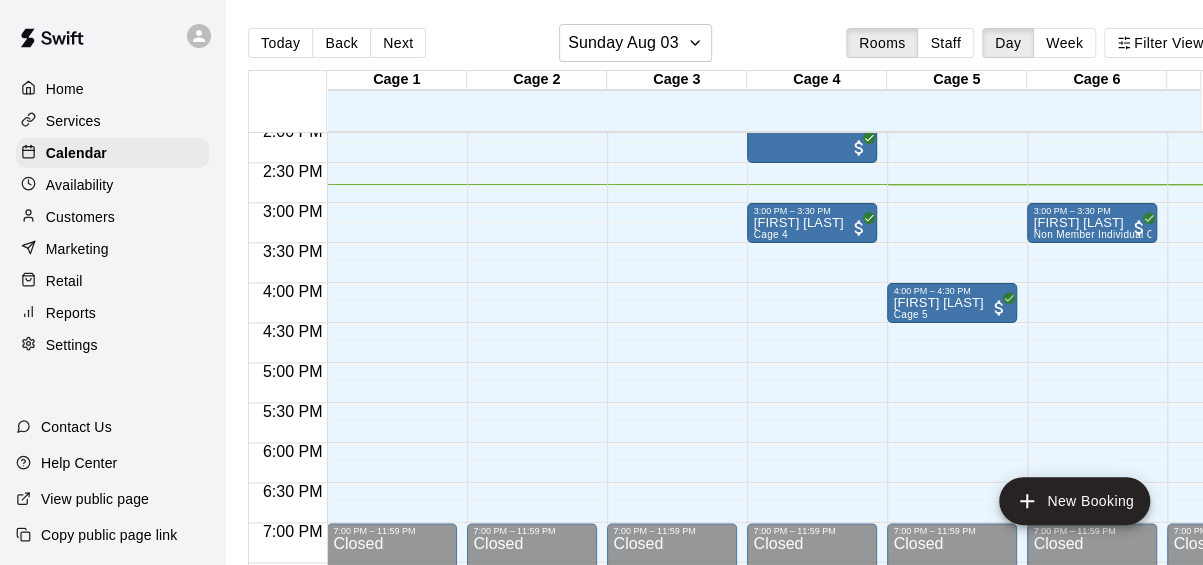scroll, scrollTop: 1132, scrollLeft: 0, axis: vertical 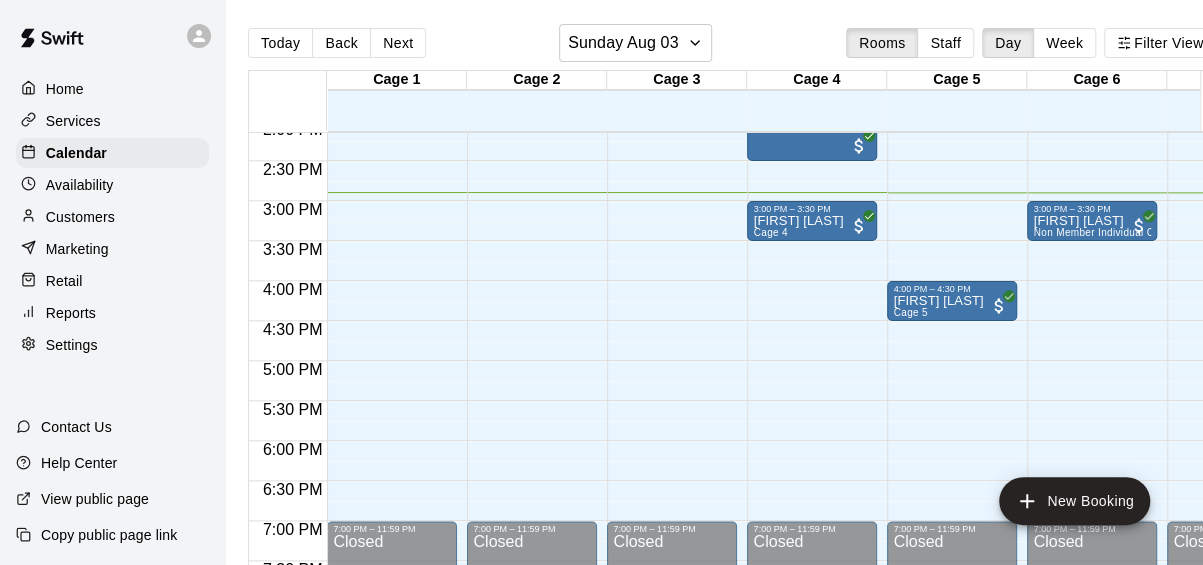 click on "Today Back Next Sunday Aug 03 Rooms Staff Day Week Filter View" at bounding box center (732, 47) 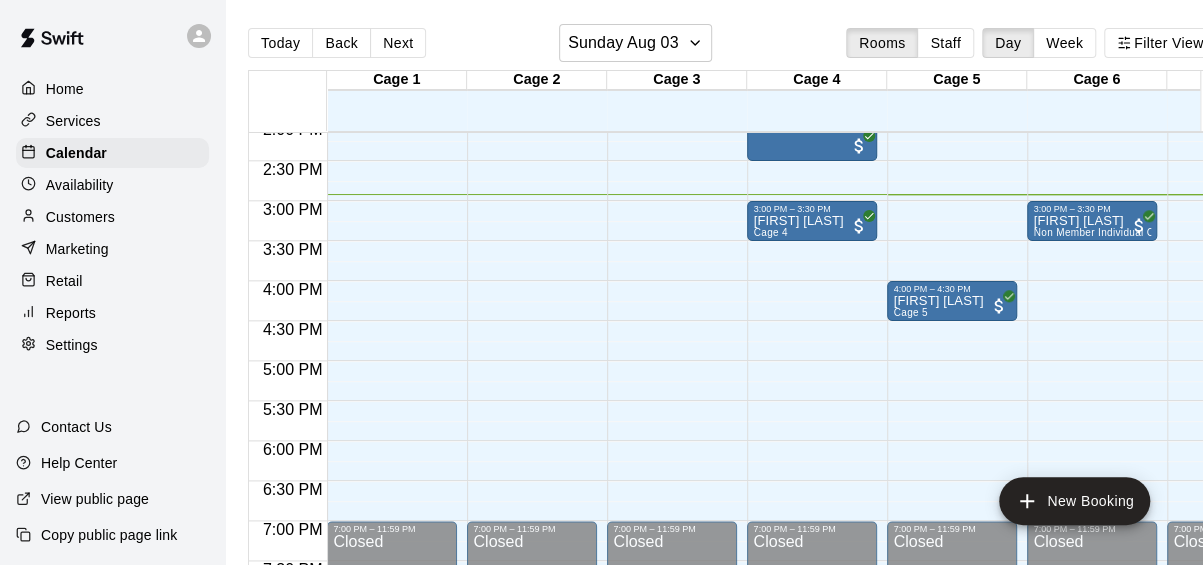 scroll, scrollTop: 1132, scrollLeft: 27, axis: both 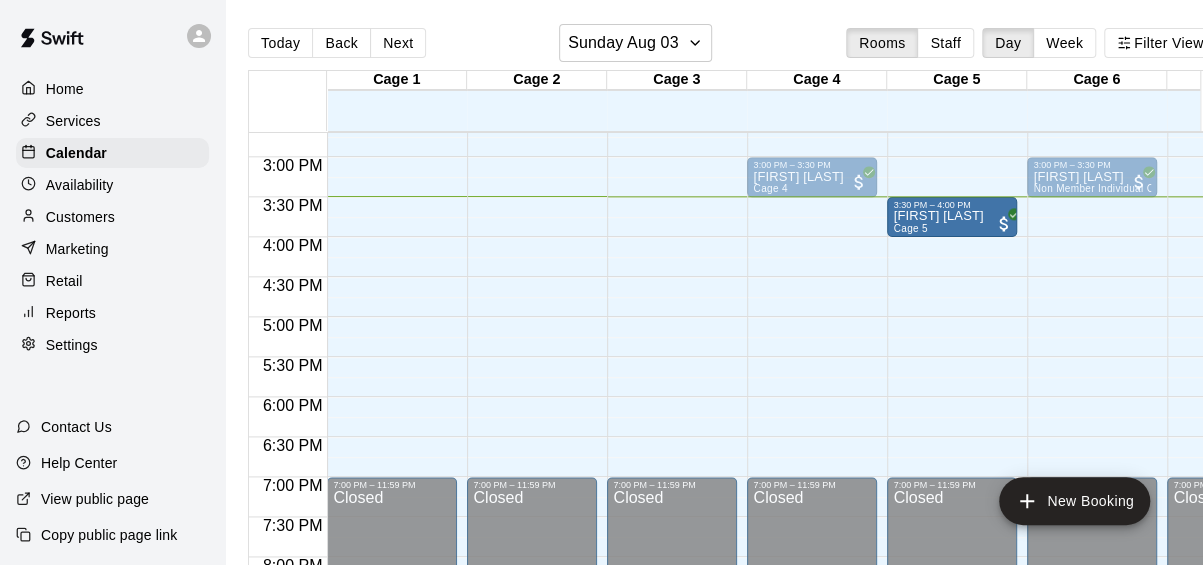drag, startPoint x: 946, startPoint y: 261, endPoint x: 949, endPoint y: 238, distance: 23.194826 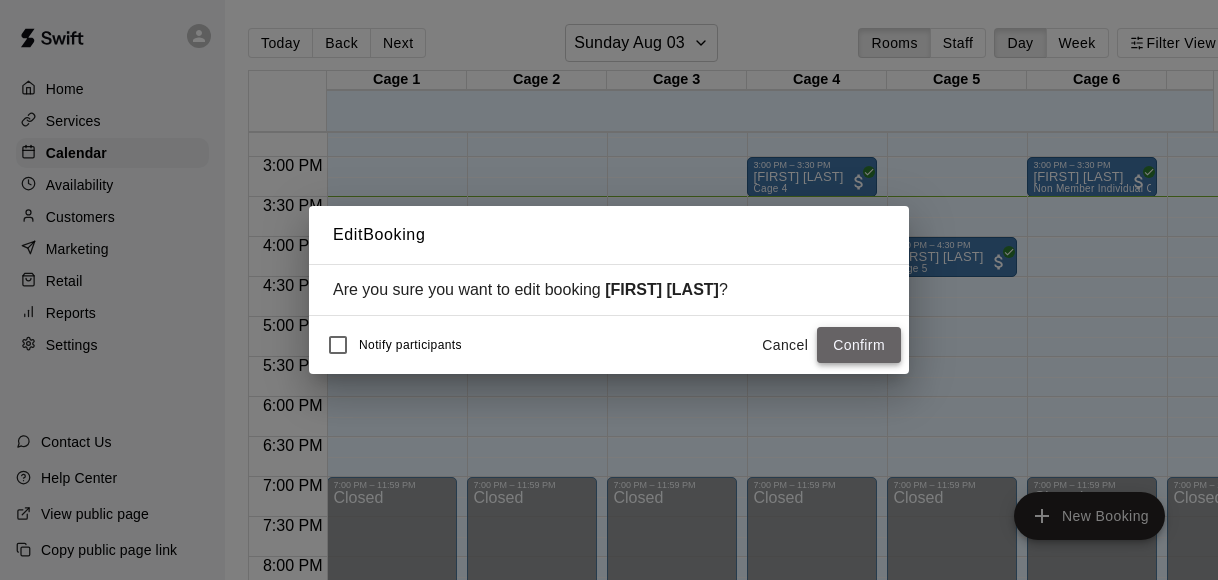 click on "Confirm" at bounding box center [859, 345] 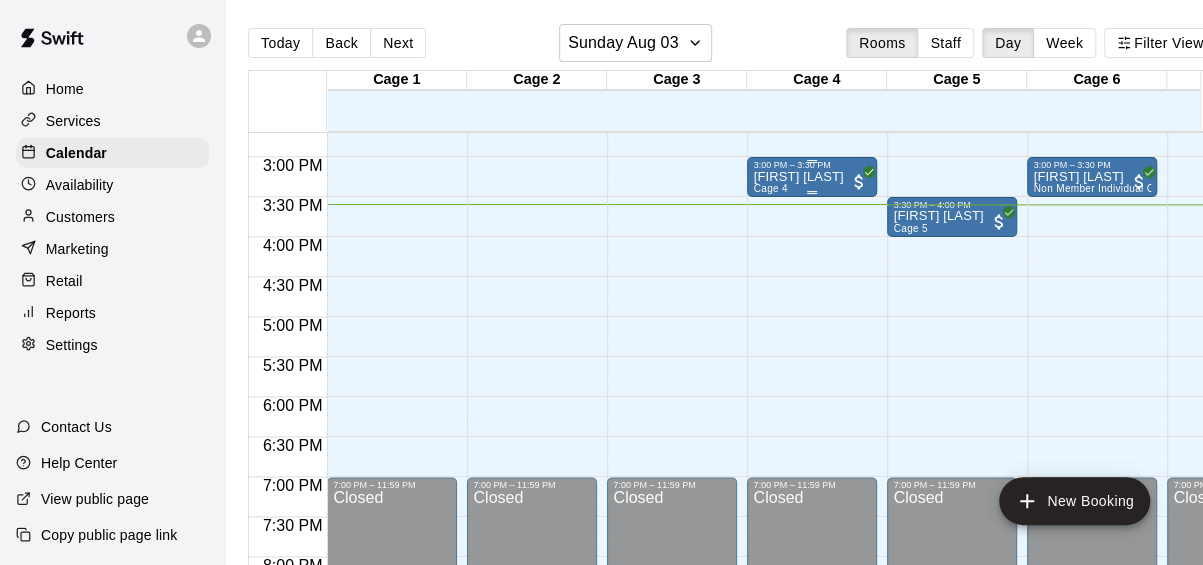 scroll, scrollTop: 1176, scrollLeft: 92, axis: both 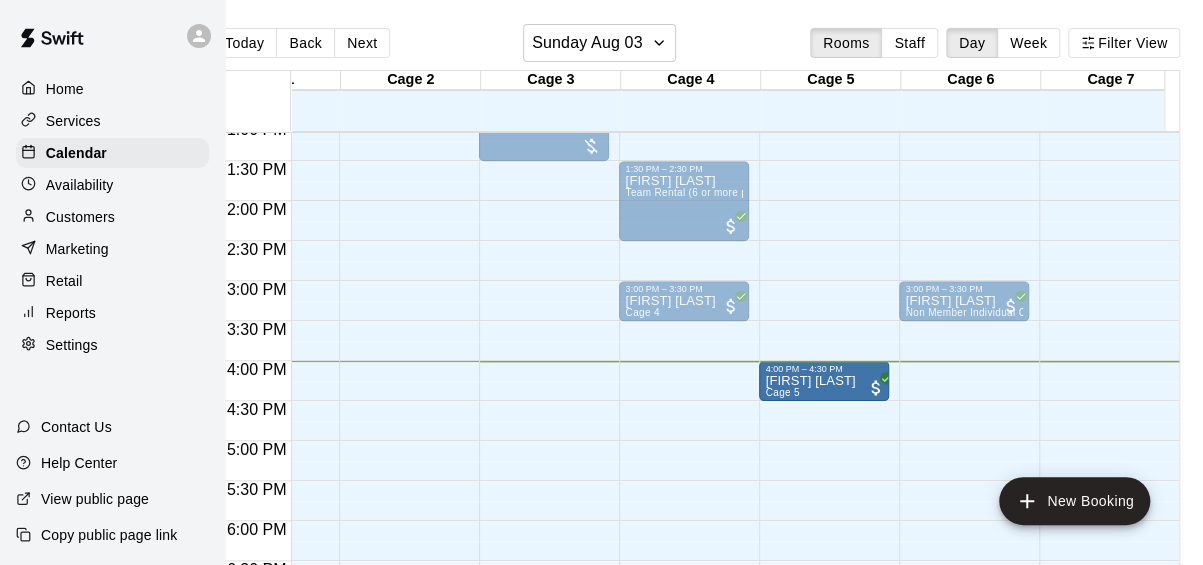 drag, startPoint x: 823, startPoint y: 335, endPoint x: 802, endPoint y: 385, distance: 54.230988 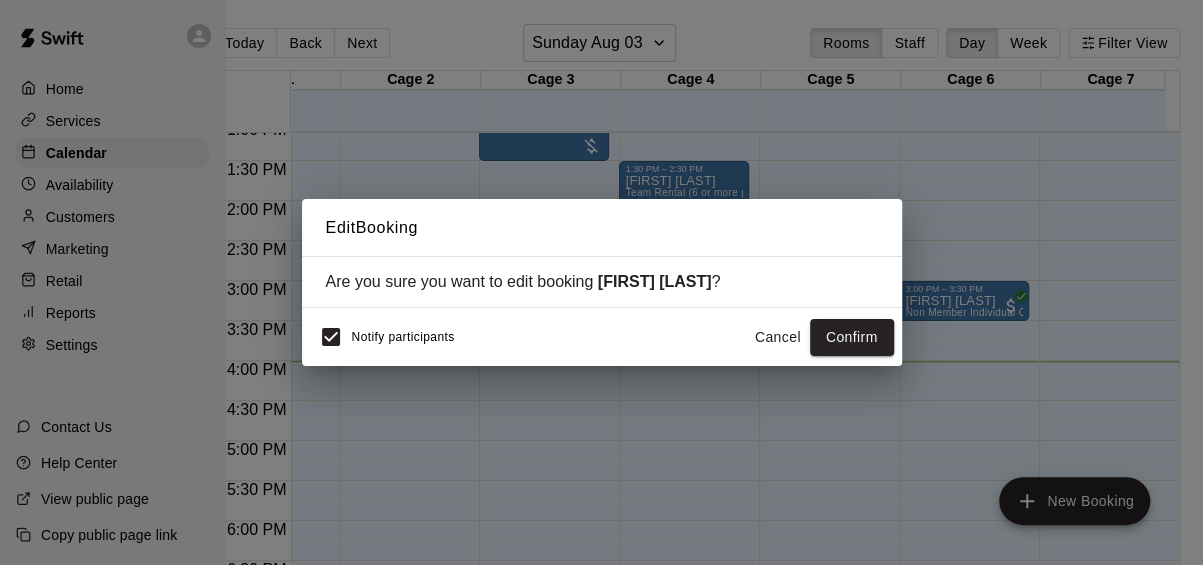scroll, scrollTop: 0, scrollLeft: 34, axis: horizontal 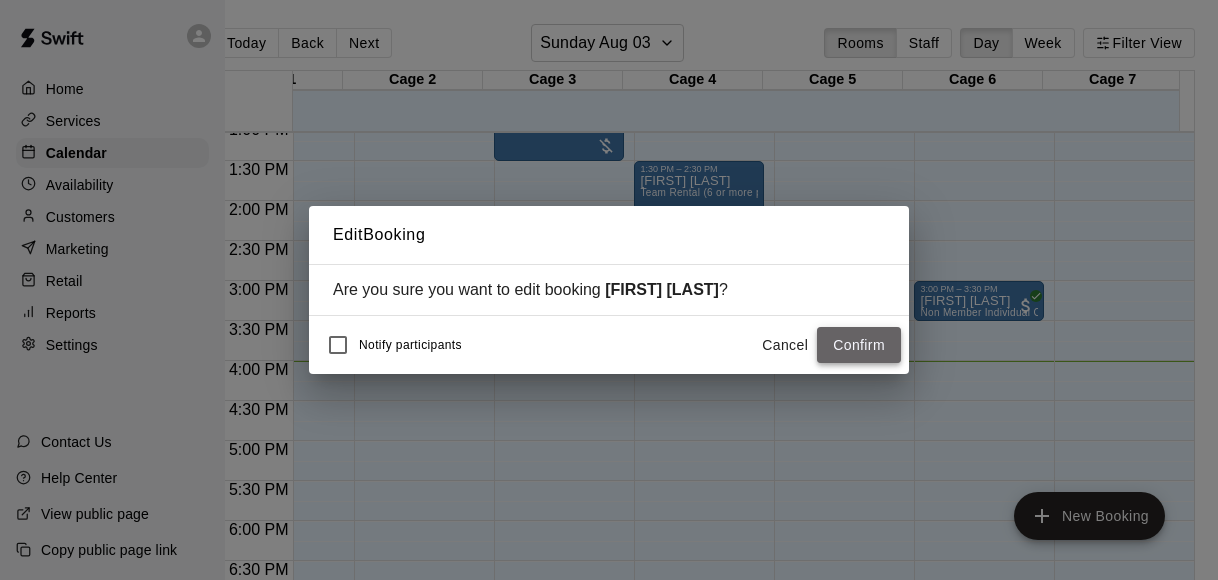 click on "Confirm" at bounding box center [859, 345] 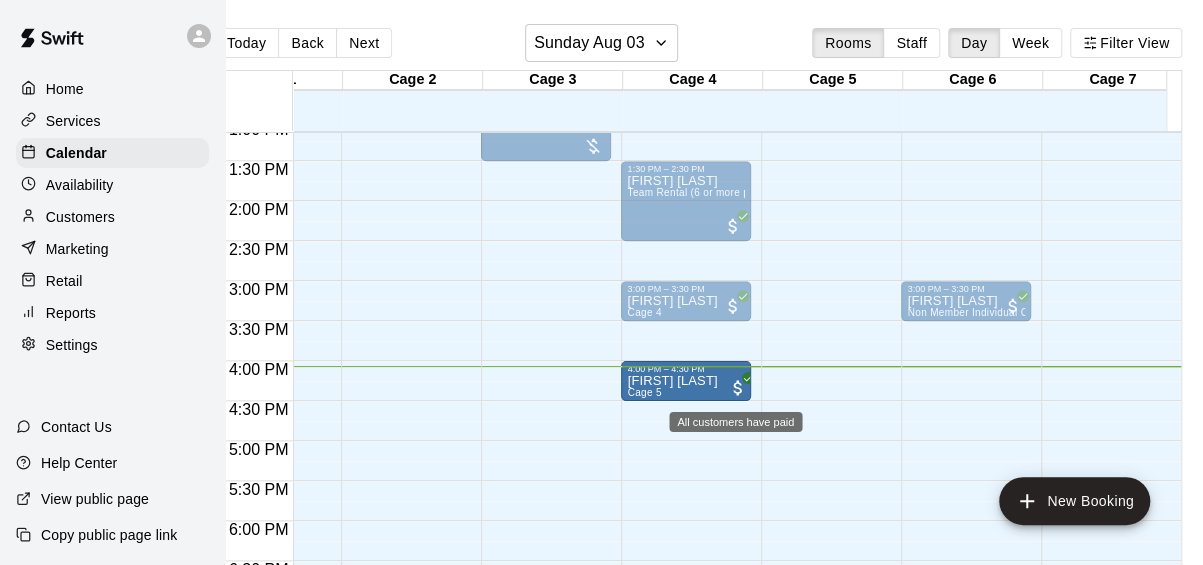 drag, startPoint x: 849, startPoint y: 374, endPoint x: 731, endPoint y: 381, distance: 118.20744 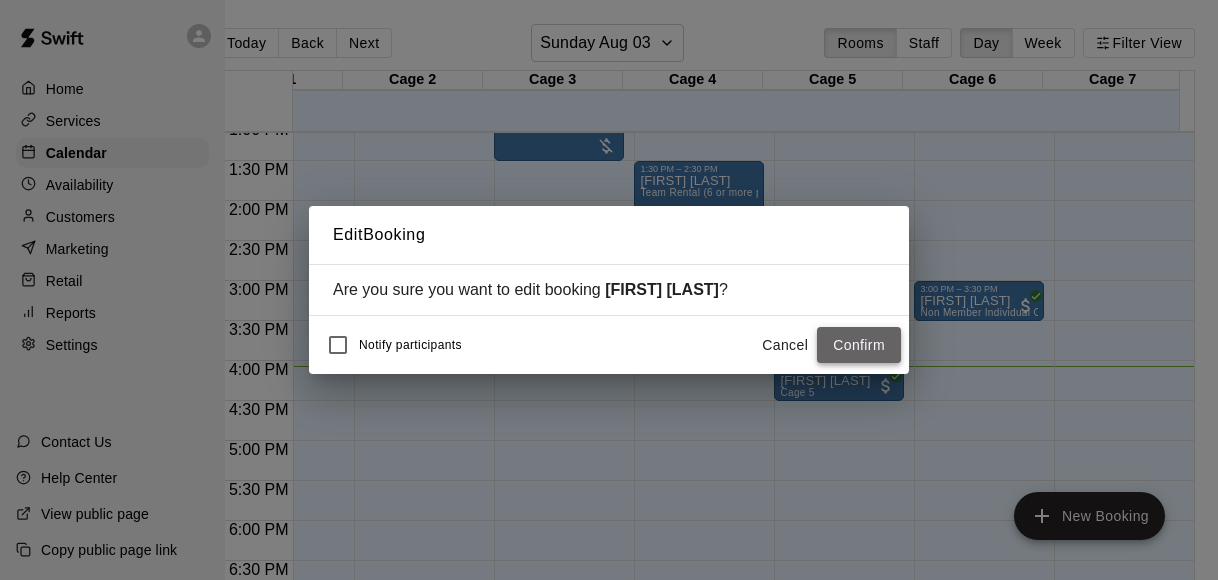 click on "Confirm" at bounding box center [859, 345] 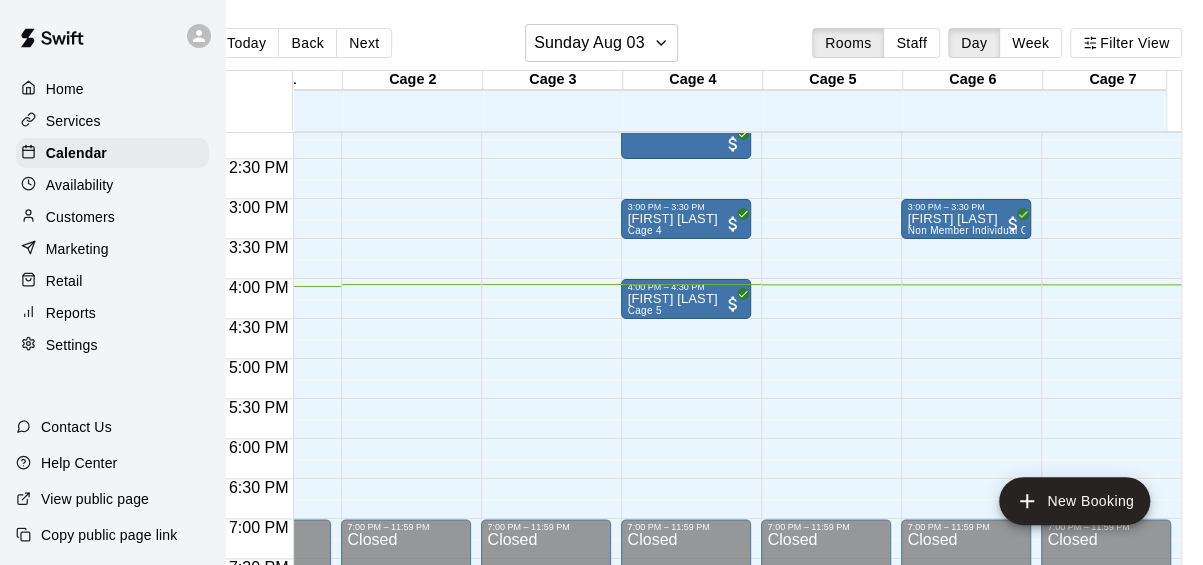 scroll, scrollTop: 1144, scrollLeft: 92, axis: both 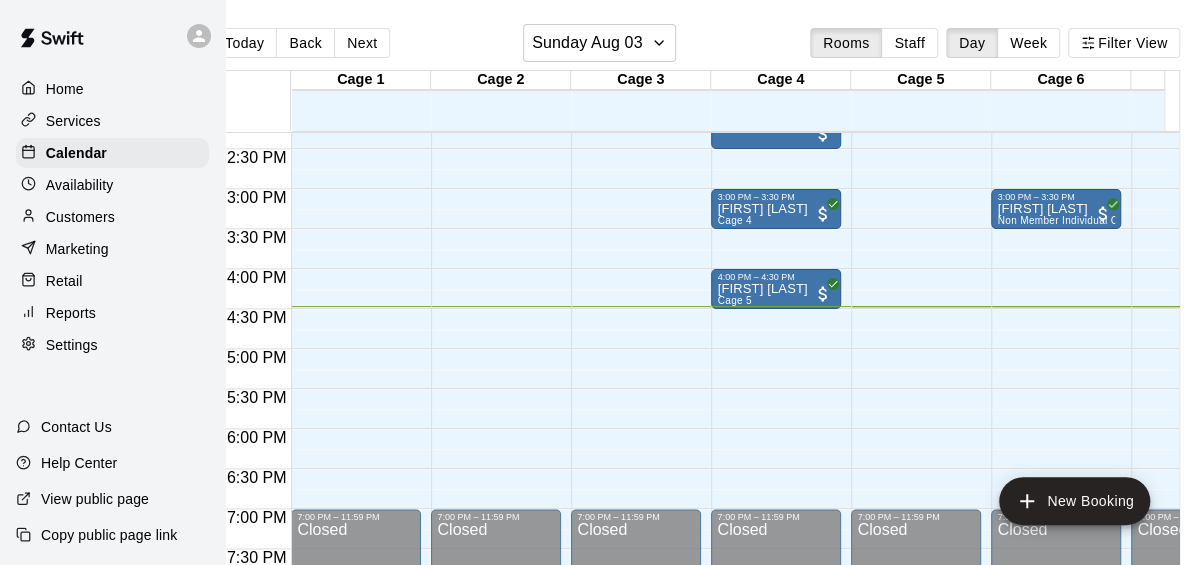 click on "Today Back Next Sunday Aug 03 Rooms Staff Day Week Filter View Cage 1 03 Sun Cage 2 03 Sun Cage 3 03 Sun Cage 4 03 Sun Cage 5 03 Sun Cage 6 03 Sun Cage 7 03 Sun 12:00 AM 12:30 AM 1:00 AM 1:30 AM 2:00 AM 2:30 AM 3:00 AM 3:30 AM 4:00 AM 4:30 AM 5:00 AM 5:30 AM 6:00 AM 6:30 AM 7:00 AM 7:30 AM 8:00 AM 8:30 AM 9:00 AM 9:30 AM 10:00 AM 10:30 AM 11:00 AM 11:30 AM 12:00 PM 12:30 PM 1:00 PM 1:30 PM 2:00 PM 2:30 PM 3:00 PM 3:30 PM 4:00 PM 4:30 PM 5:00 PM 5:30 PM 6:00 PM 6:30 PM 7:00 PM 7:30 PM 8:00 PM 8:30 PM 9:00 PM 9:30 PM 10:00 PM 10:30 PM 11:00 PM 11:30 PM 12:00 AM – 9:00 AM Closed 7:00 PM – 11:59 PM Closed 12:00 AM – 9:00 AM Closed 7:00 PM – 11:59 PM Closed 12:00 AM – 9:00 AM Closed 10:30 AM – 11:00 AM [FIRST] [LAST] Cage 3 12:00 PM – 12:30 PM [FIRST] [LAST] Cage 3 12:30 PM – 1:30 PM [FIRST] [LAST] Cage 3 7:00 PM – 11:59 PM Closed 12:00 AM – 9:00 AM Closed 12:00 PM – 12:30 PM [FIRST] [LAST] Cage 4 1:30 PM – 2:30 PM [FIRST] [LAST] Team Rental (6 or more players) 3:00 PM – 3:30 PM Cage 4" at bounding box center (696, 298) 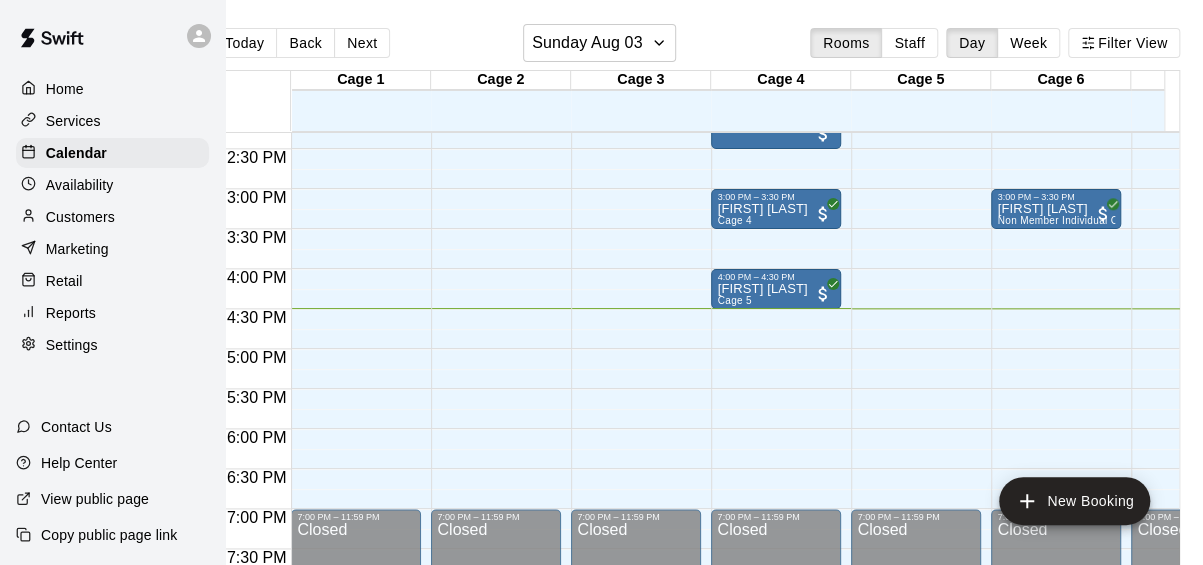 click on "12:00 AM – 9:00 AM Closed 10:30 AM – 11:00 AM [FIRST] [LAST] Cage 5 7:00 PM – 11:59 PM Closed" at bounding box center [916, -51] 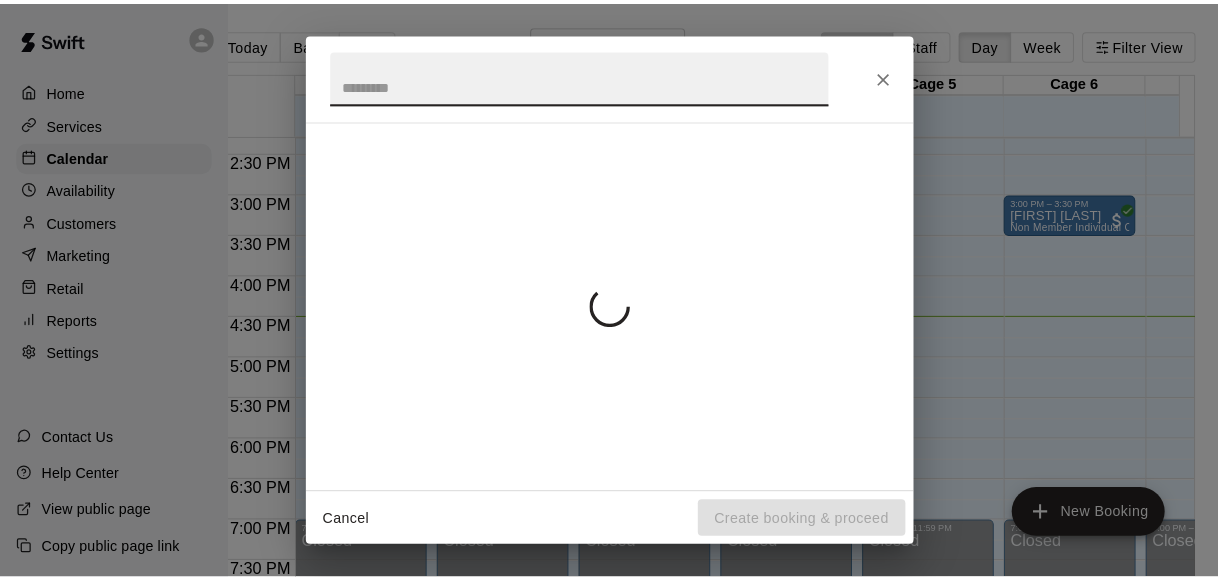 scroll, scrollTop: 0, scrollLeft: 34, axis: horizontal 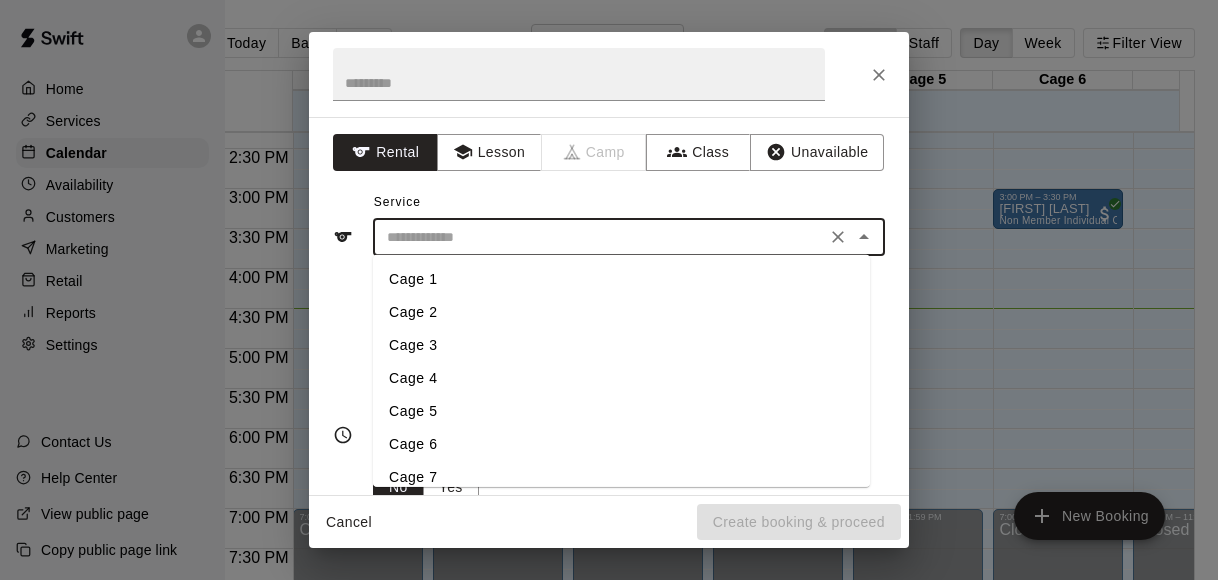 click at bounding box center [599, 237] 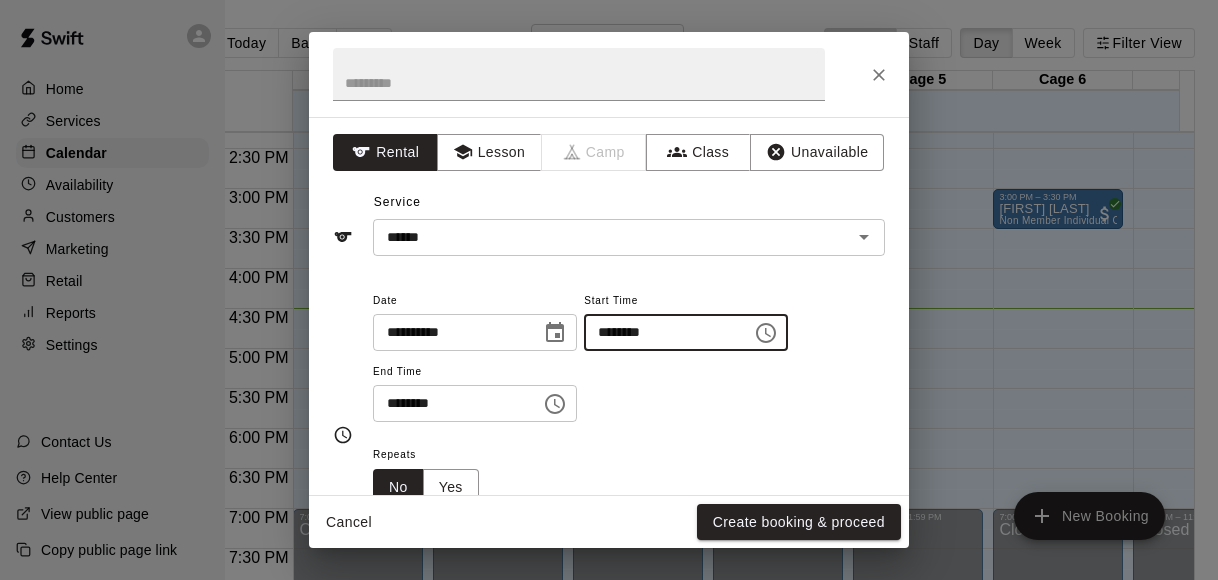 click on "********" at bounding box center [661, 332] 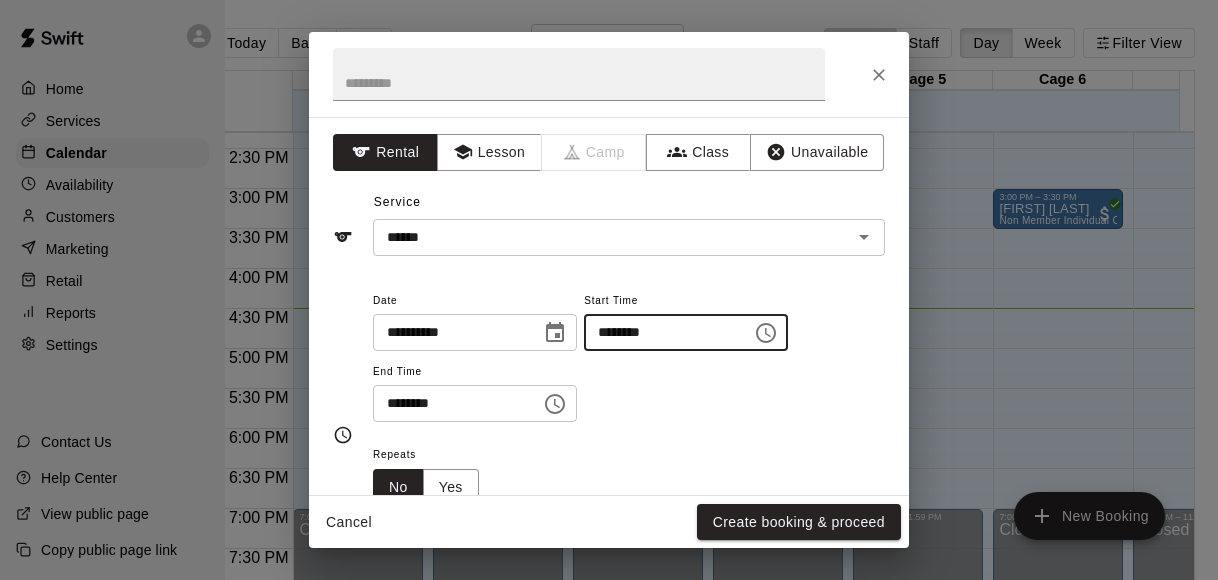 click on "********" at bounding box center [661, 332] 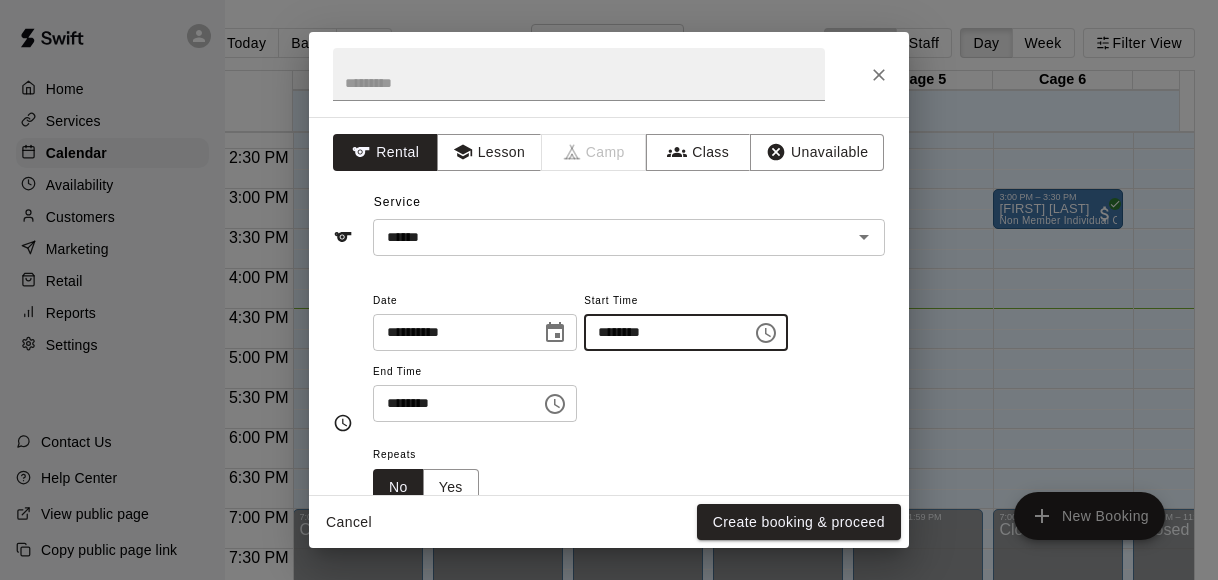 type on "********" 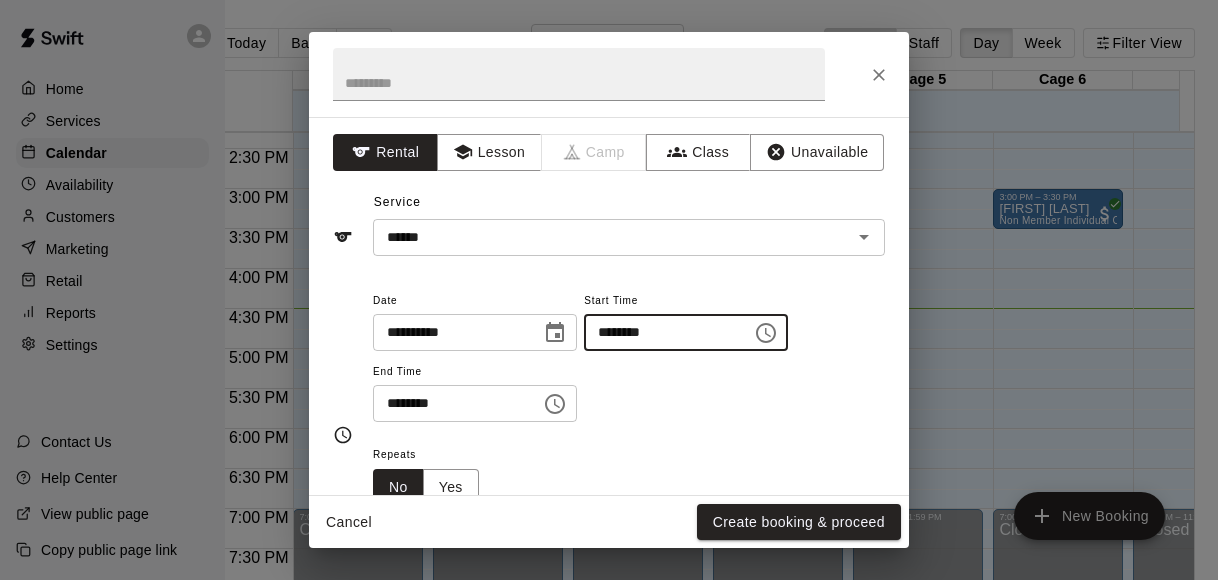 click on "********" at bounding box center [450, 403] 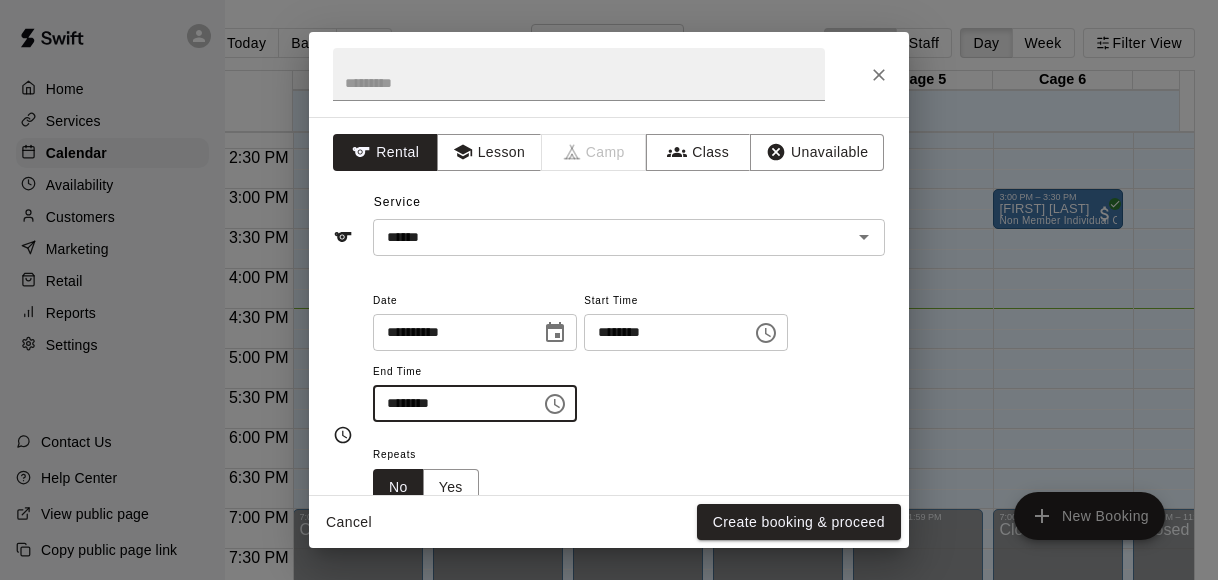 type on "********" 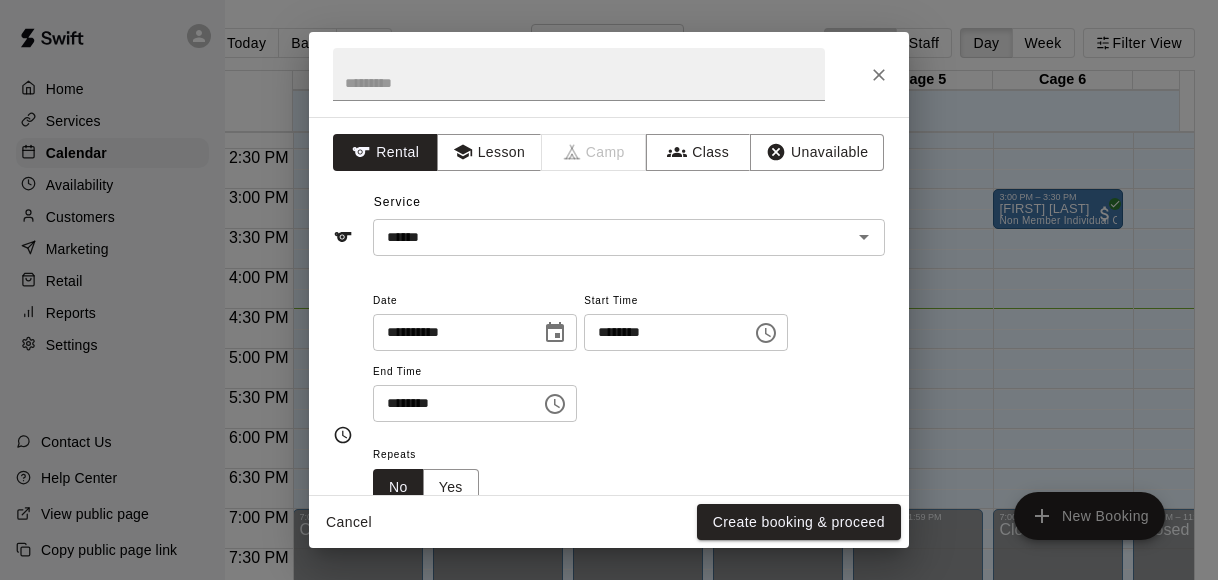click on "**********" at bounding box center (629, 355) 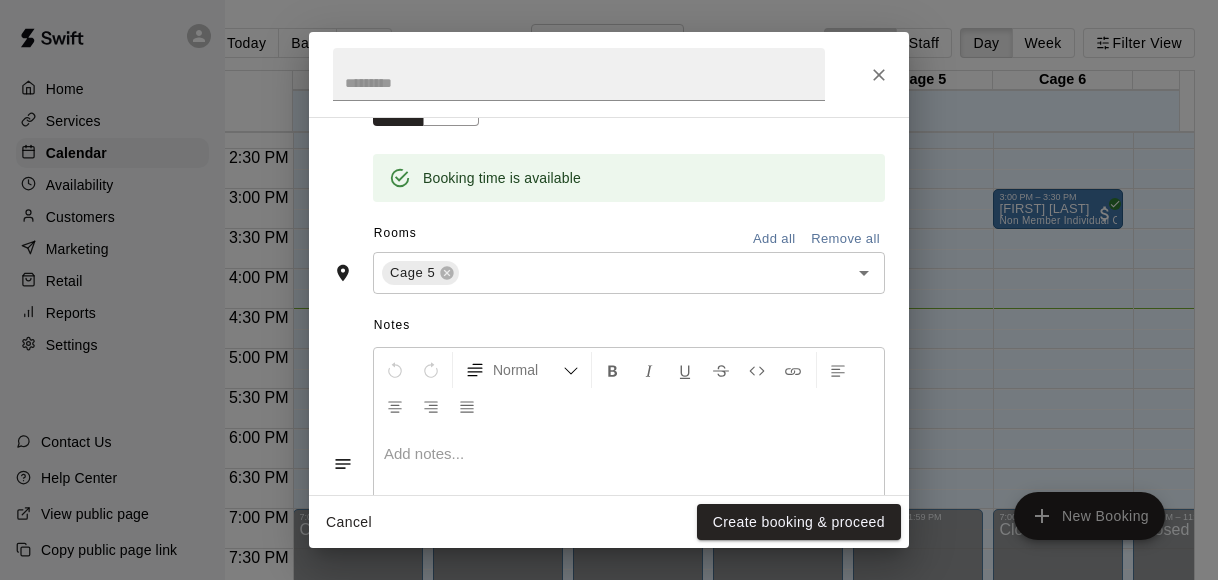 scroll, scrollTop: 392, scrollLeft: 0, axis: vertical 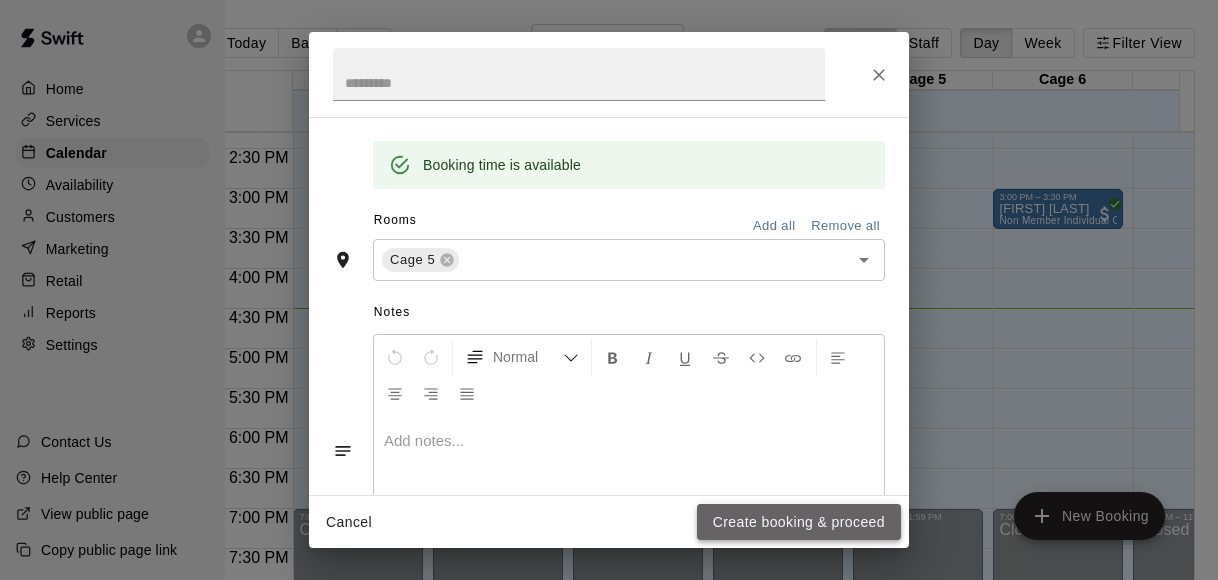 click on "Create booking & proceed" at bounding box center (799, 522) 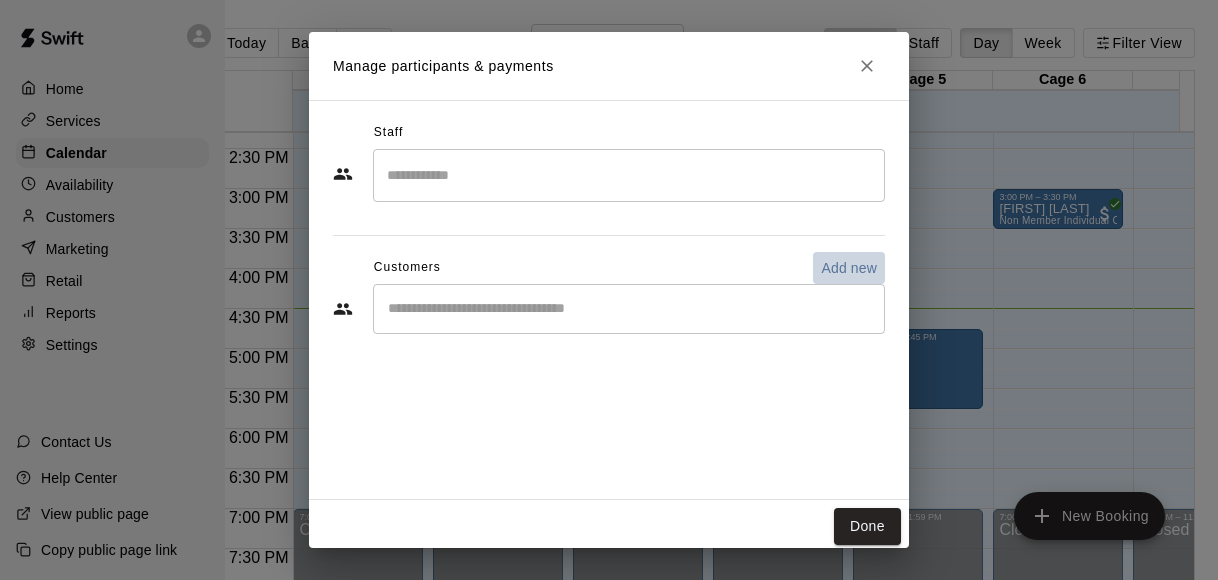 click on "Add new" at bounding box center [849, 268] 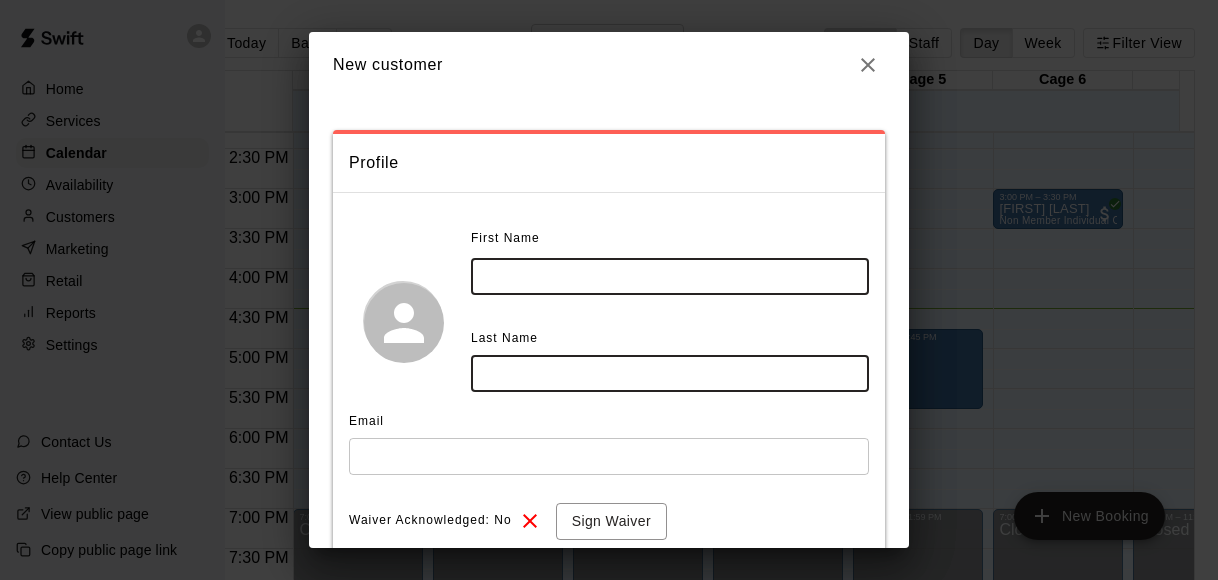 click at bounding box center [670, 276] 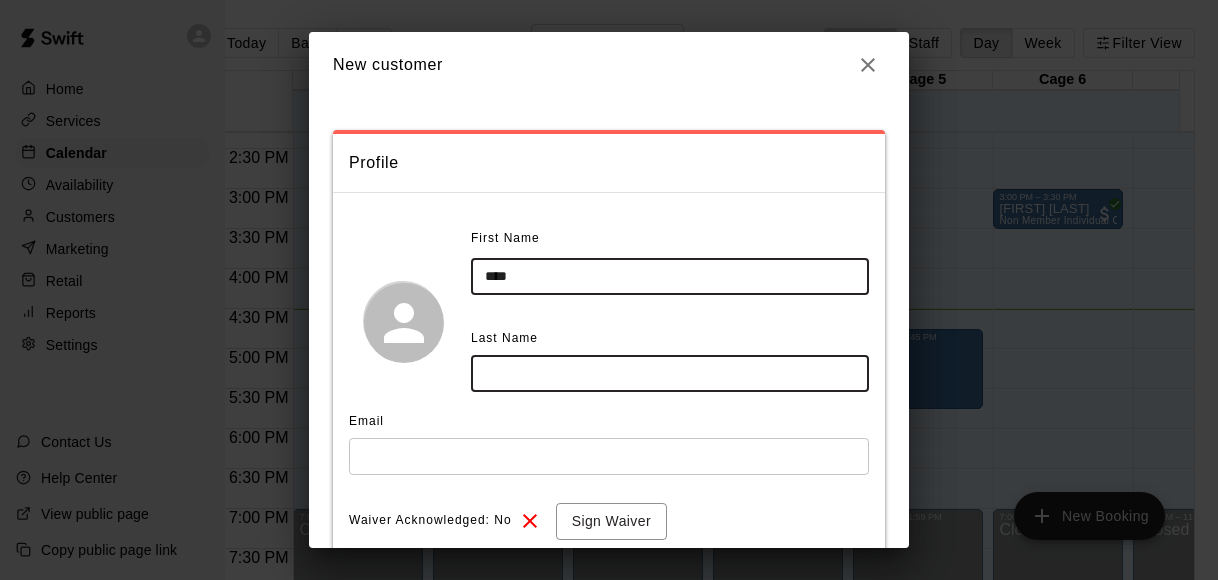 type on "****" 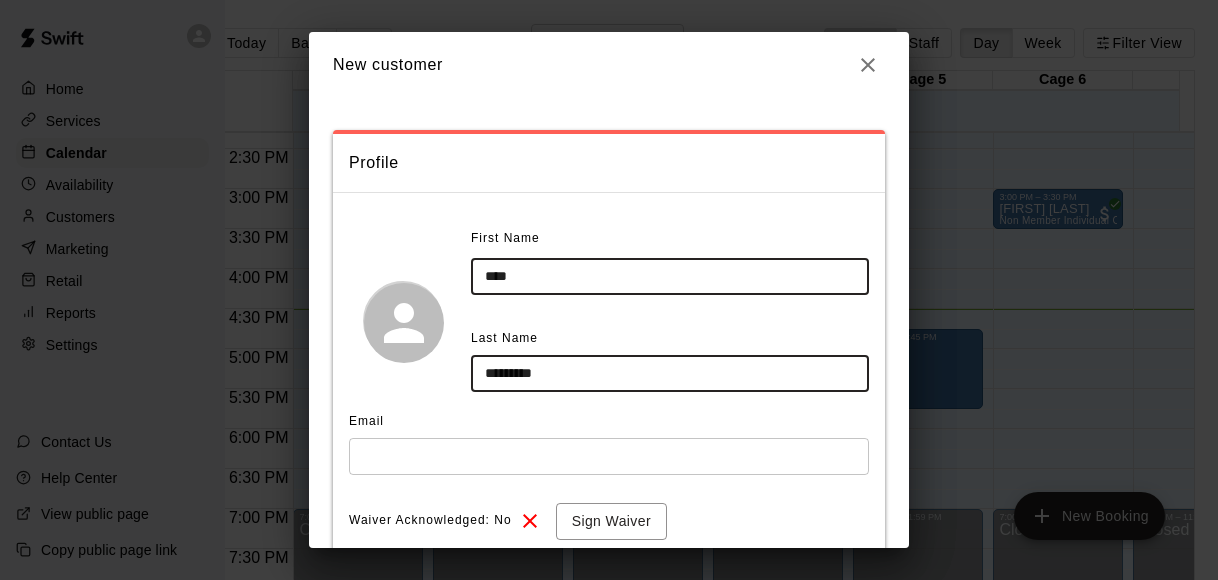 type on "*********" 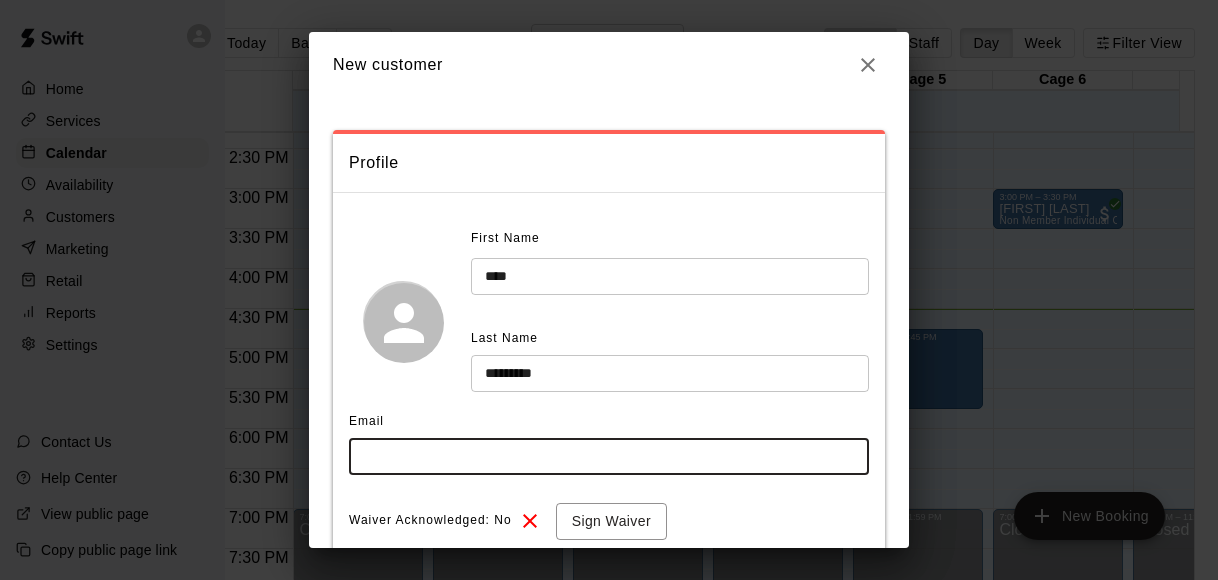click at bounding box center (609, 456) 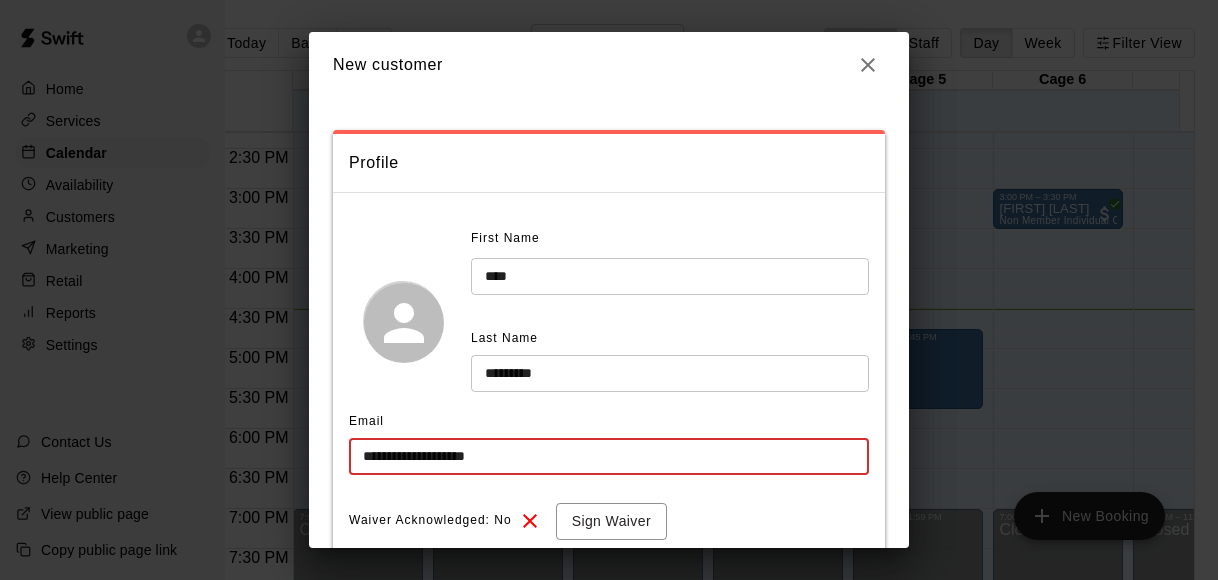 scroll, scrollTop: 22, scrollLeft: 0, axis: vertical 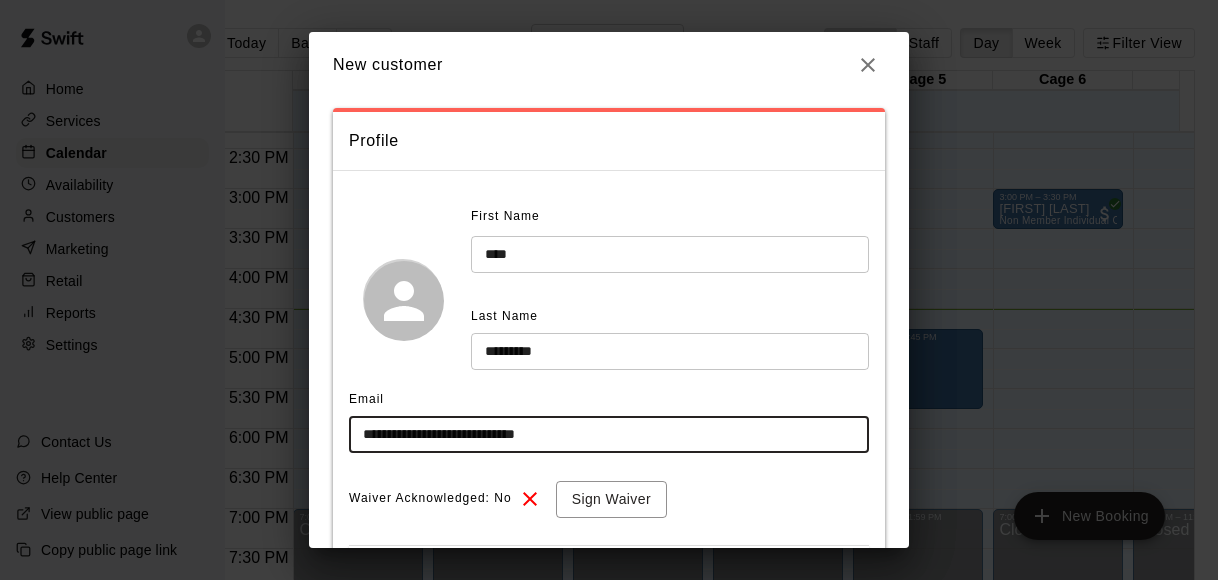 type on "**********" 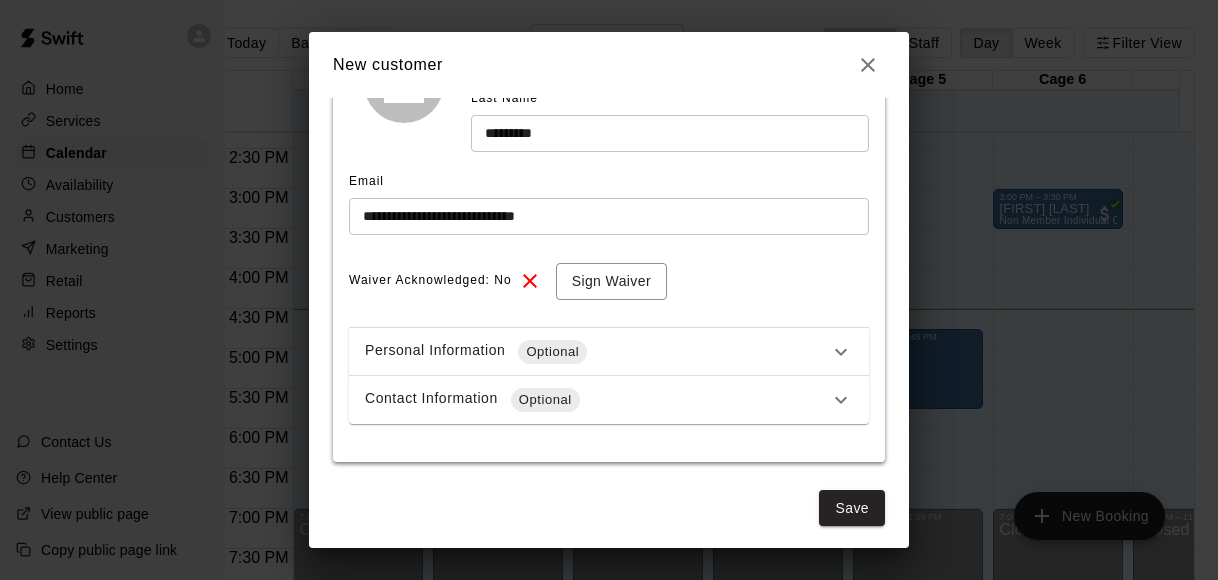 scroll, scrollTop: 245, scrollLeft: 0, axis: vertical 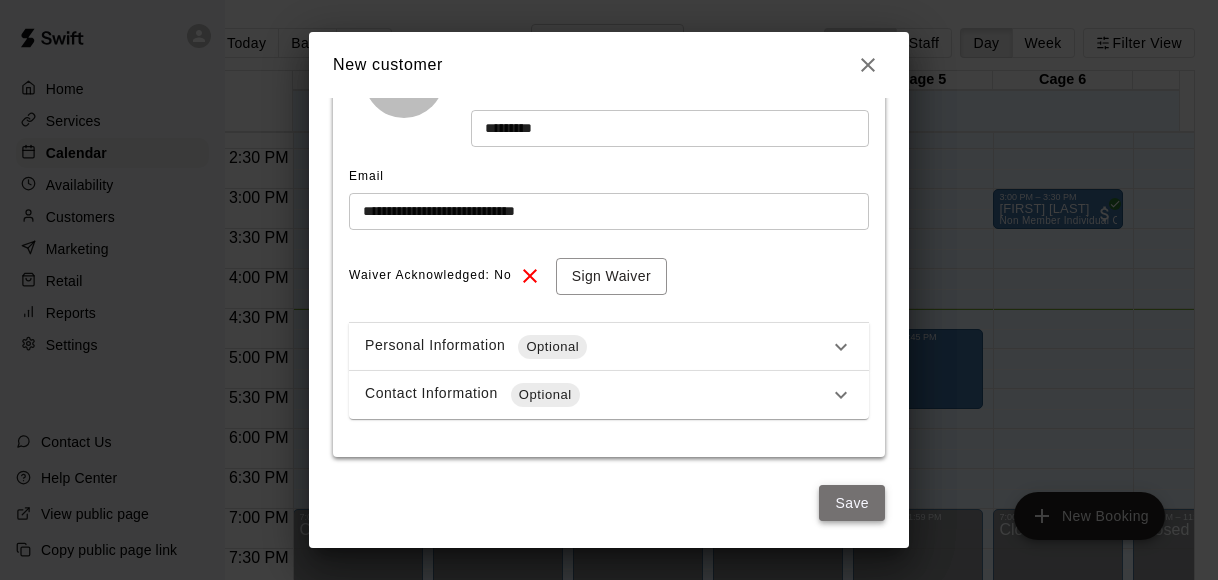 click on "Save" at bounding box center (852, 503) 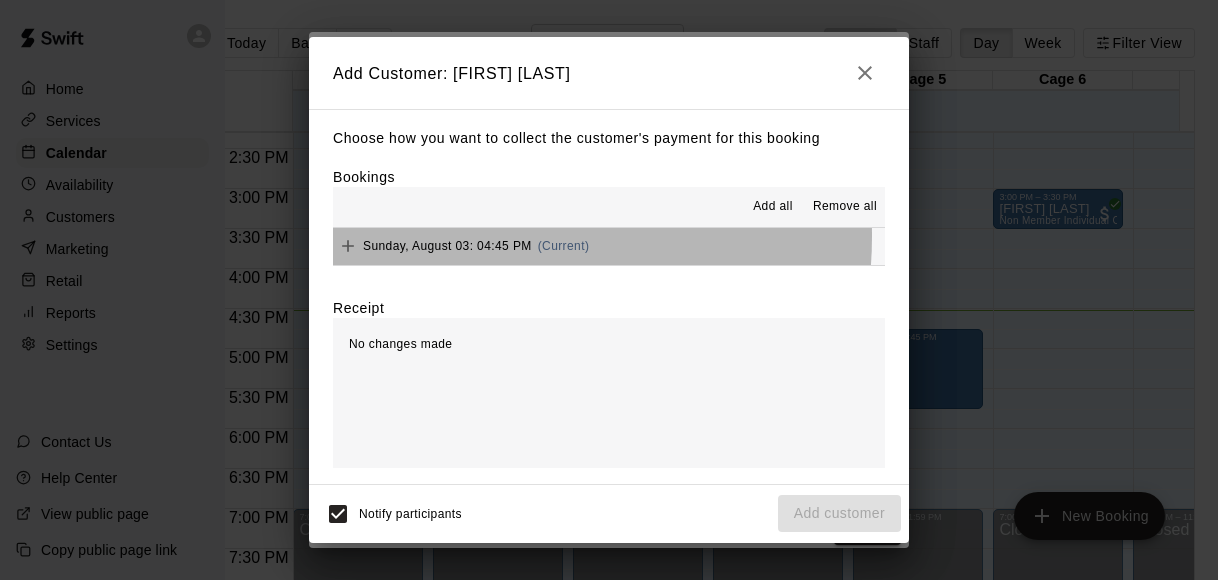 click on "Sunday, August 03: 04:45 PM (Current)" at bounding box center [461, 246] 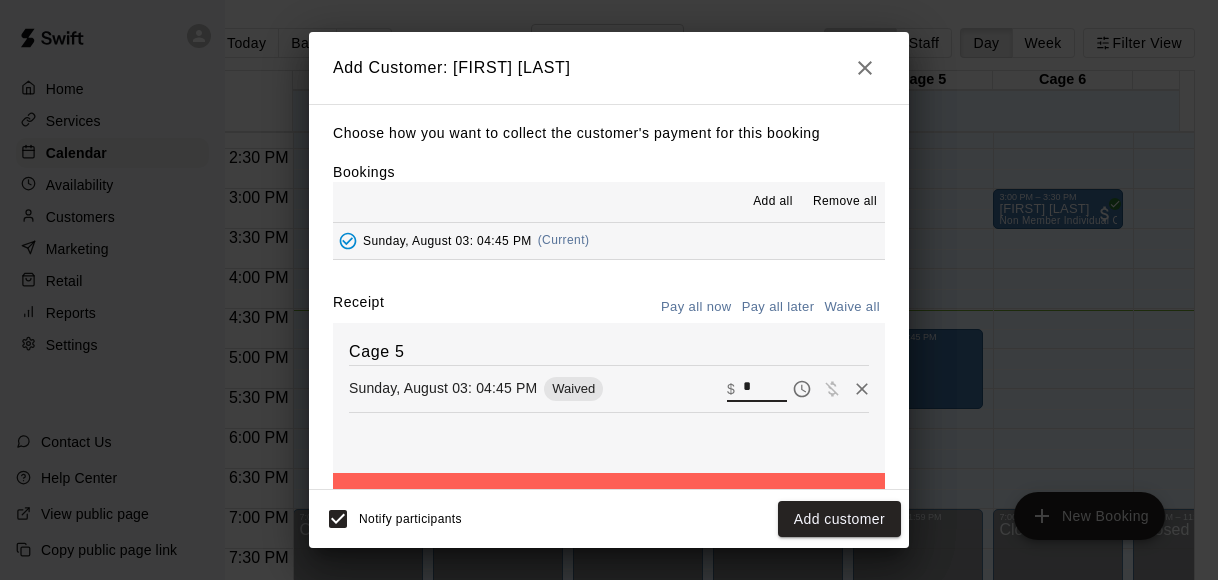 click on "*" at bounding box center (765, 388) 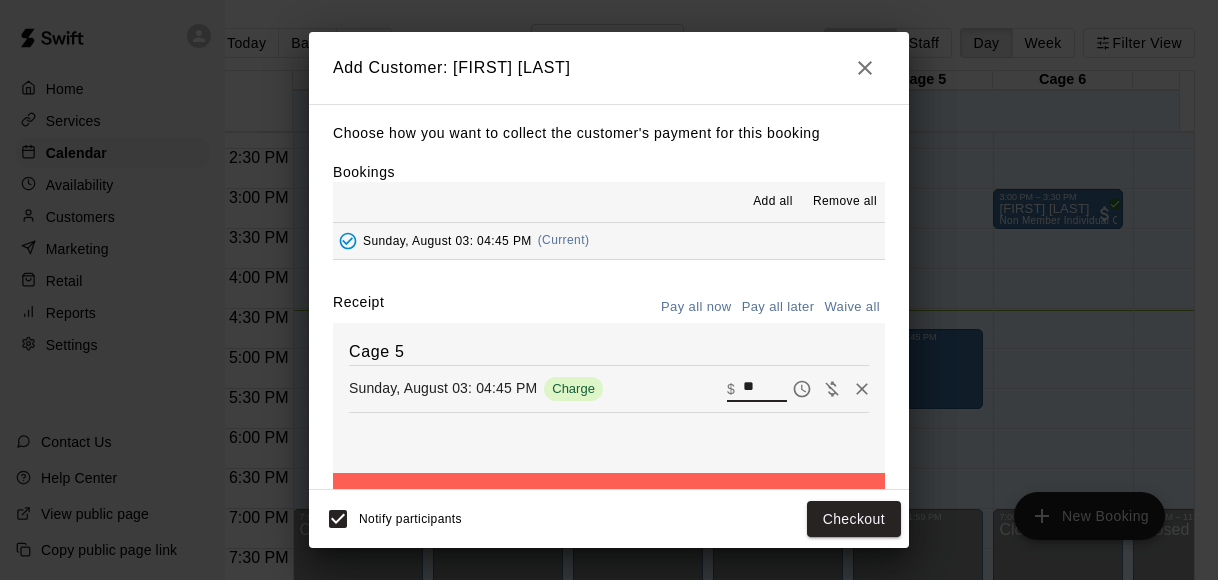 scroll, scrollTop: 60, scrollLeft: 0, axis: vertical 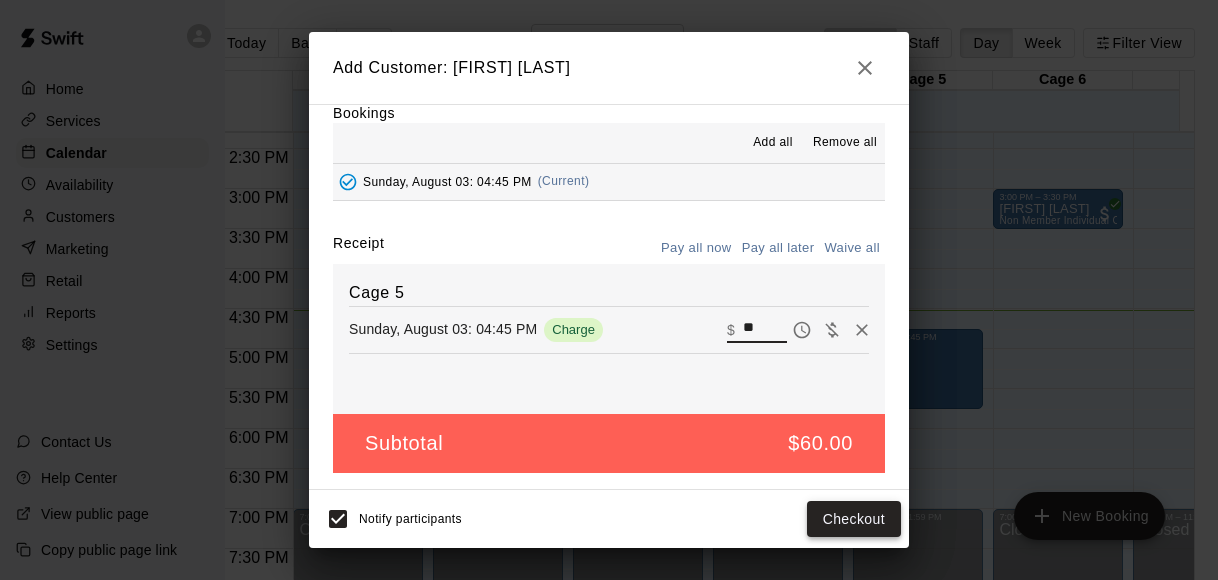type on "**" 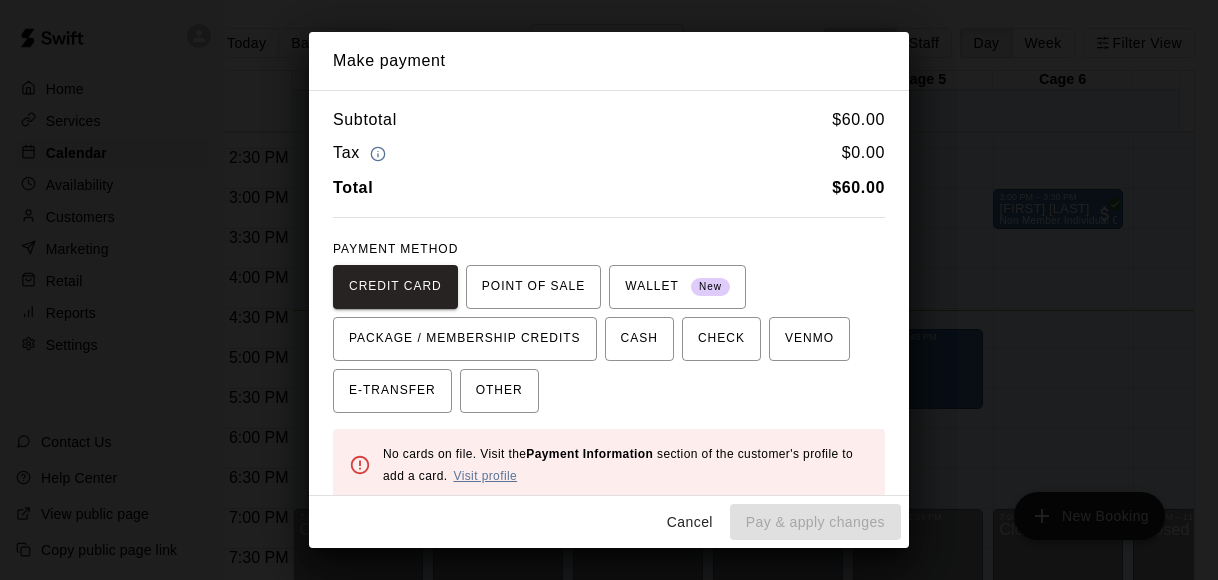 click on "Visit profile" at bounding box center [485, 476] 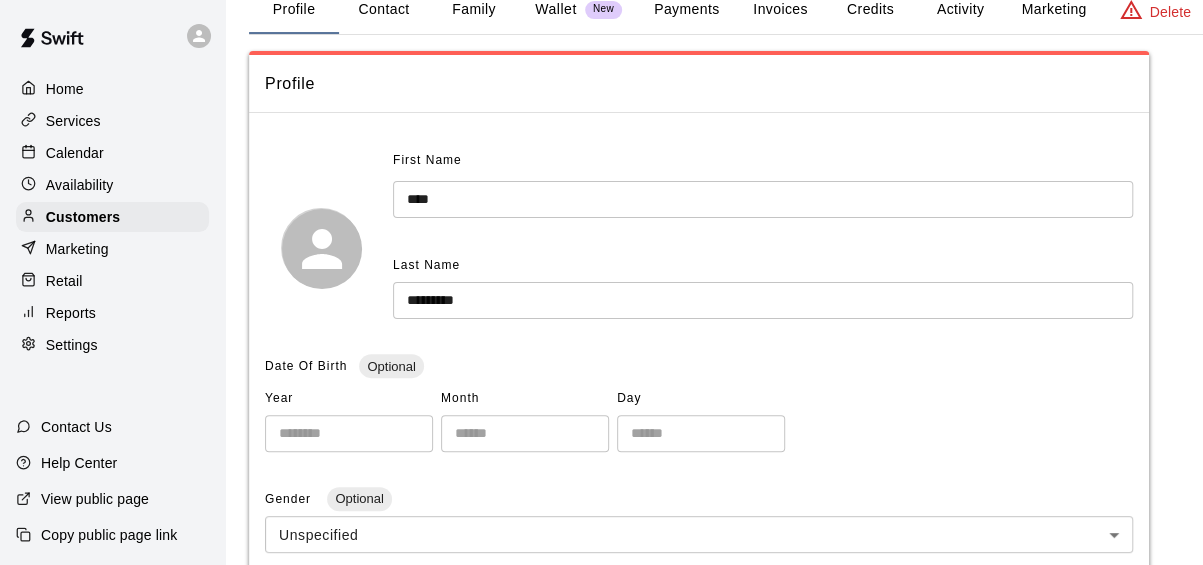 scroll, scrollTop: 114, scrollLeft: 0, axis: vertical 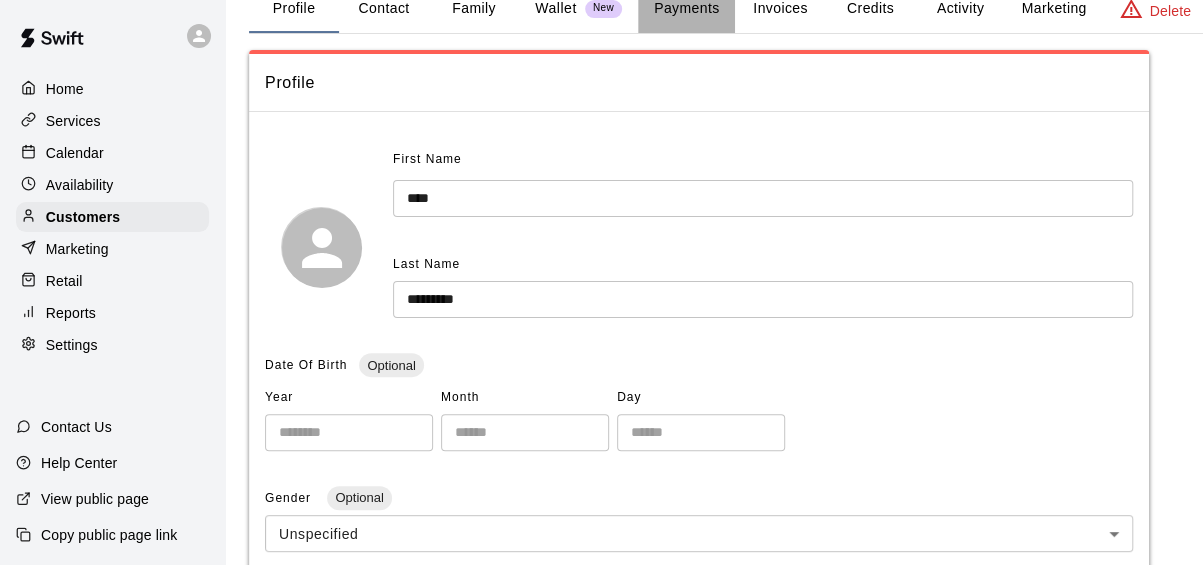 click on "Payments" at bounding box center [686, 9] 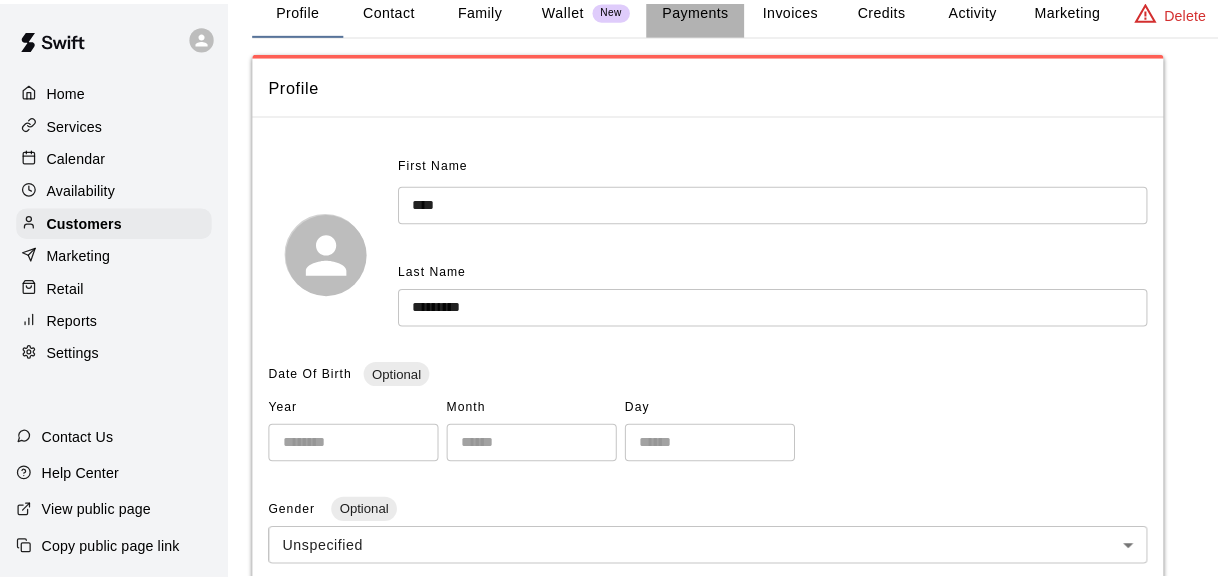 scroll, scrollTop: 0, scrollLeft: 0, axis: both 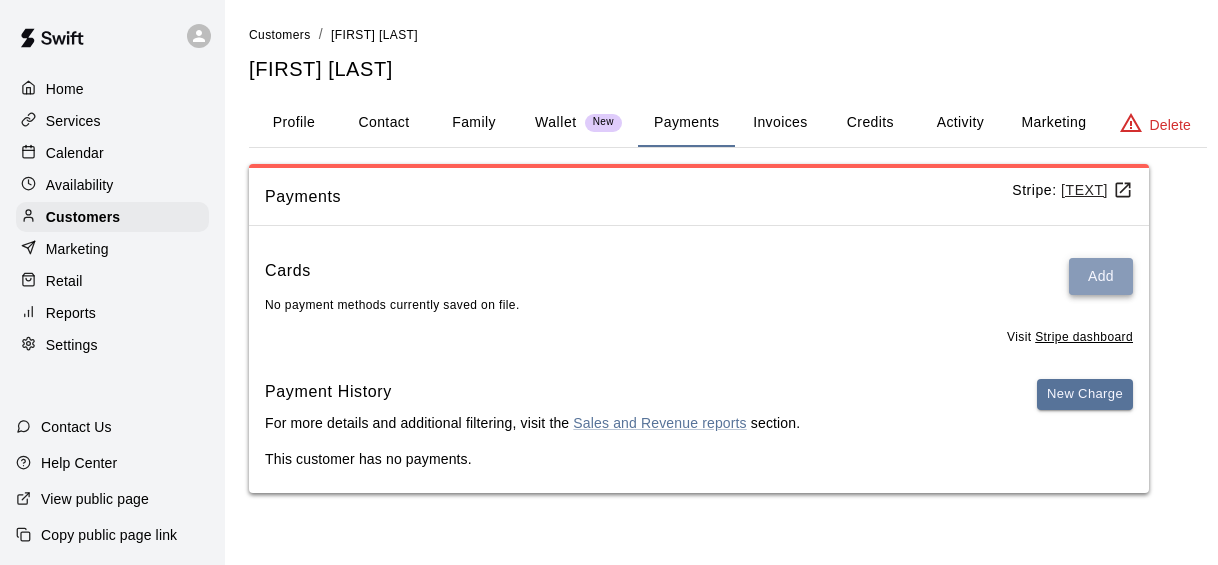click on "Add" at bounding box center [1101, 276] 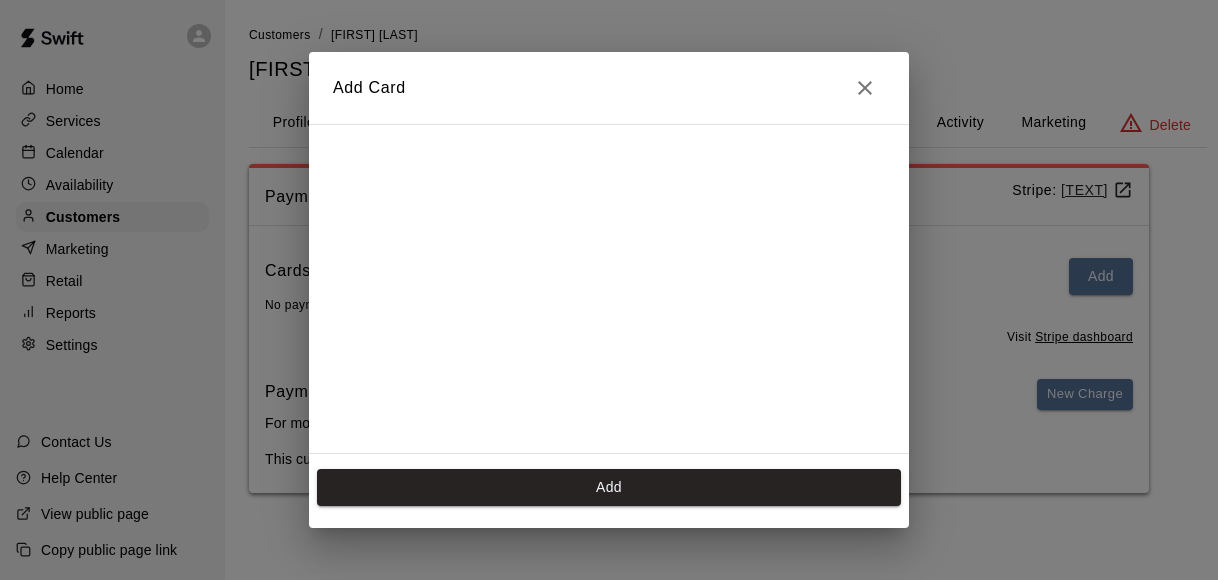 click at bounding box center [609, 289] 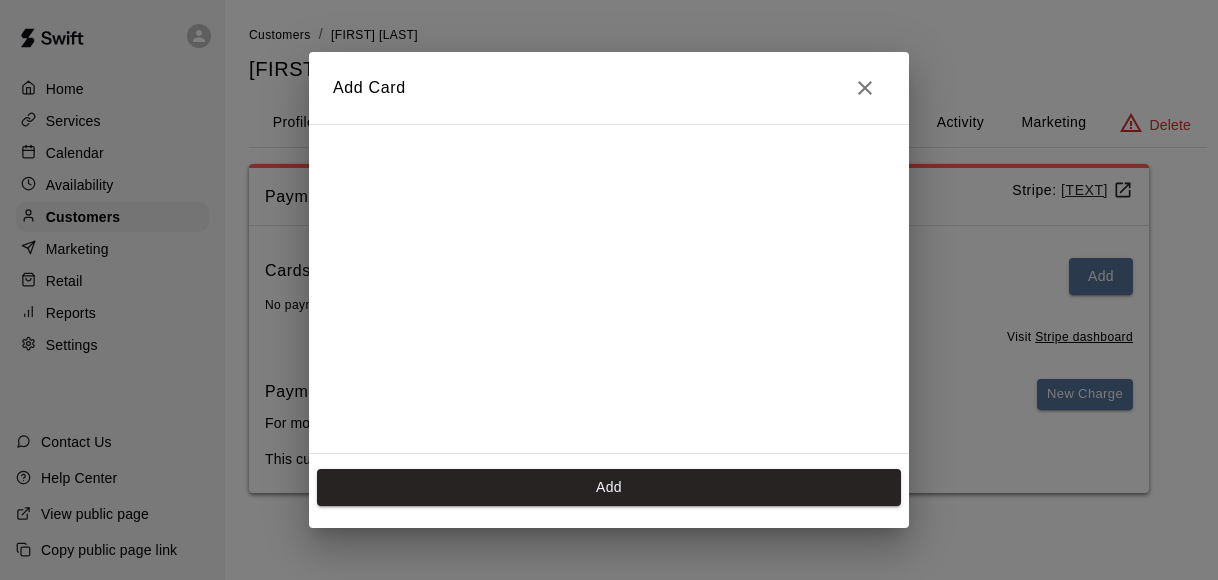 scroll, scrollTop: 17, scrollLeft: 0, axis: vertical 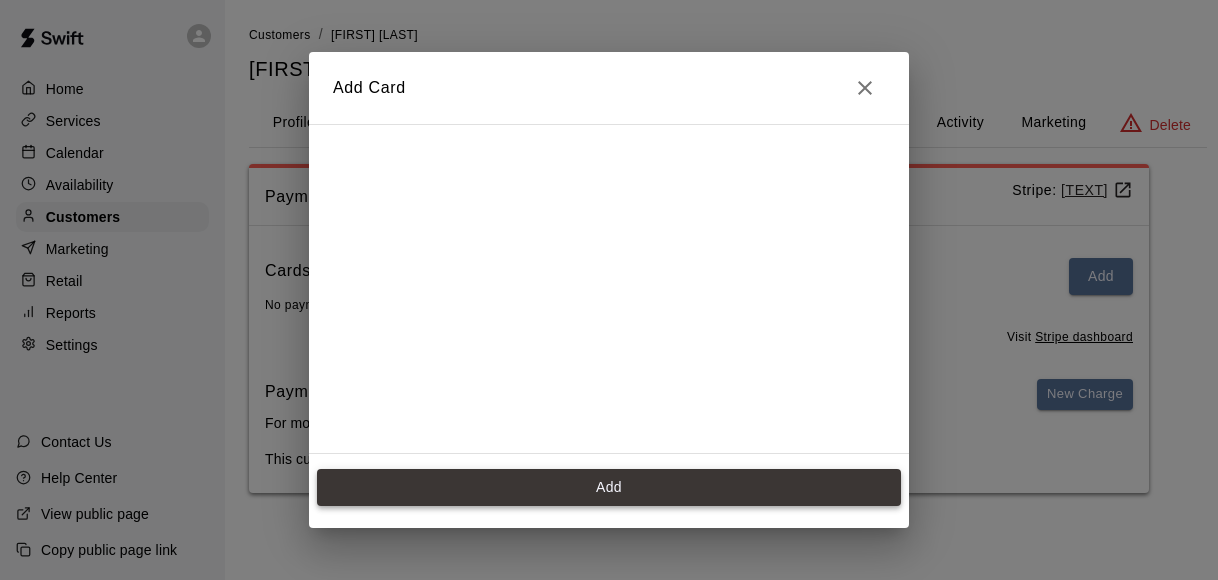 click on "Add" at bounding box center [609, 487] 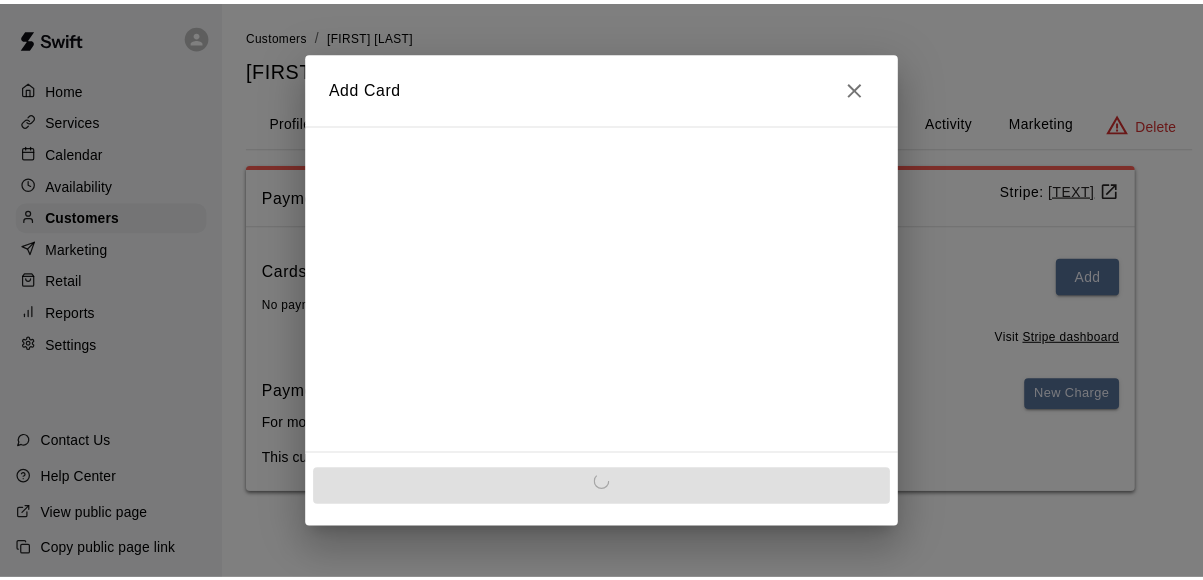 scroll, scrollTop: 0, scrollLeft: 0, axis: both 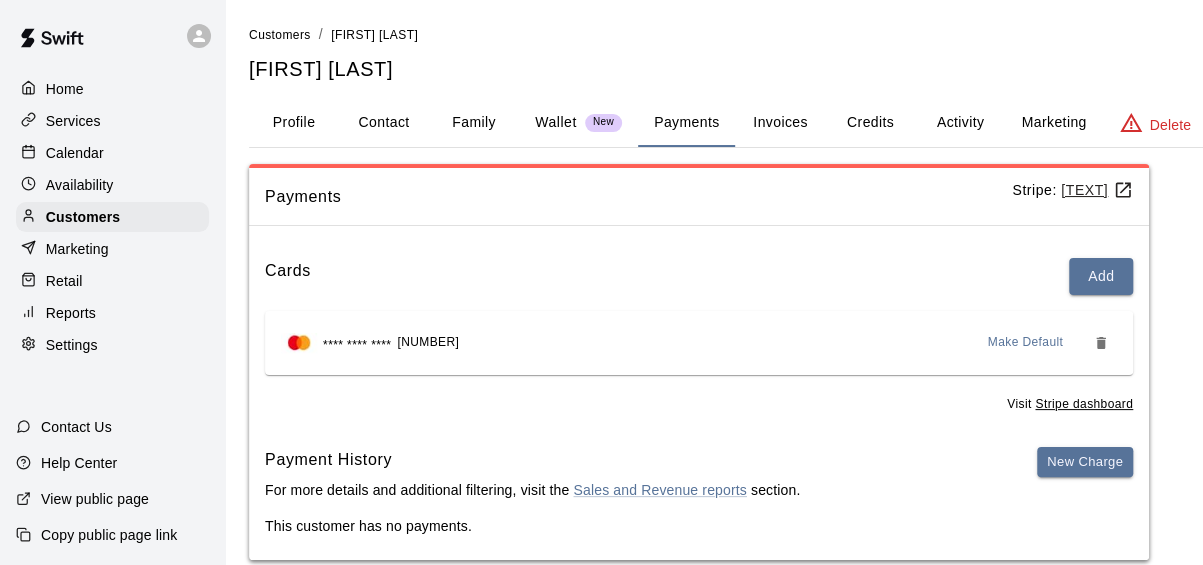 click on "Calendar" at bounding box center [75, 153] 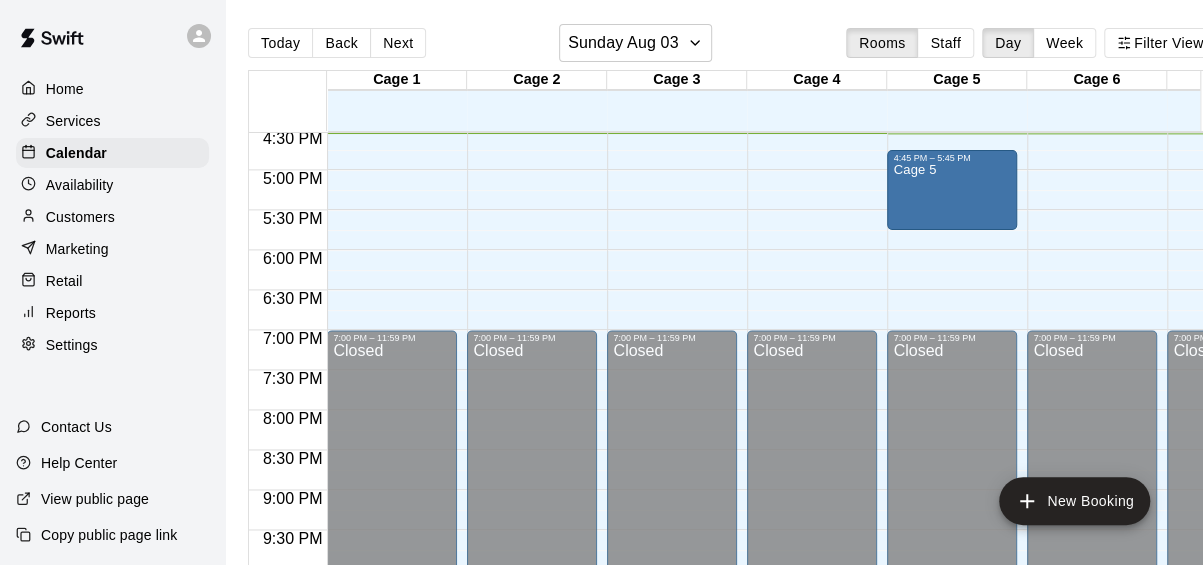 scroll, scrollTop: 1210, scrollLeft: 7, axis: both 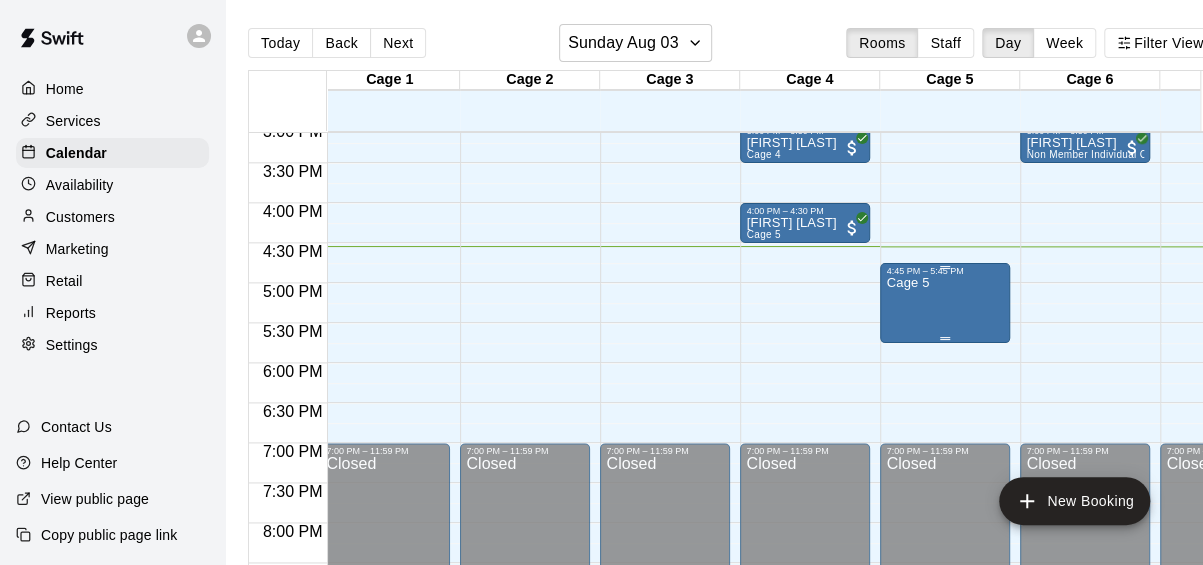 click on "Cage 5" at bounding box center [945, 558] 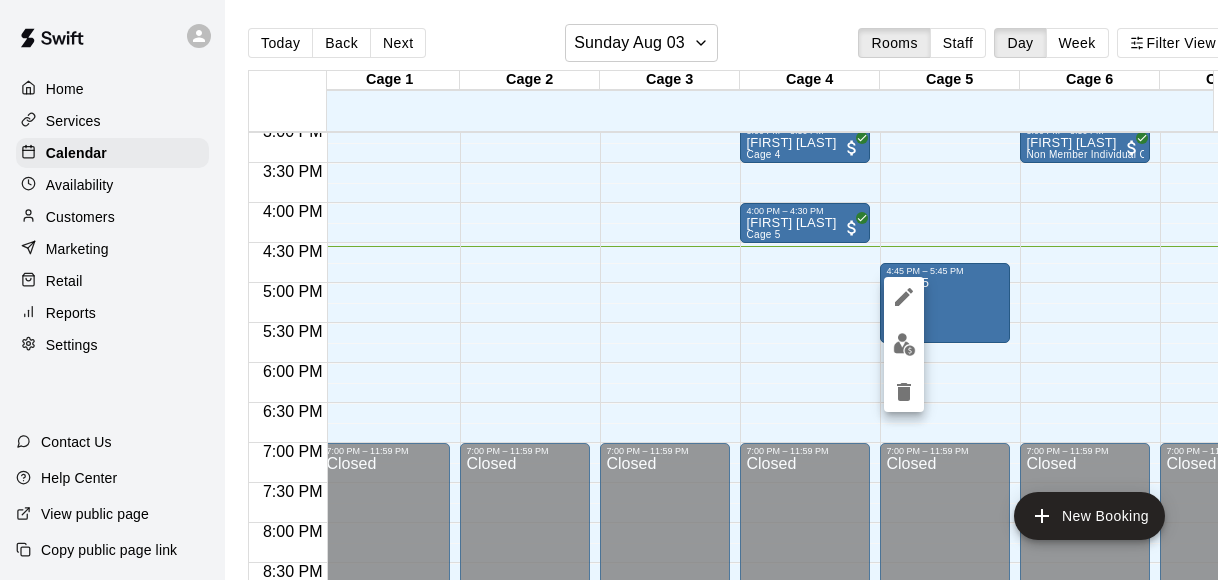 drag, startPoint x: 1054, startPoint y: 249, endPoint x: 1040, endPoint y: 251, distance: 14.142136 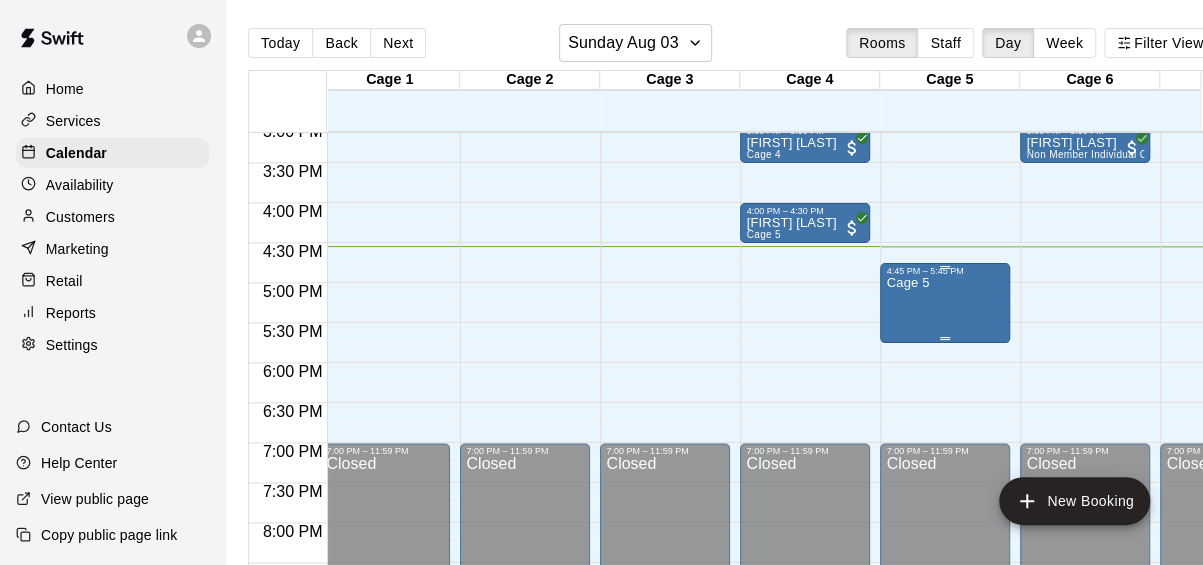 click on "Cage 5" at bounding box center (945, 558) 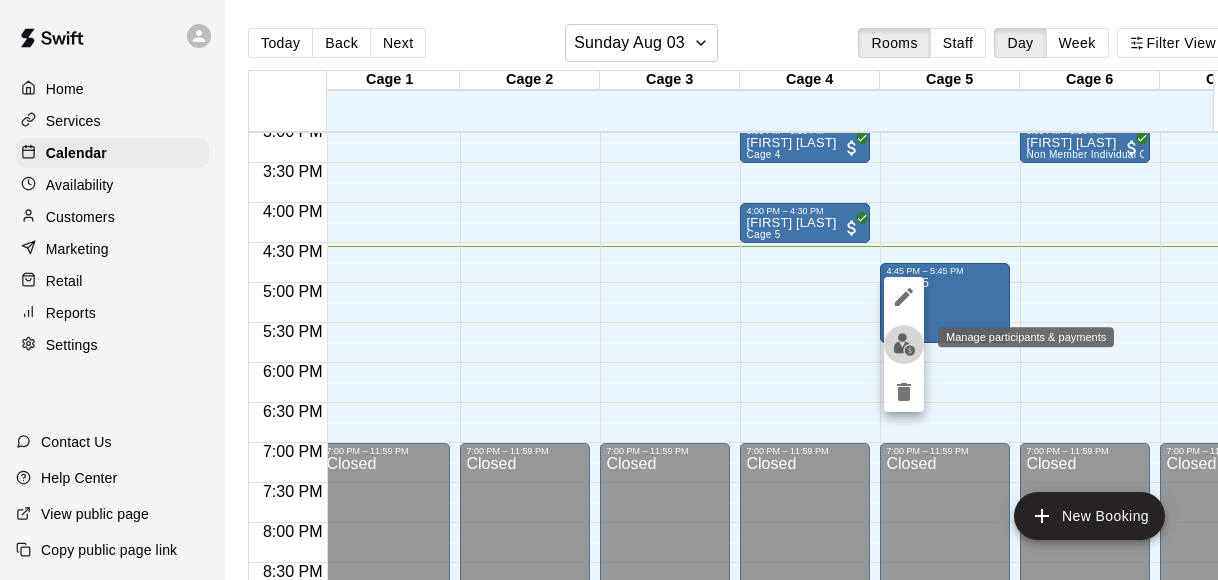 click at bounding box center (904, 344) 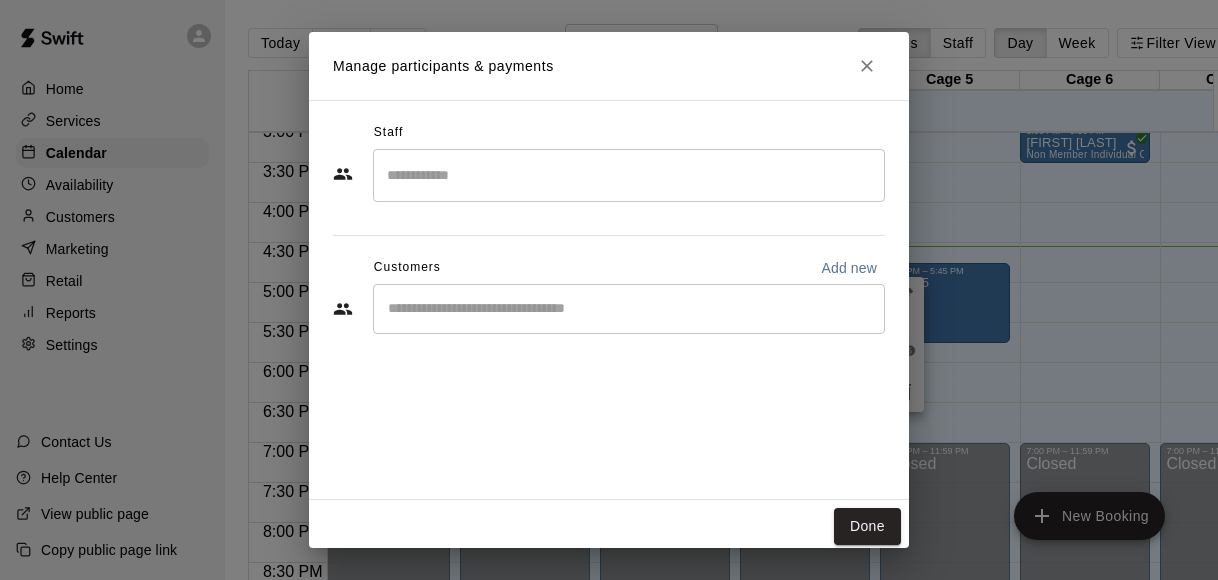 click at bounding box center (629, 309) 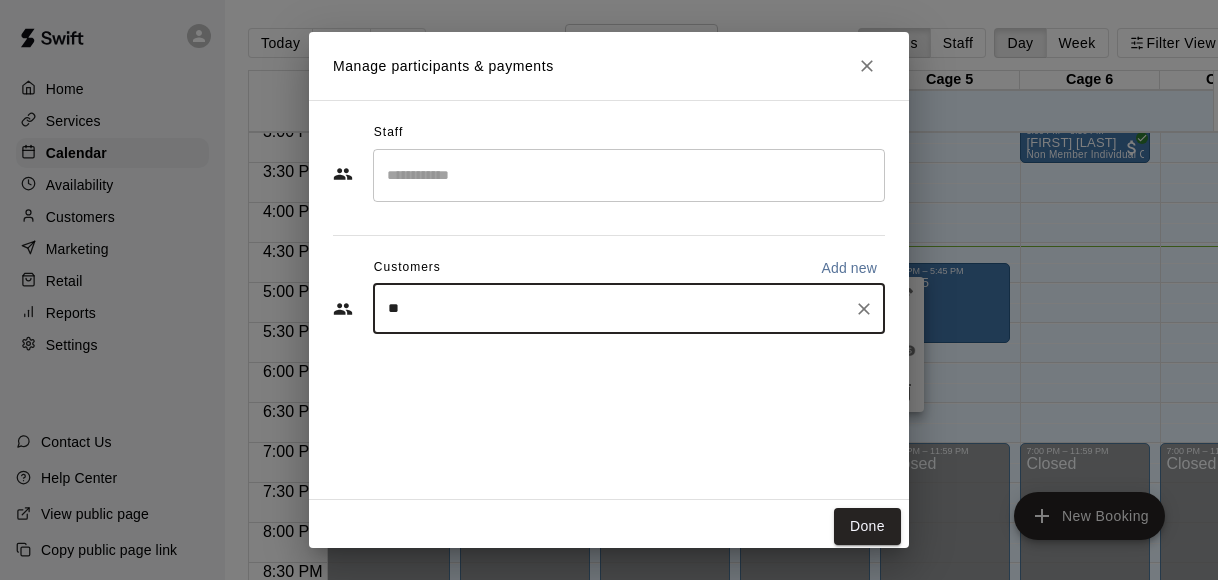 type on "***" 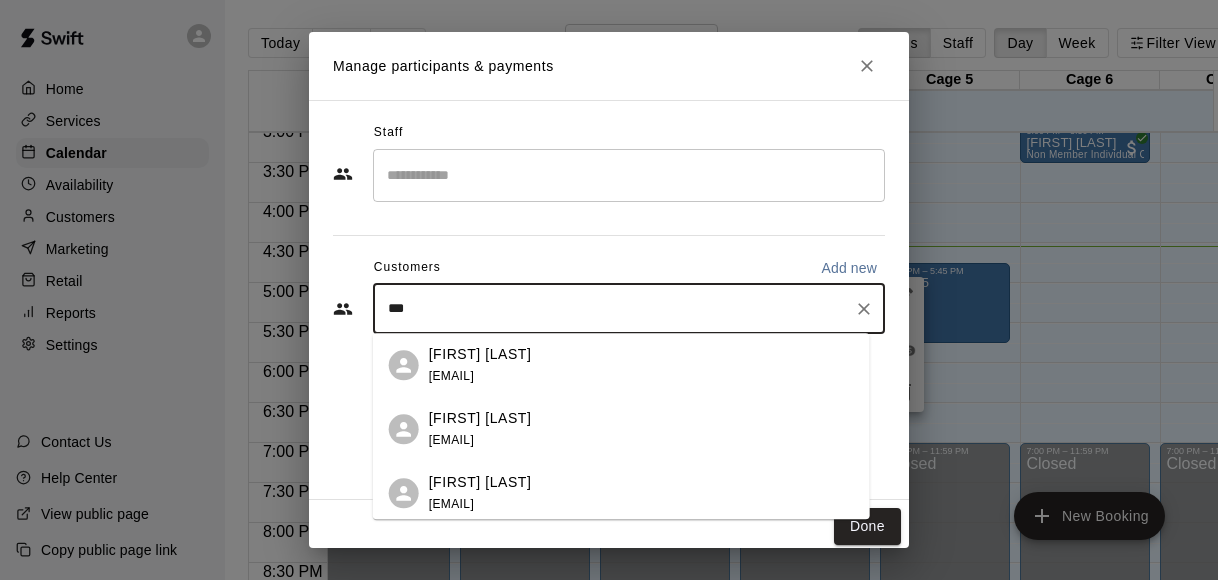 click on "luis de santis" at bounding box center [480, 354] 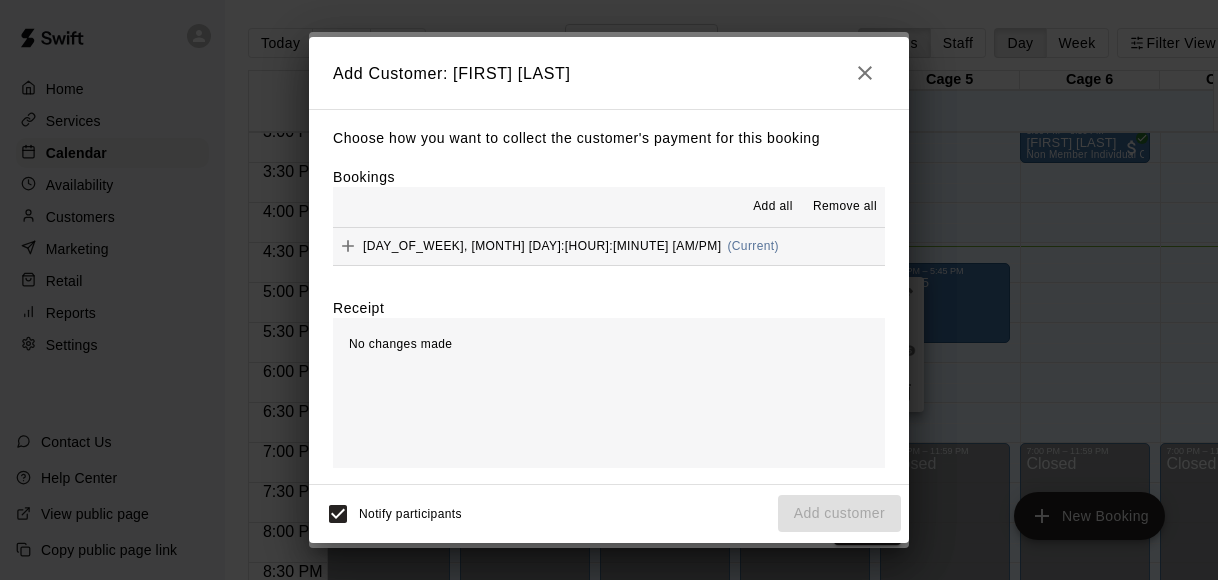 click on "Sunday, August 03: 04:45 PM (Current)" at bounding box center (609, 246) 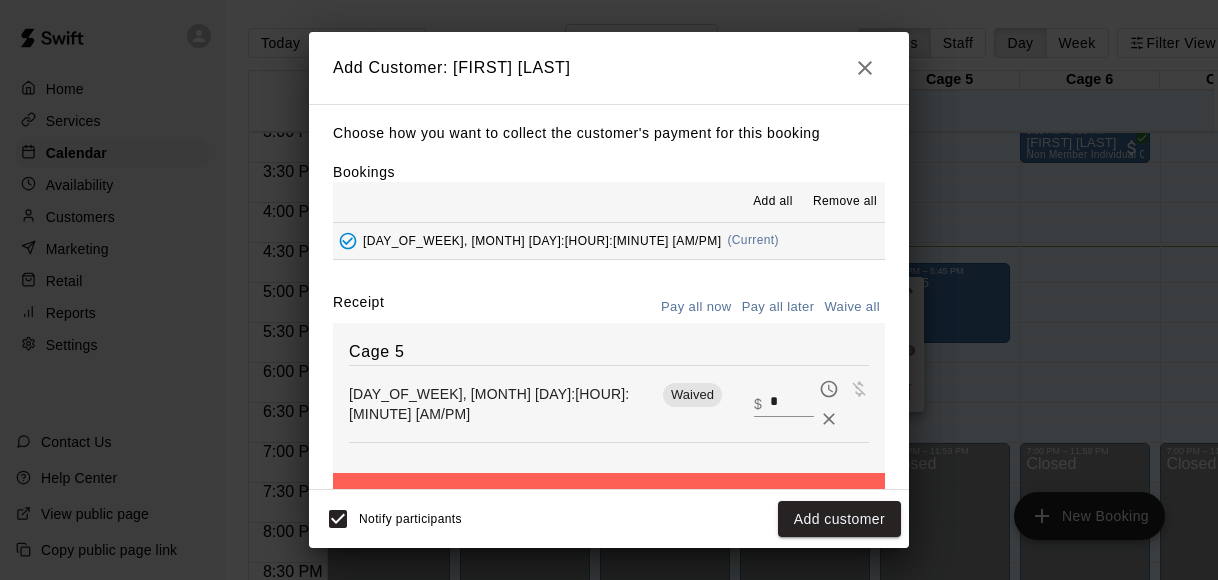 click on "*" at bounding box center [792, 403] 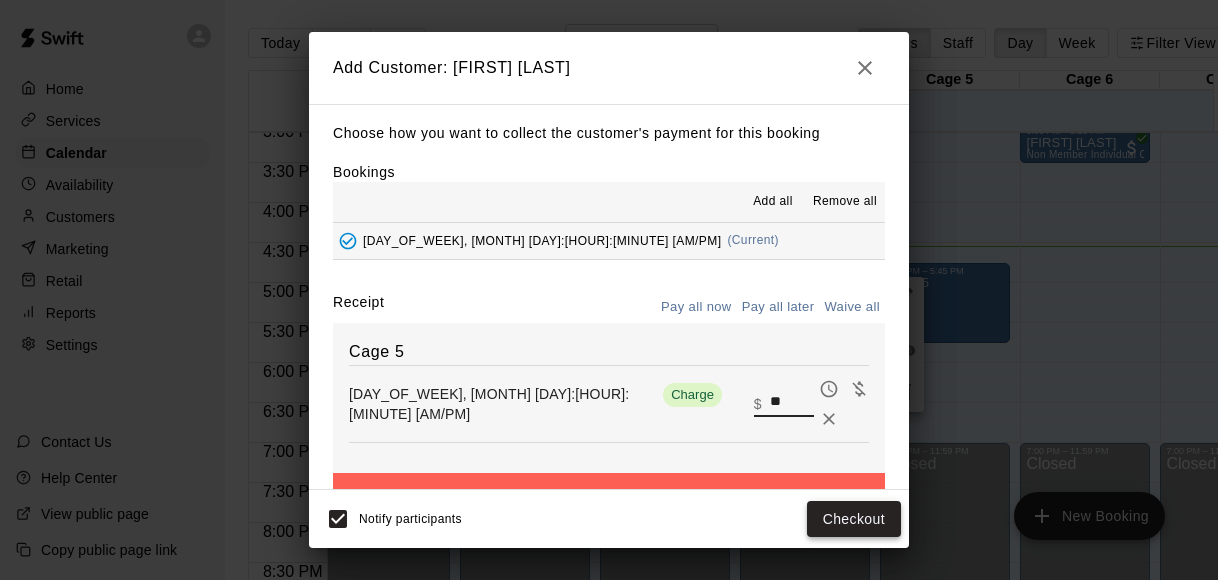 type on "**" 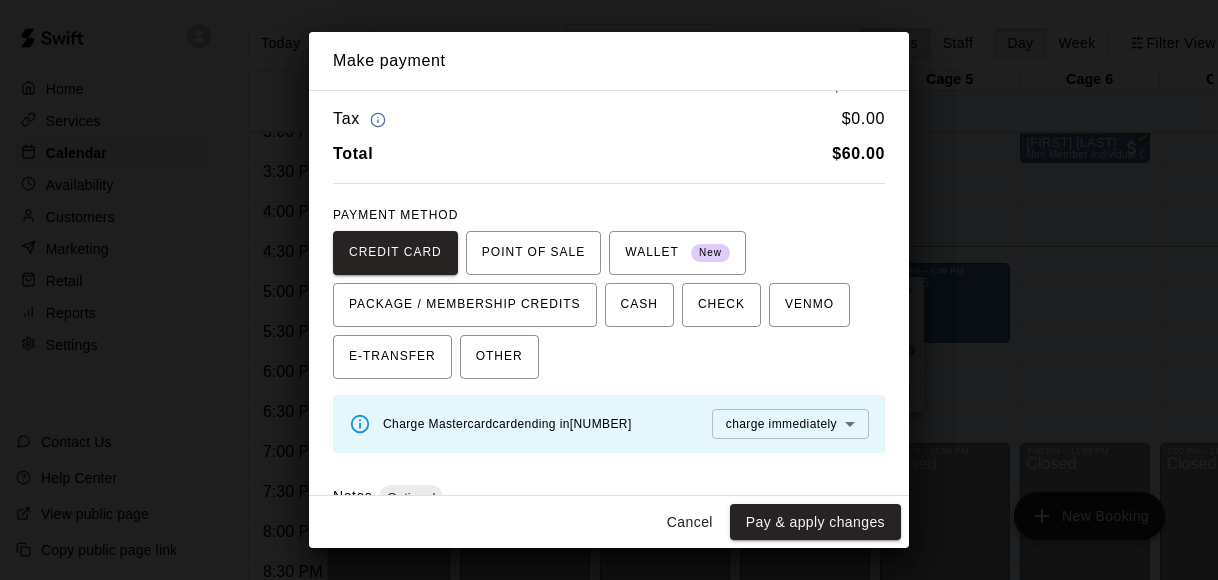 scroll, scrollTop: 35, scrollLeft: 0, axis: vertical 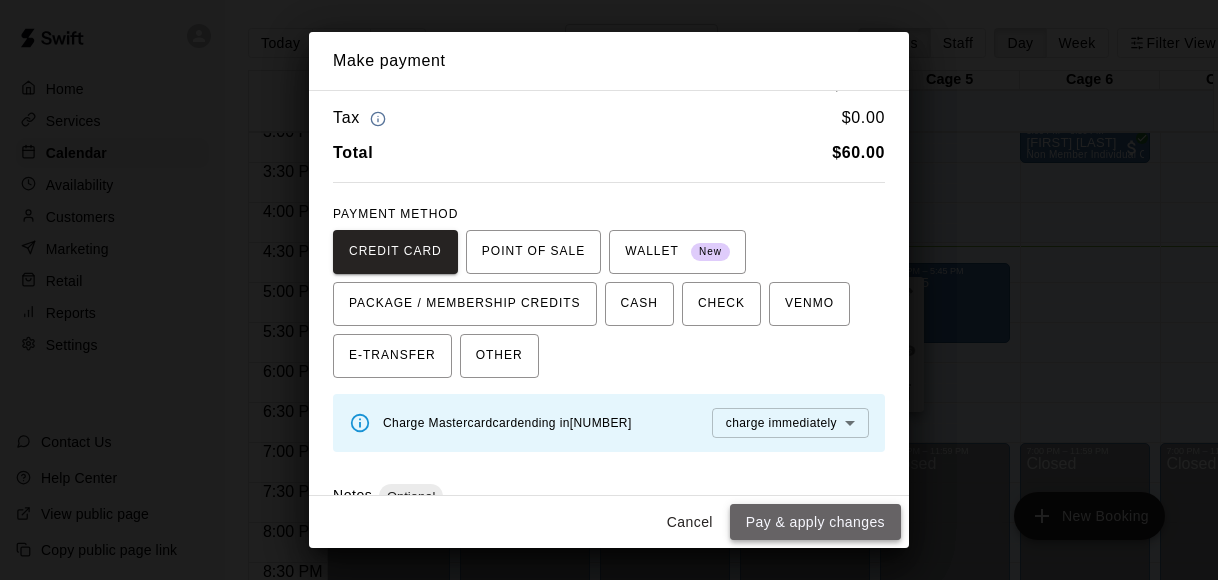 click on "Pay & apply changes" at bounding box center (815, 522) 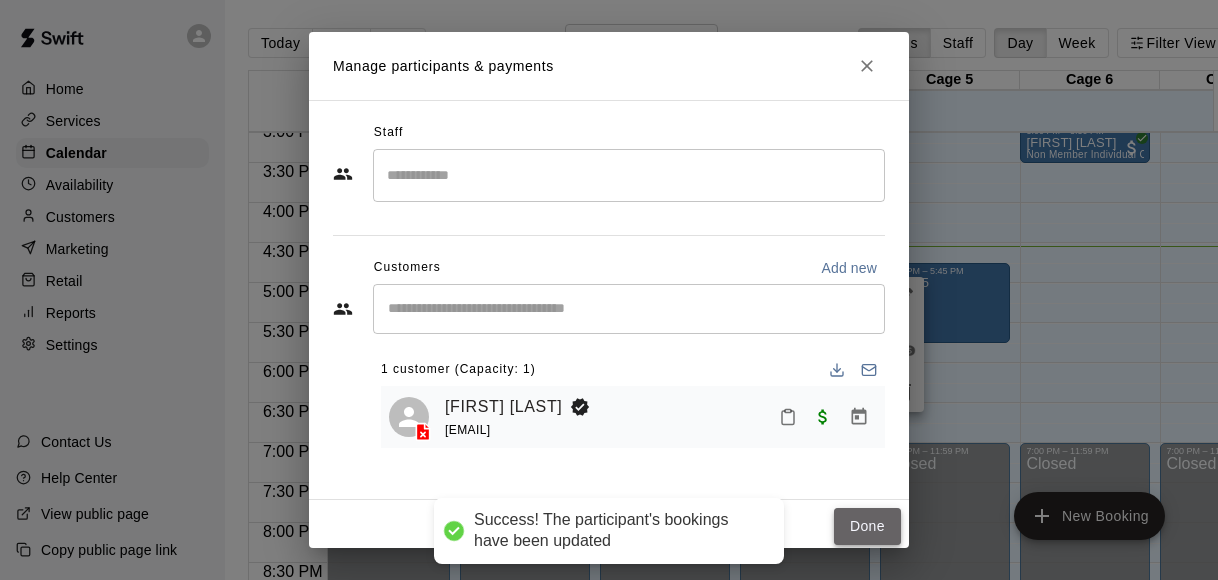 click on "Done" at bounding box center [867, 526] 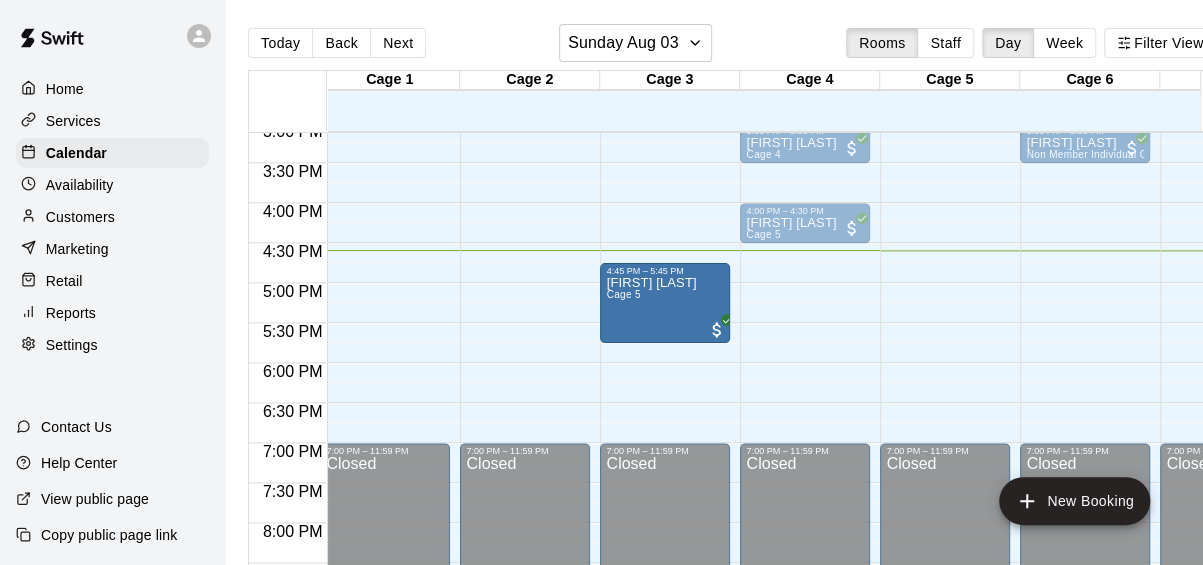 drag, startPoint x: 966, startPoint y: 297, endPoint x: 701, endPoint y: 297, distance: 265 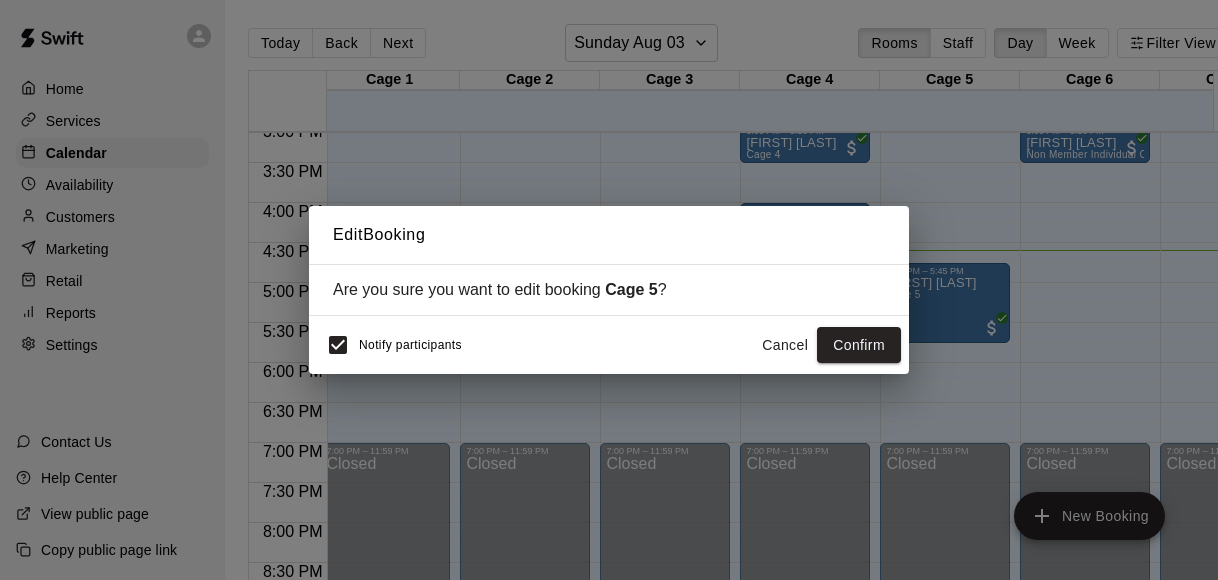 drag, startPoint x: 862, startPoint y: 336, endPoint x: 740, endPoint y: 348, distance: 122.588745 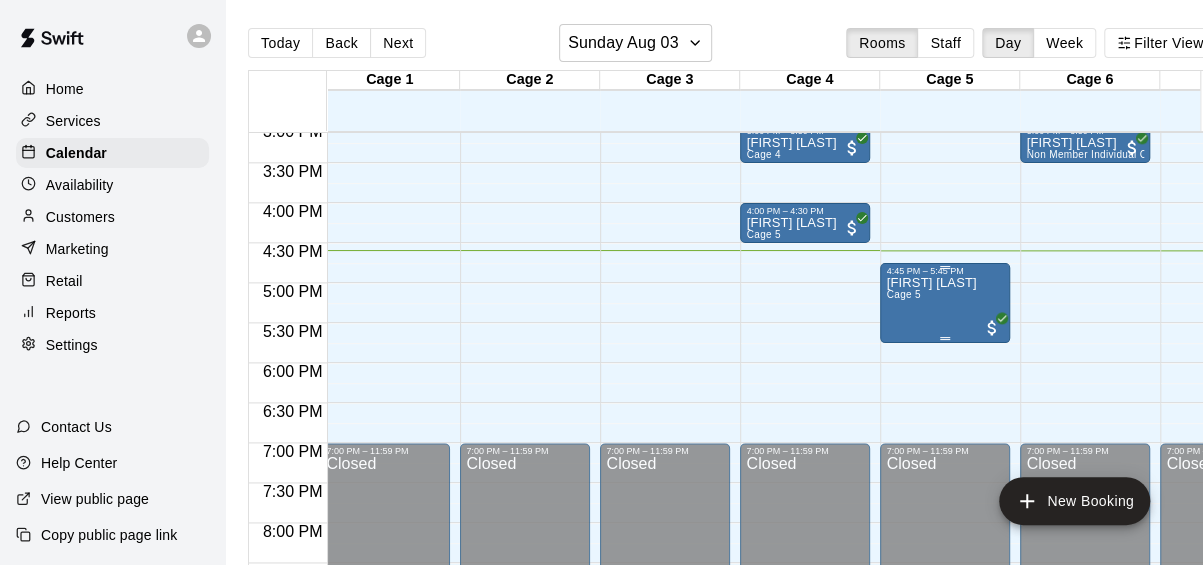 click on "luis de santis Cage 5" at bounding box center (945, 558) 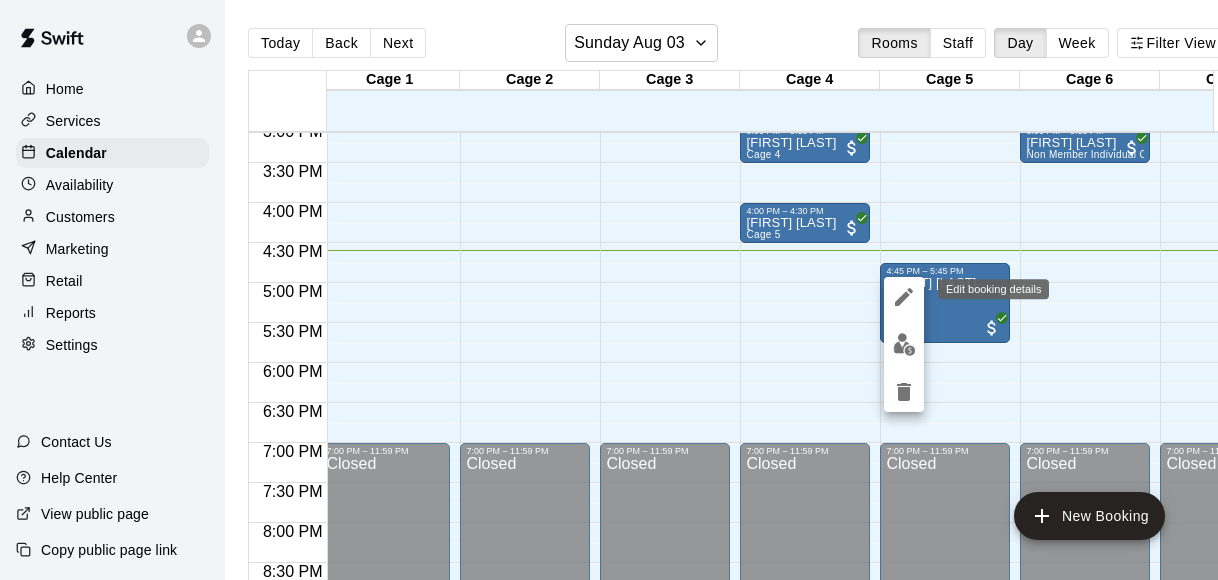 click 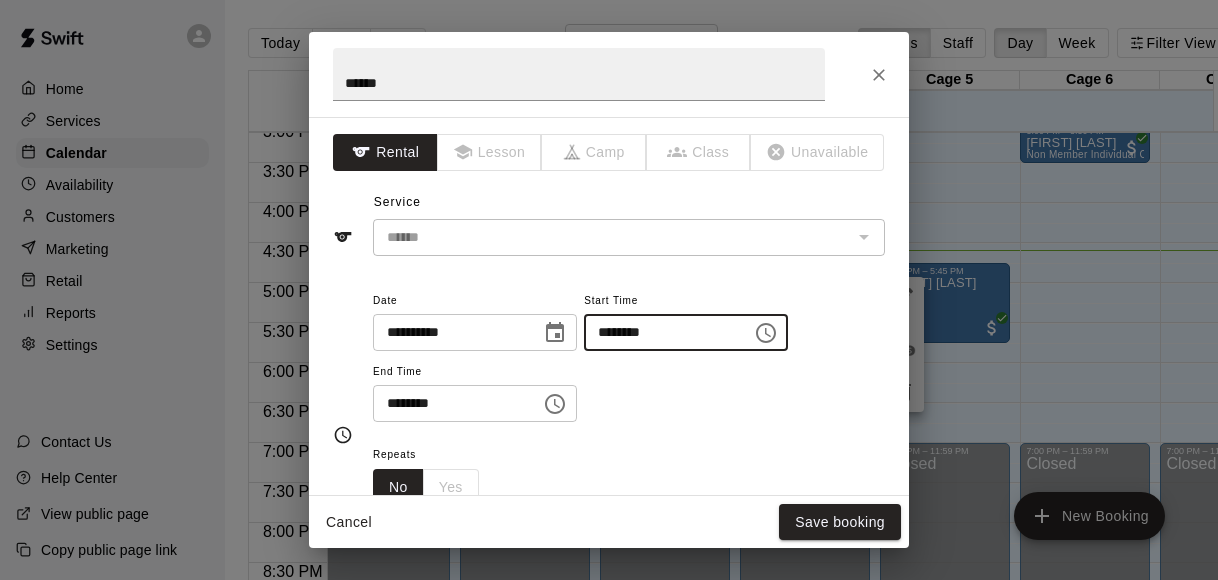 click on "********" at bounding box center (661, 332) 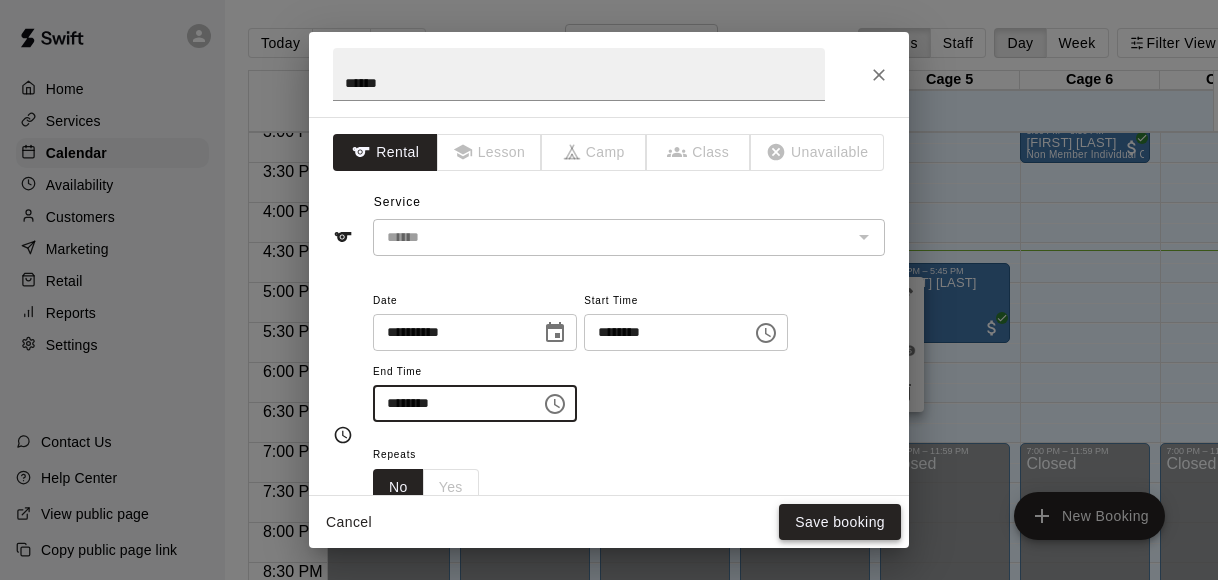 type on "********" 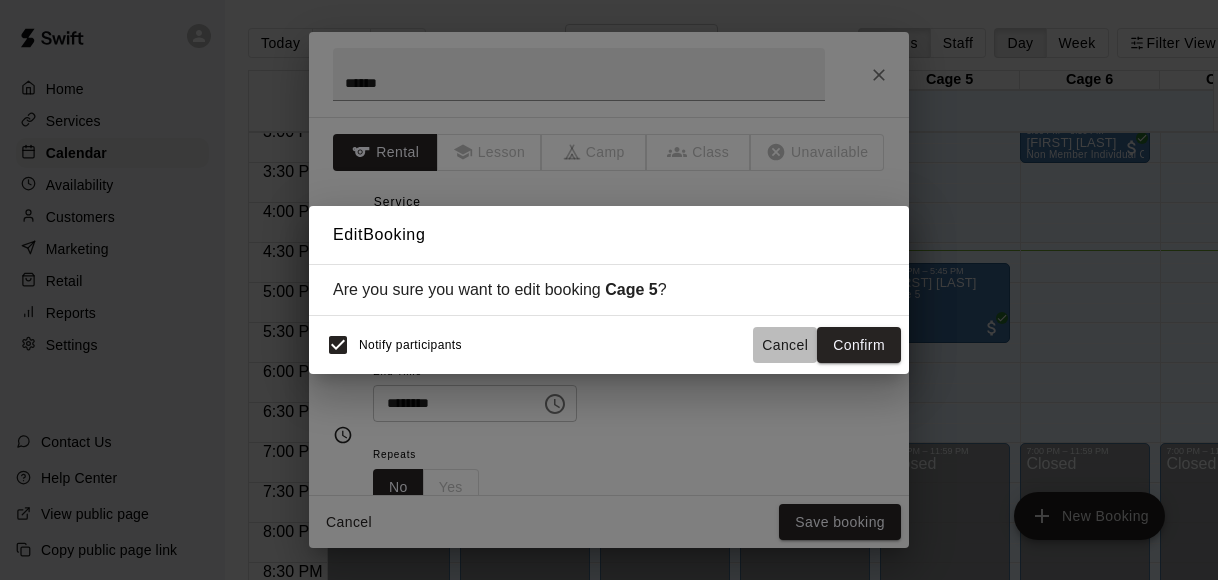 click on "Cancel" at bounding box center [785, 345] 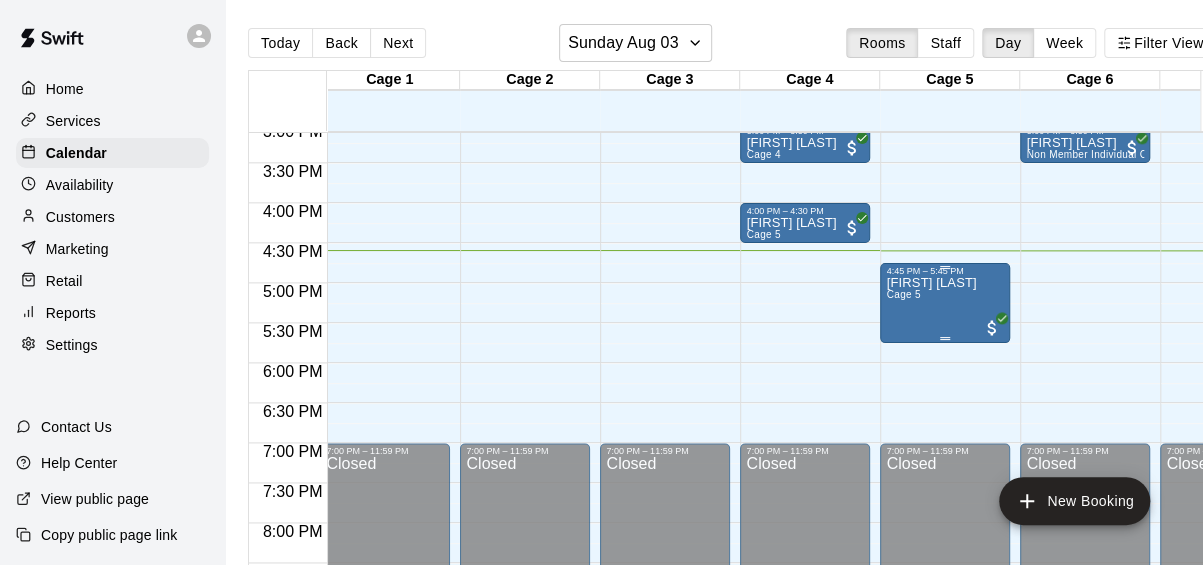 click on "luis de santis Cage 5" at bounding box center [945, 558] 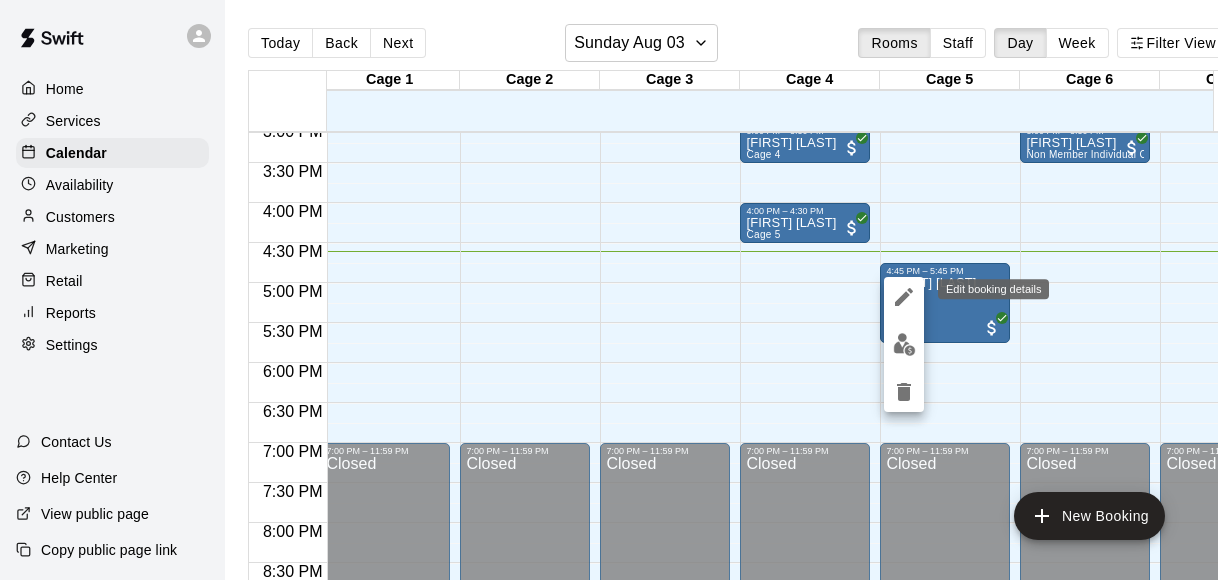 click 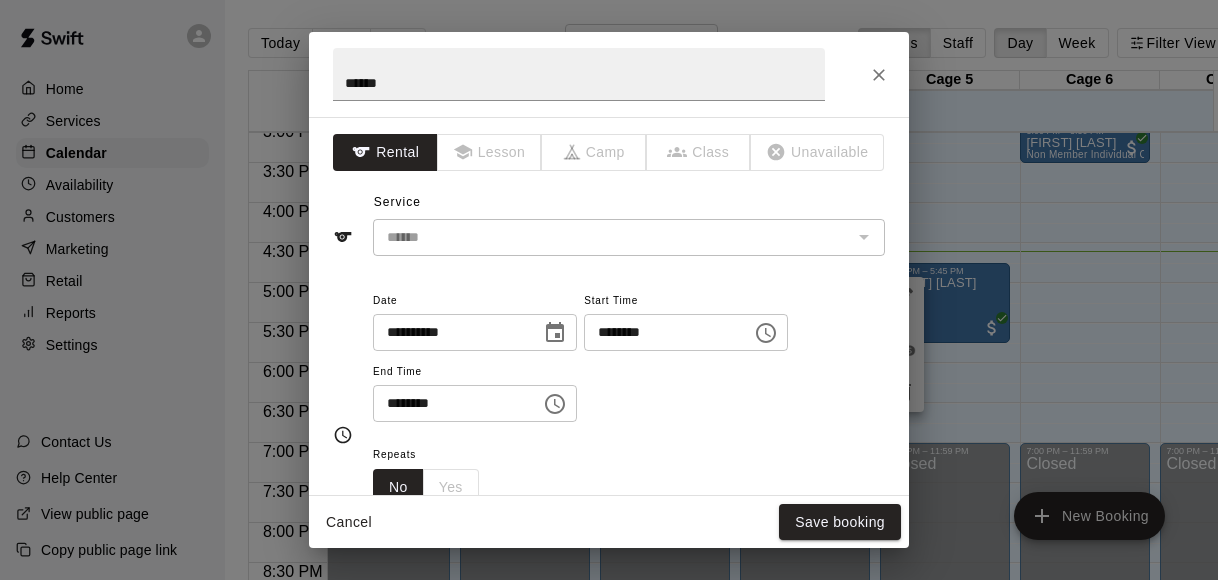 click on "********" at bounding box center [661, 332] 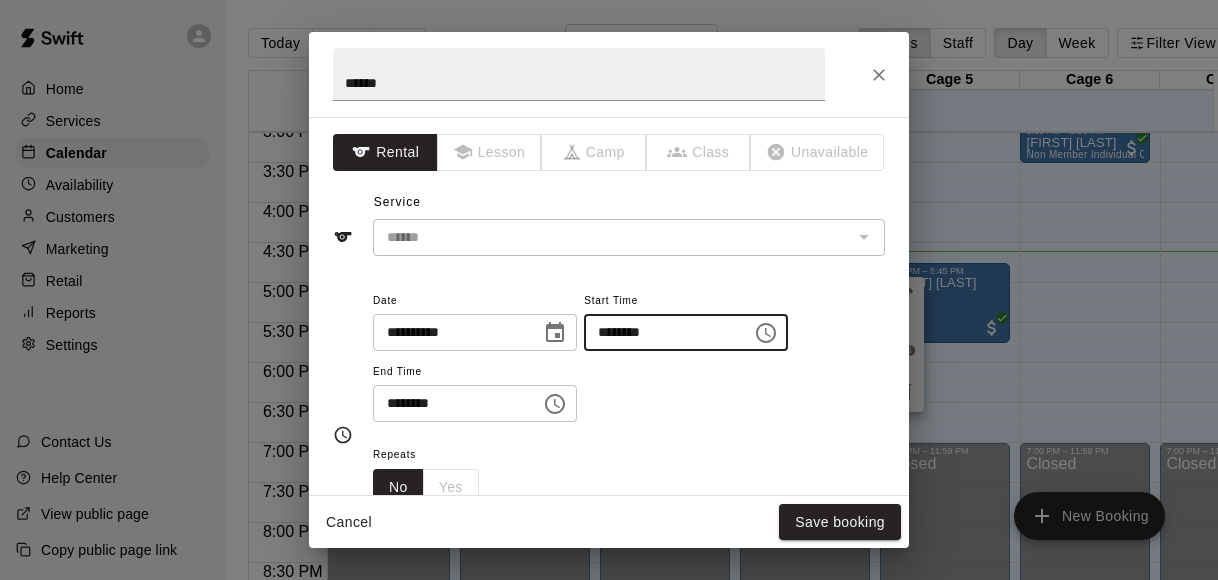 type on "********" 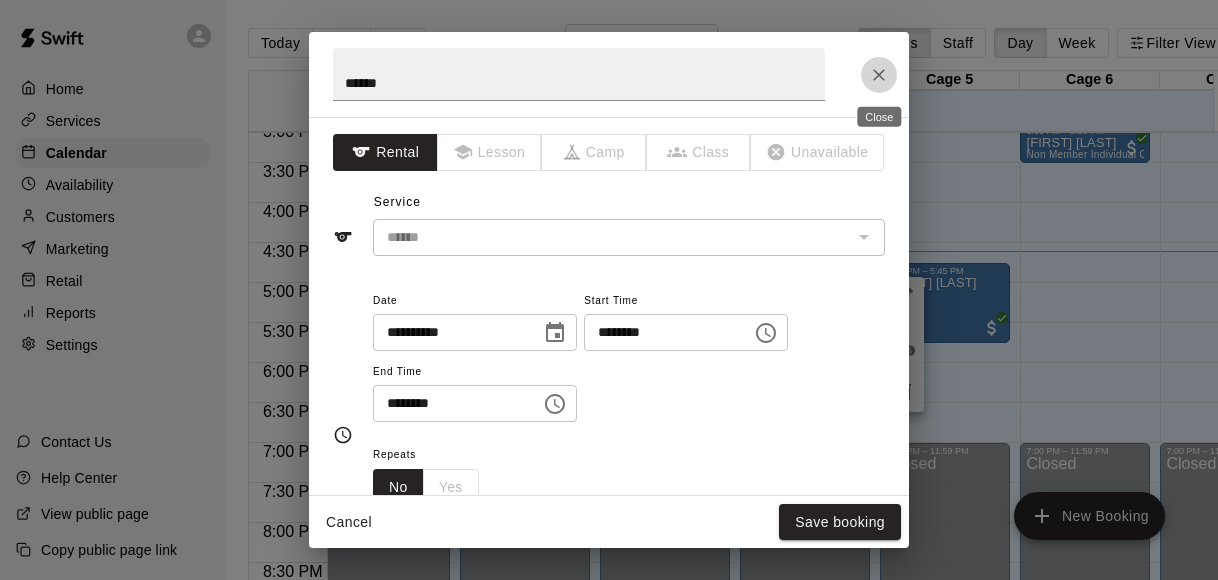 click at bounding box center [879, 75] 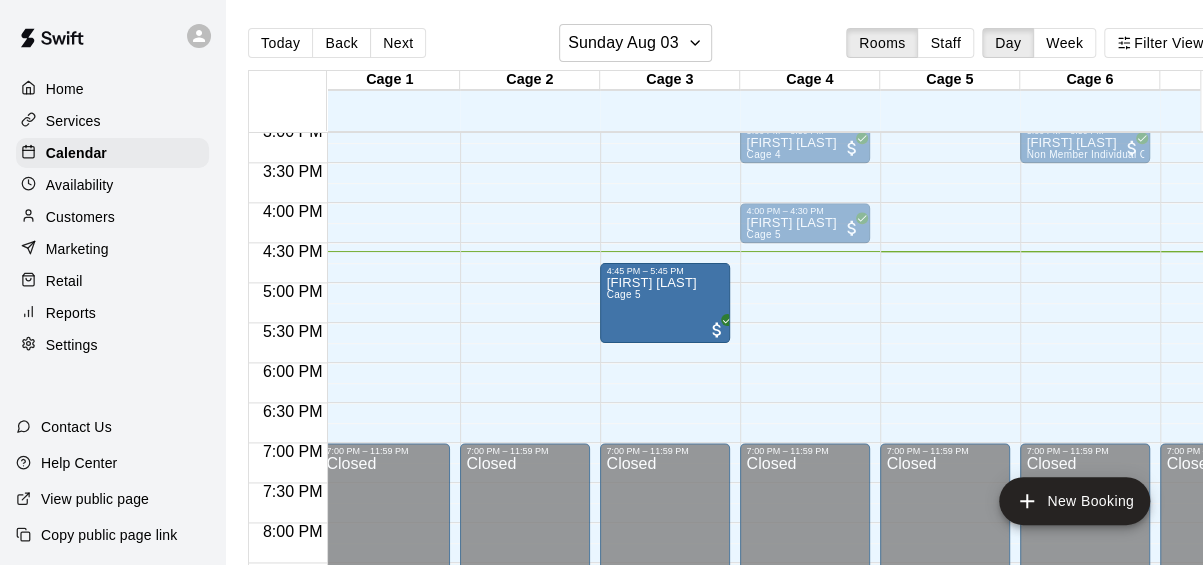 drag, startPoint x: 950, startPoint y: 301, endPoint x: 669, endPoint y: 314, distance: 281.30054 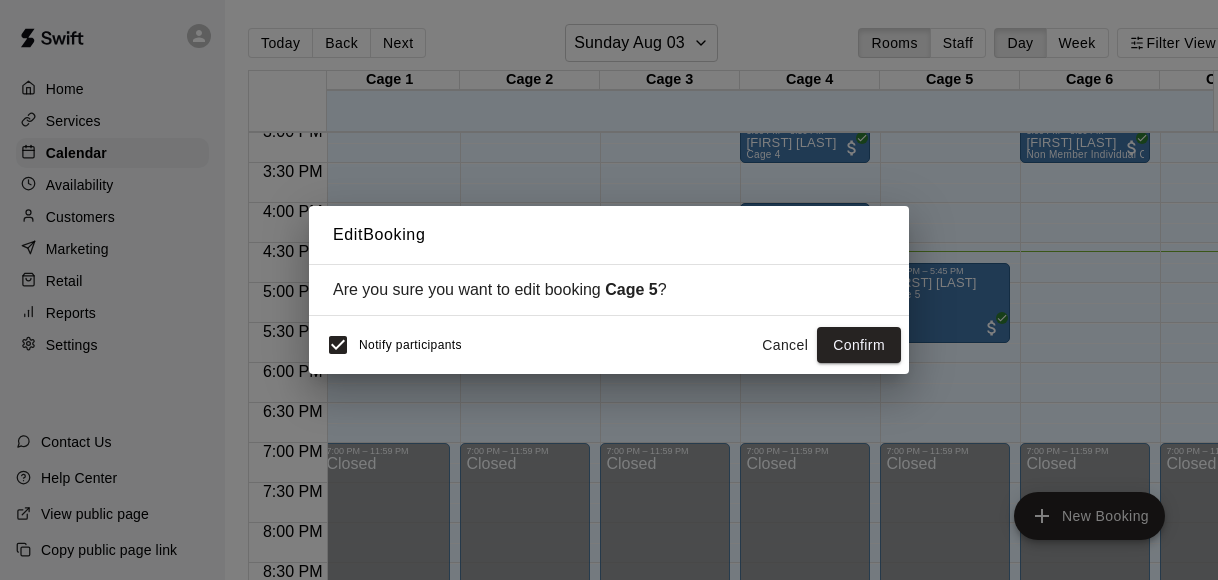 click on "Notify participants" at bounding box center (410, 345) 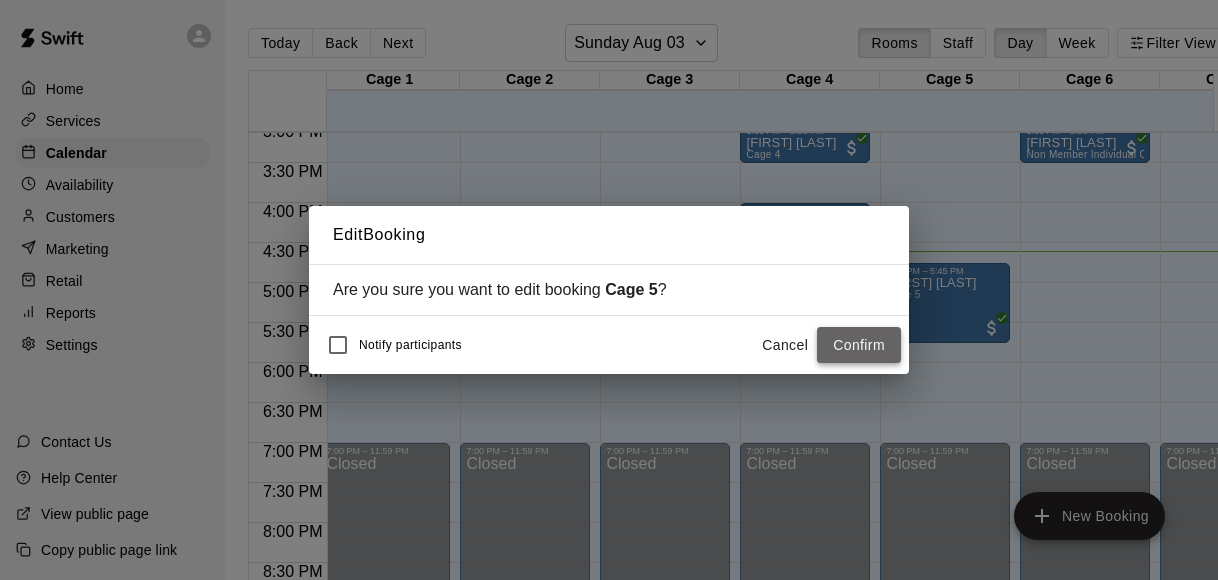 click on "Confirm" at bounding box center [859, 345] 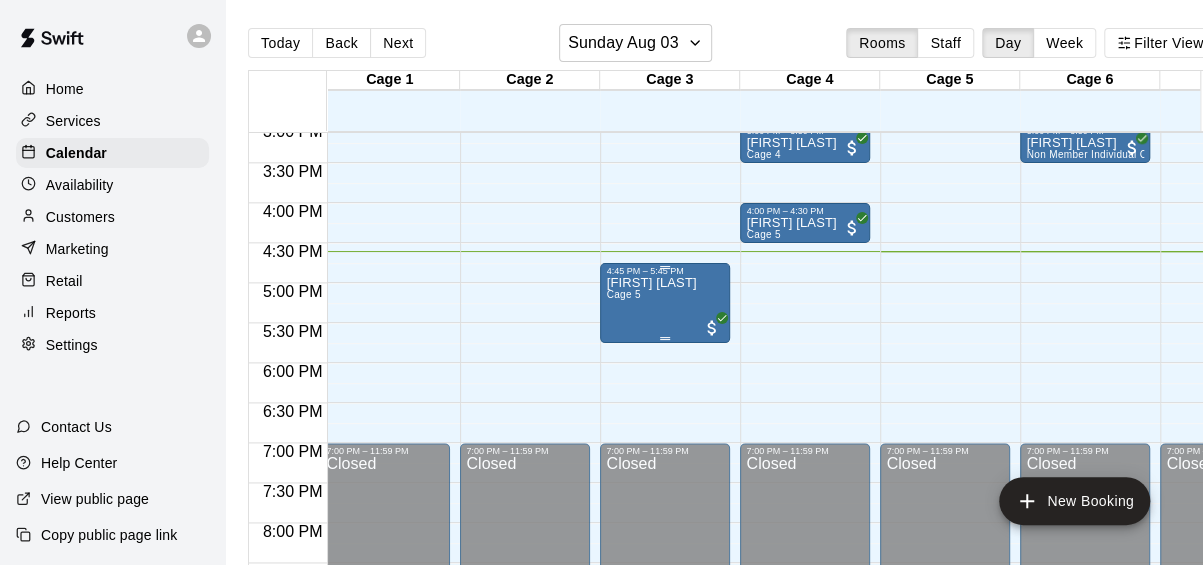 click on "luis de santis Cage 5" at bounding box center (665, 558) 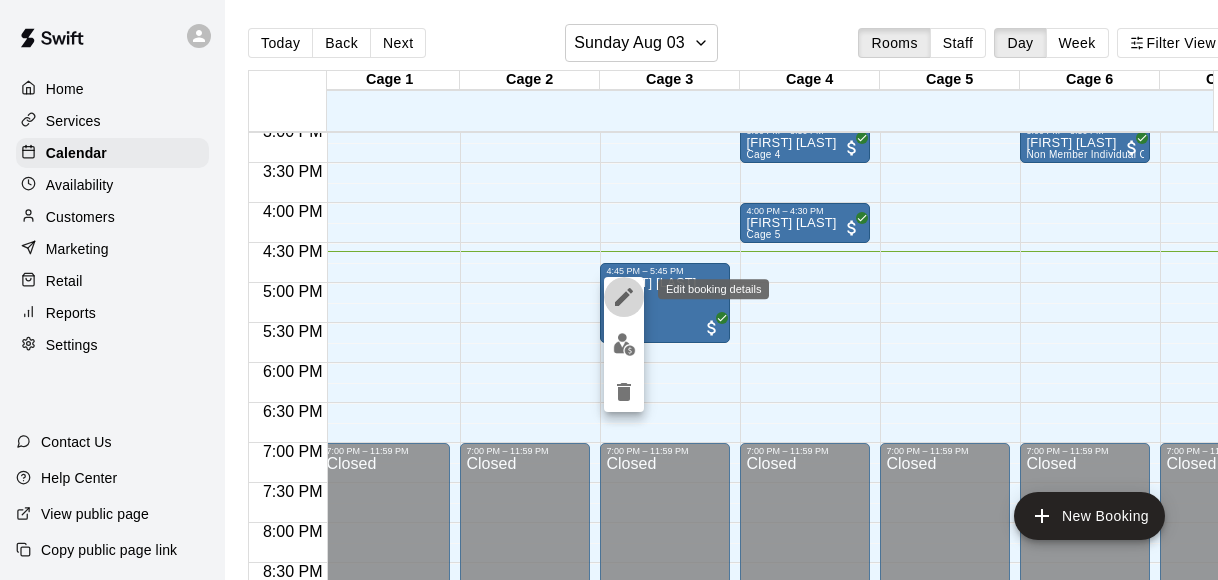 click 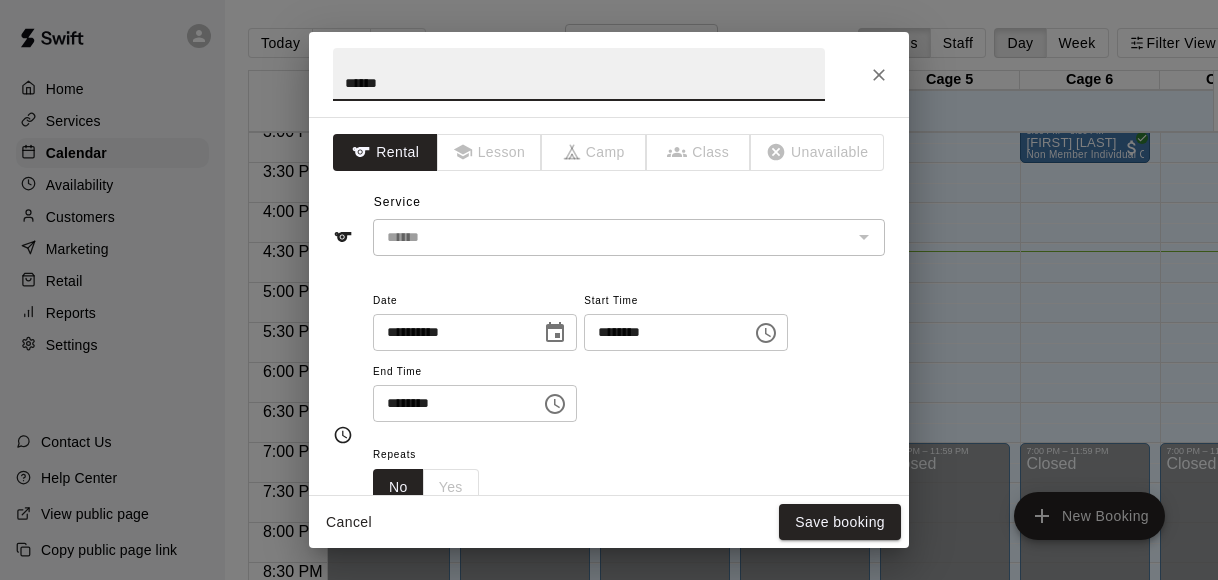 click on "********" at bounding box center (661, 332) 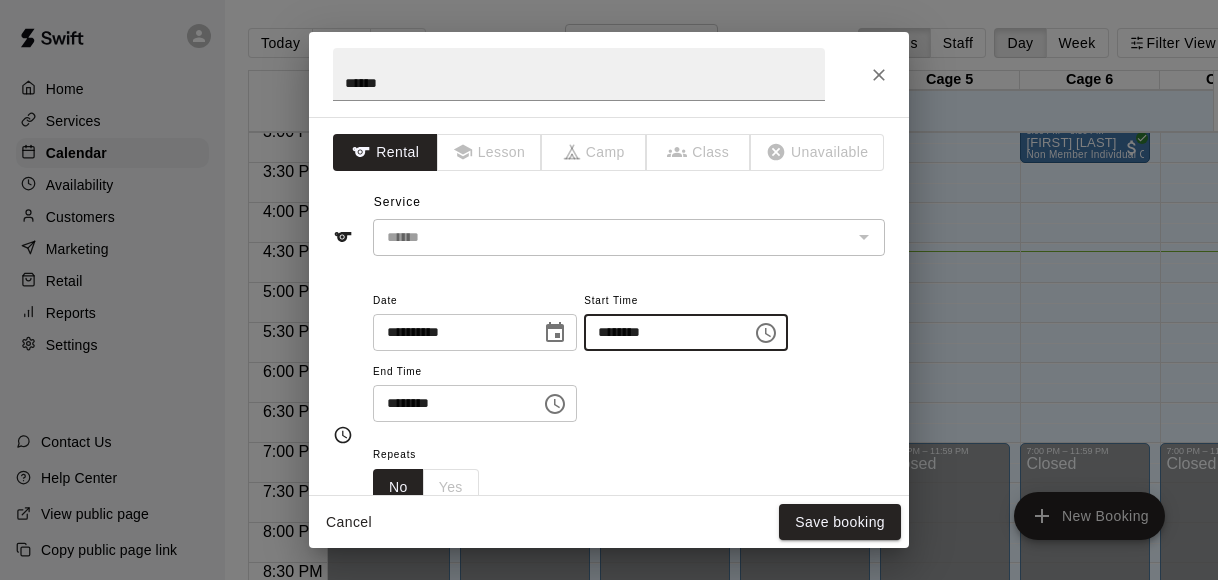 click on "**********" at bounding box center [609, 290] 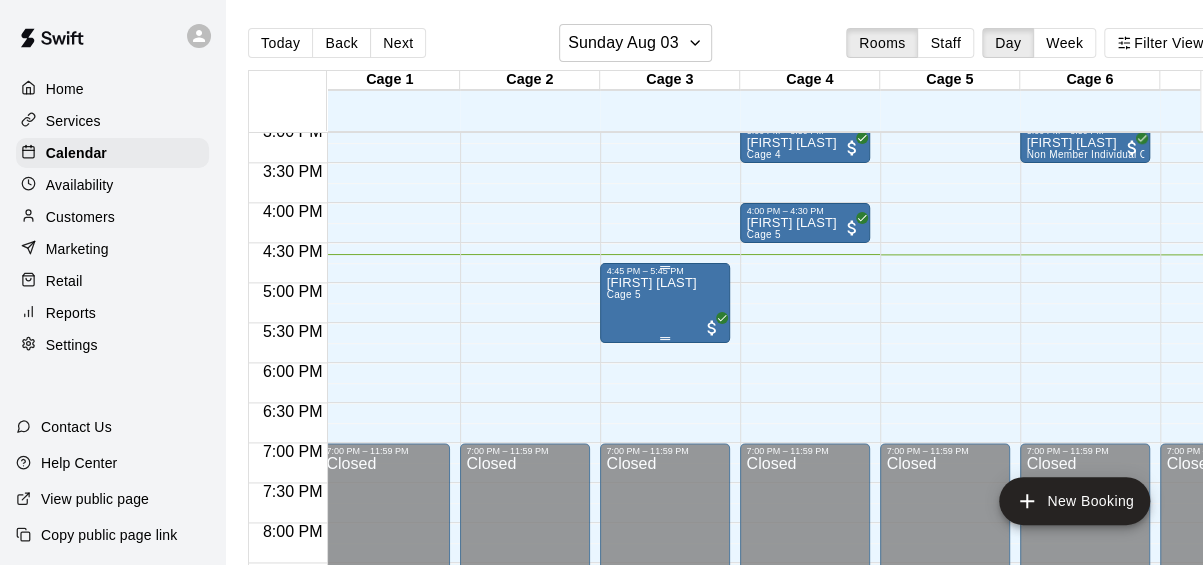 click on "luis de santis Cage 5" at bounding box center [651, 558] 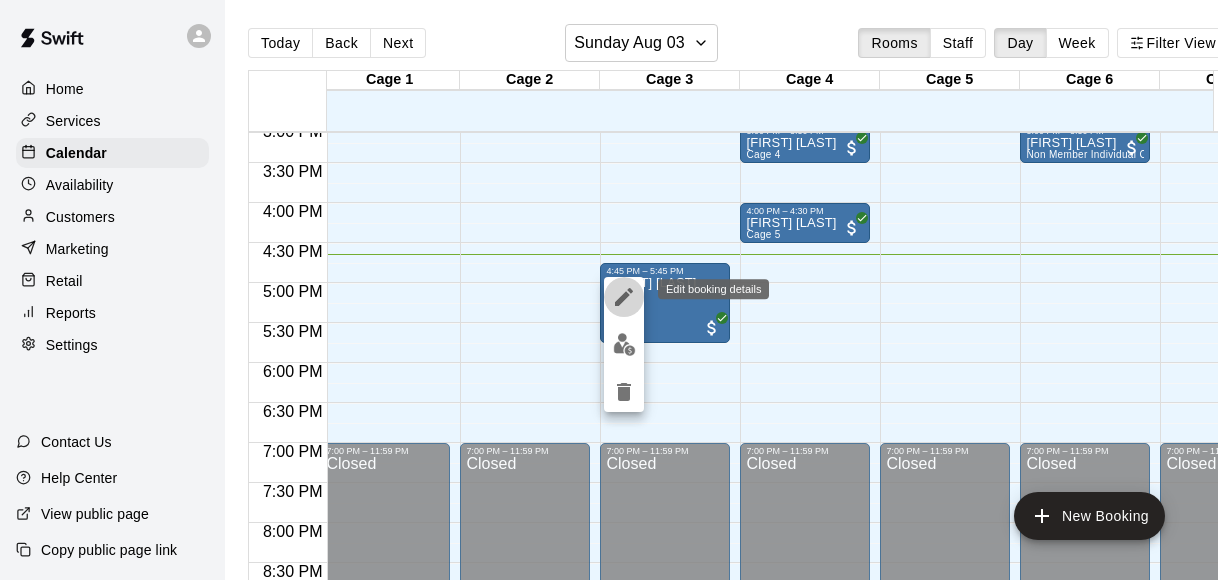 click 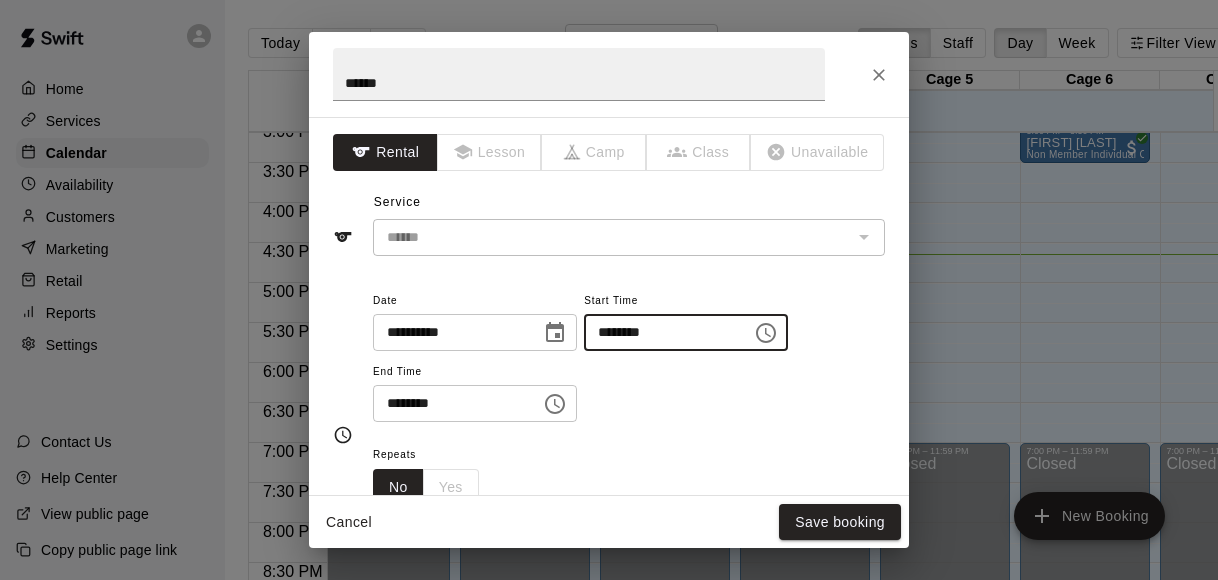 click on "********" at bounding box center [661, 332] 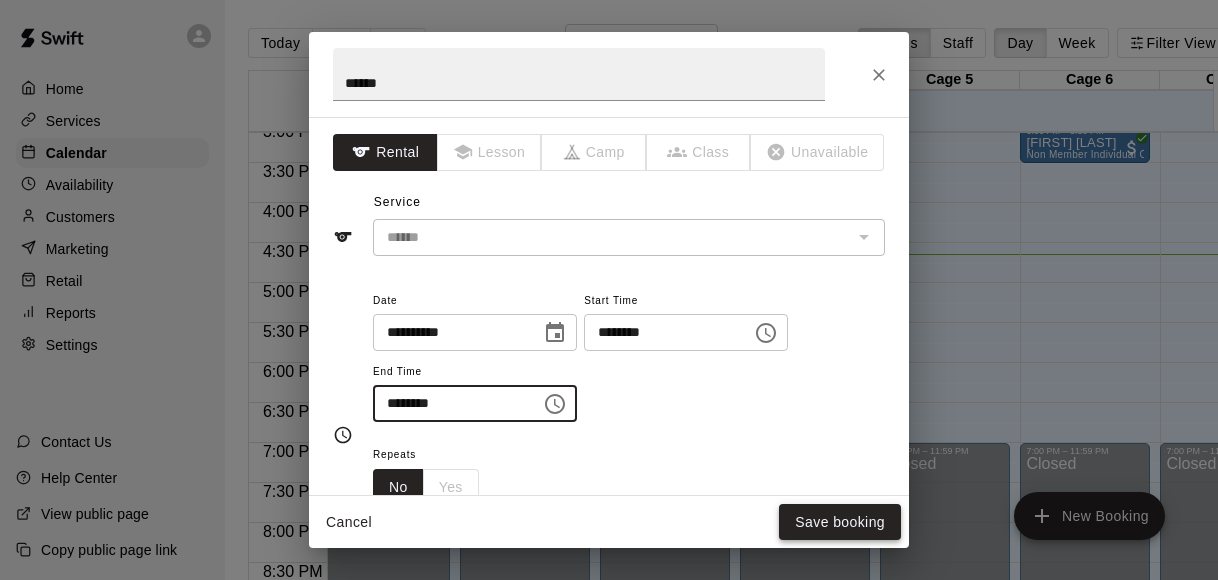type on "********" 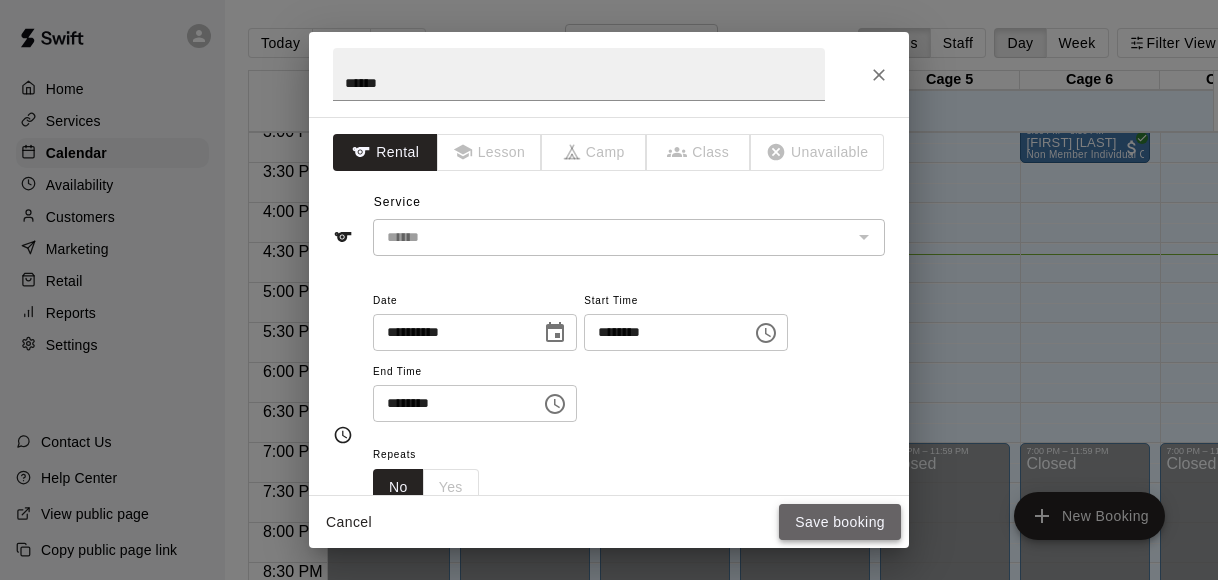 click on "Save booking" at bounding box center [840, 522] 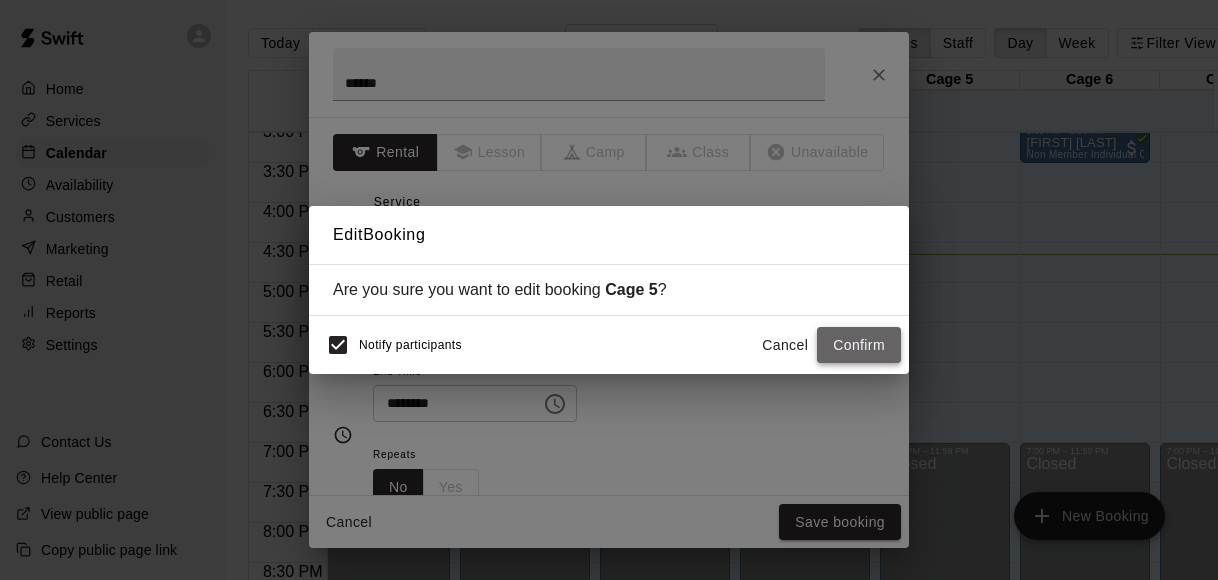 click on "Confirm" at bounding box center (859, 345) 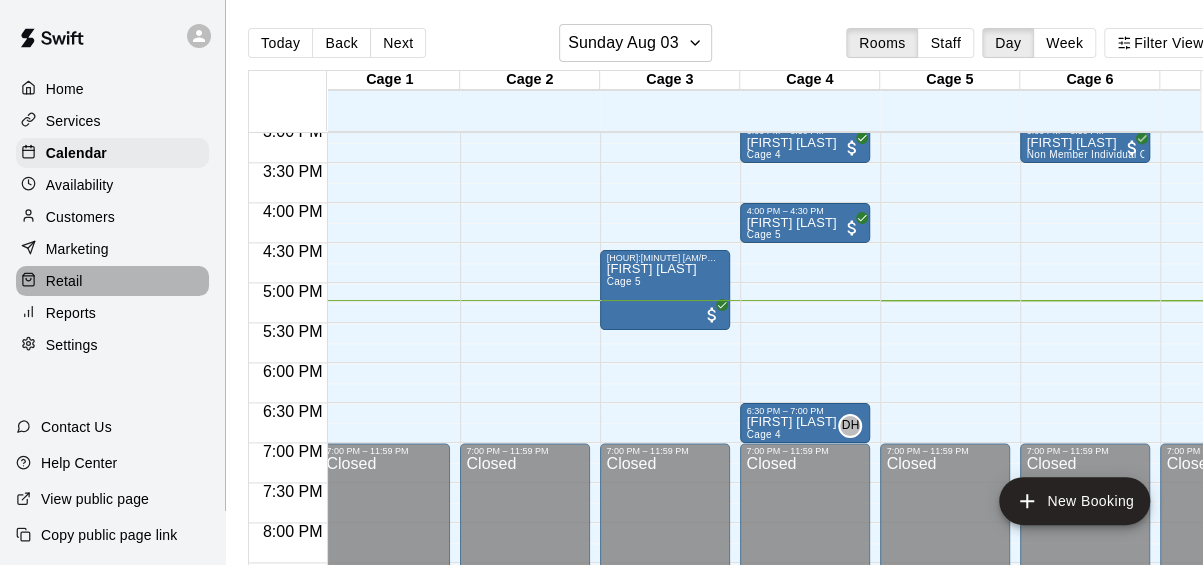 click on "Retail" at bounding box center (64, 281) 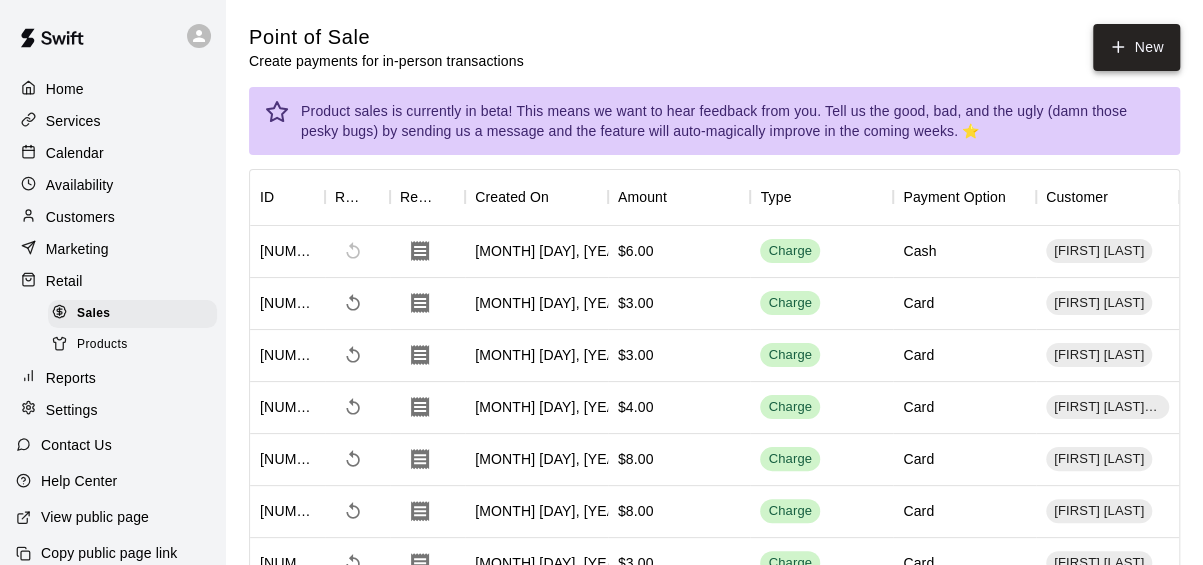 click 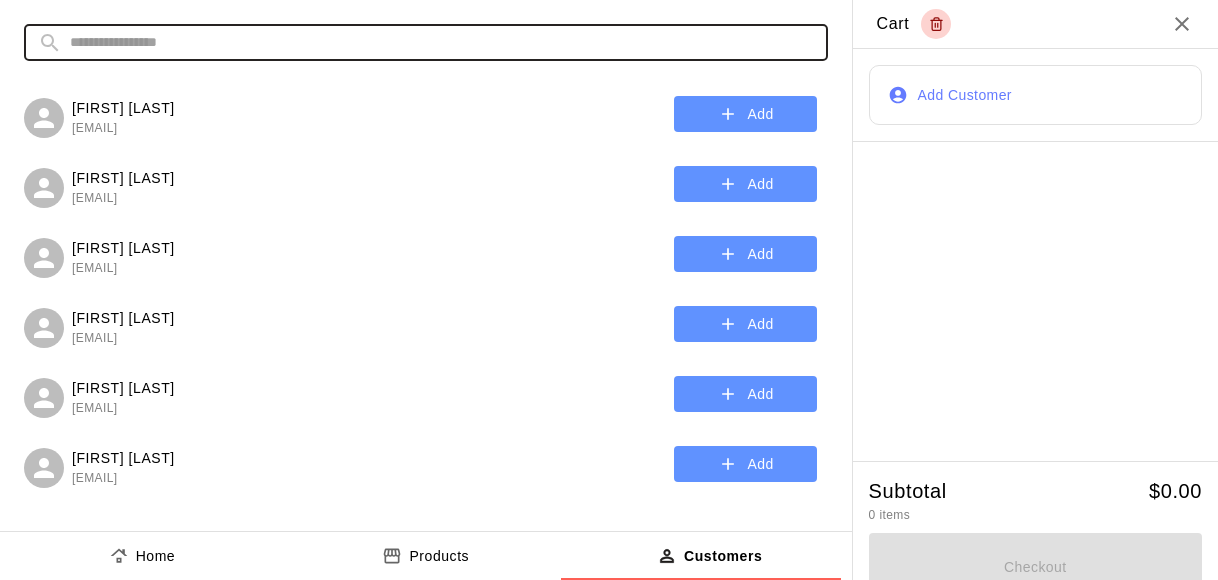click at bounding box center [442, 42] 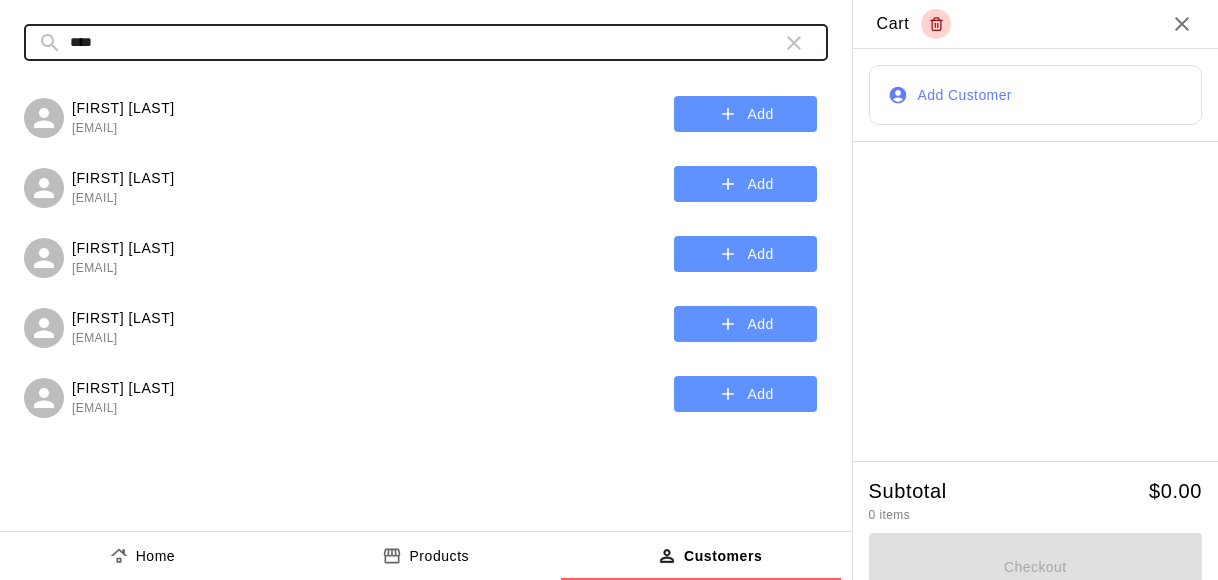 type on "****" 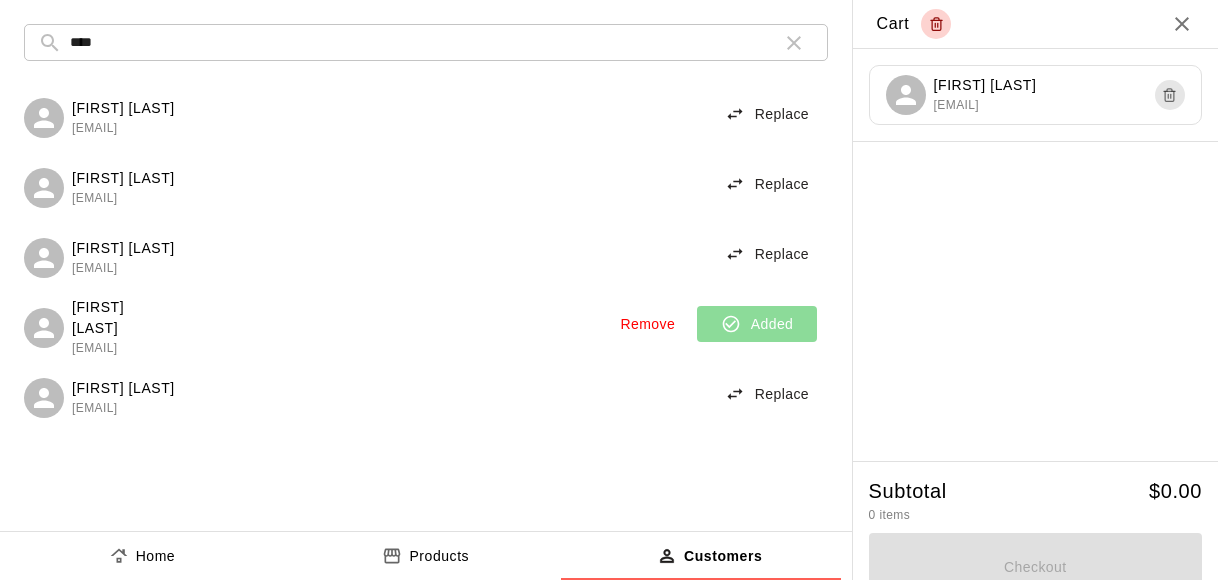 click on "Products" at bounding box center (426, 556) 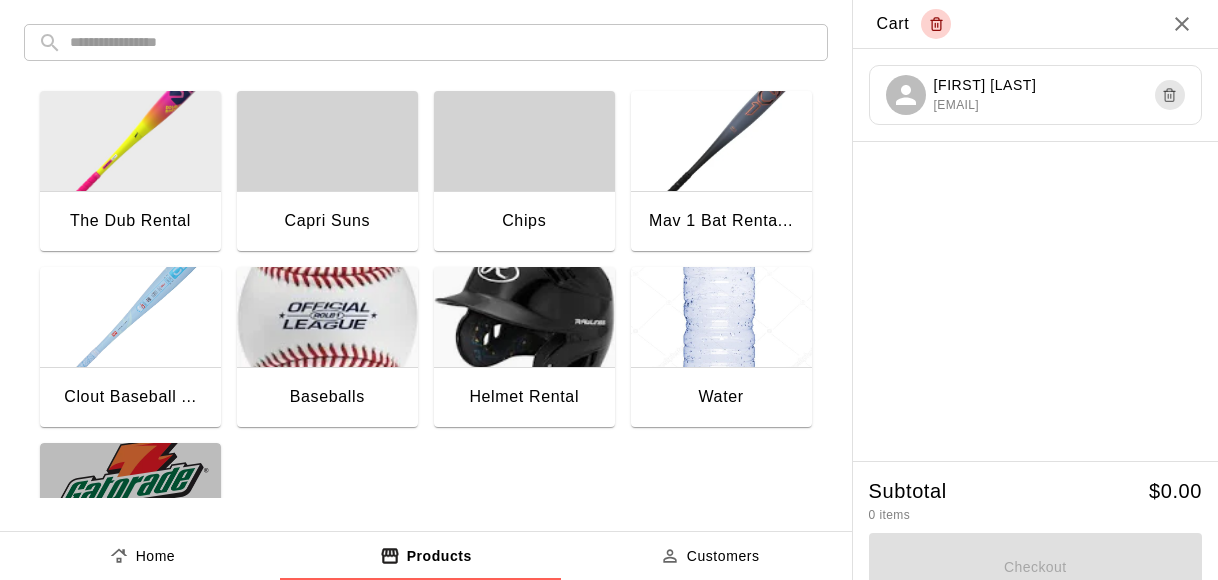 click at bounding box center (130, 493) 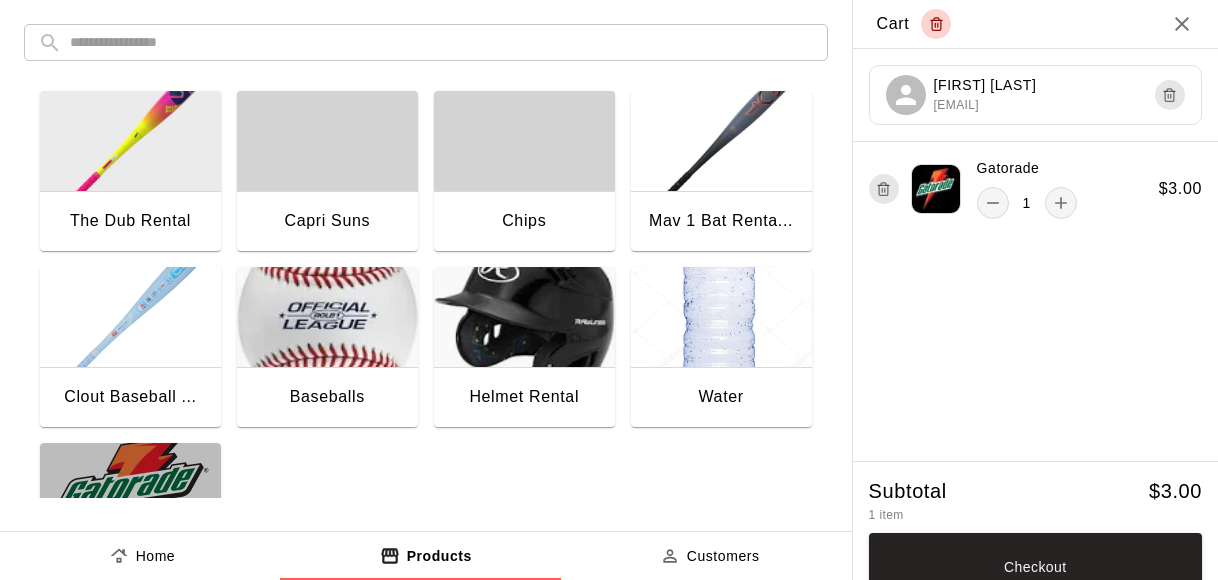 click at bounding box center [130, 493] 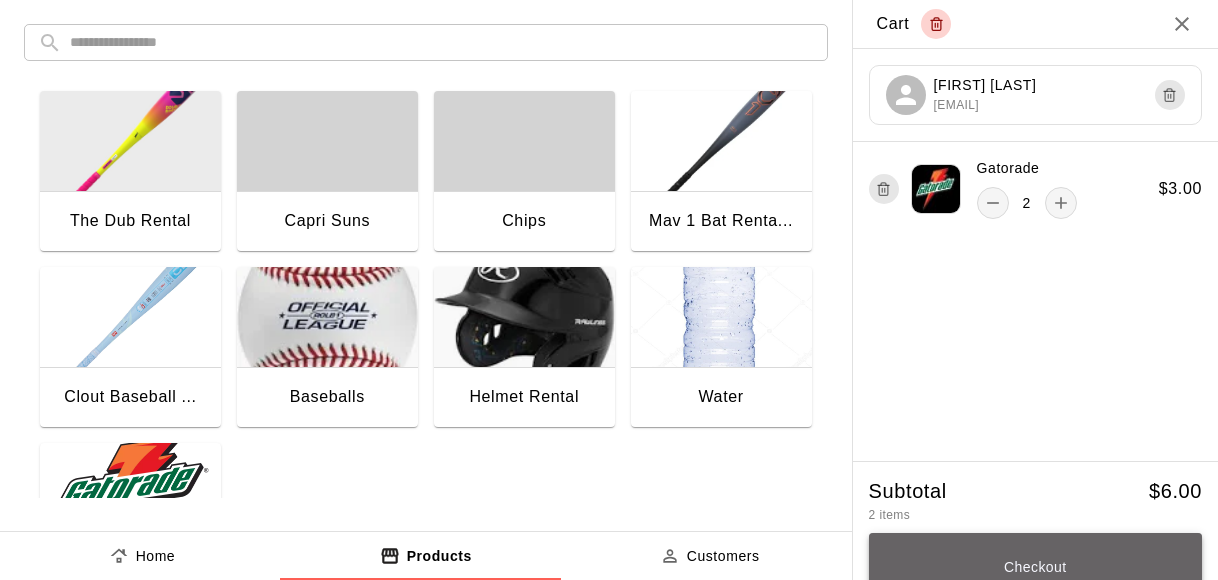 click on "Checkout" at bounding box center (1035, 567) 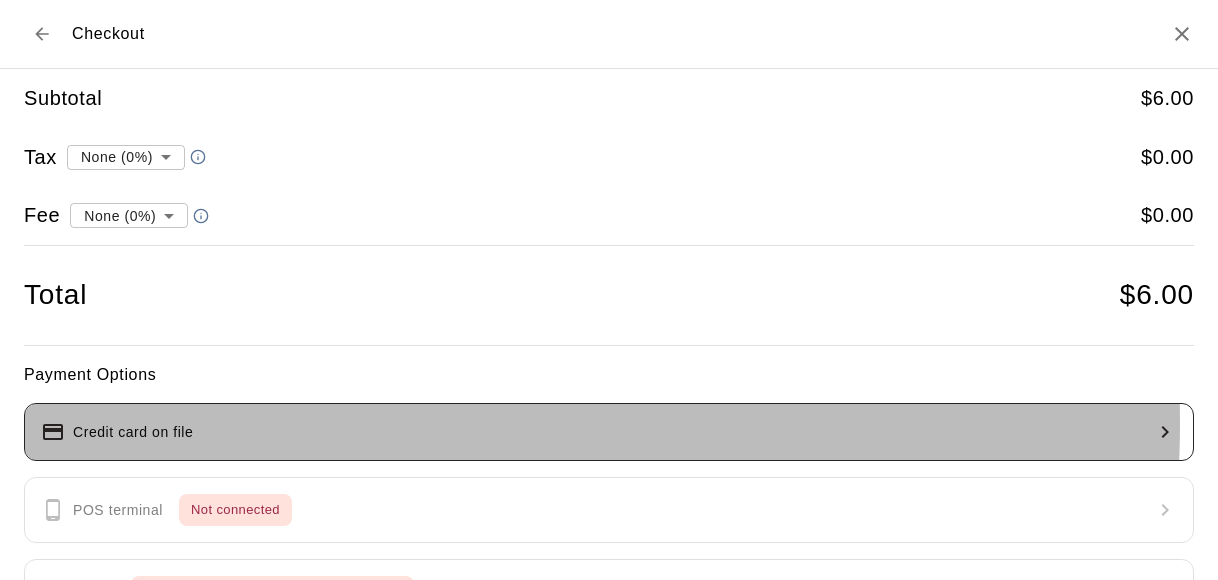 click on "Credit card on file" at bounding box center [609, 432] 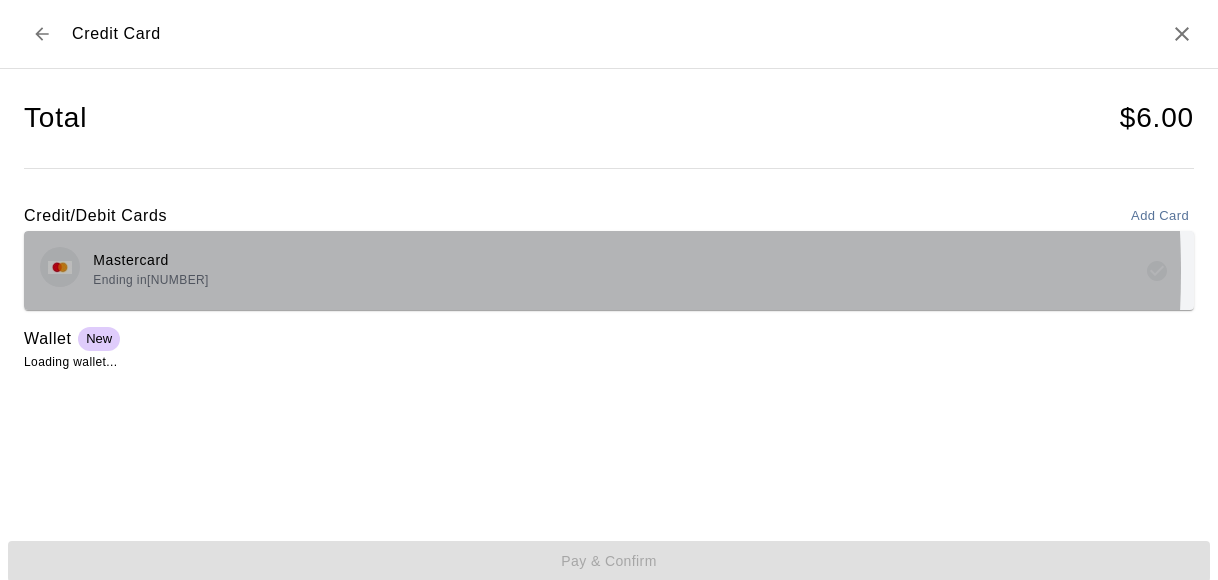click on "Mastercard Ending in  0478" at bounding box center [609, 270] 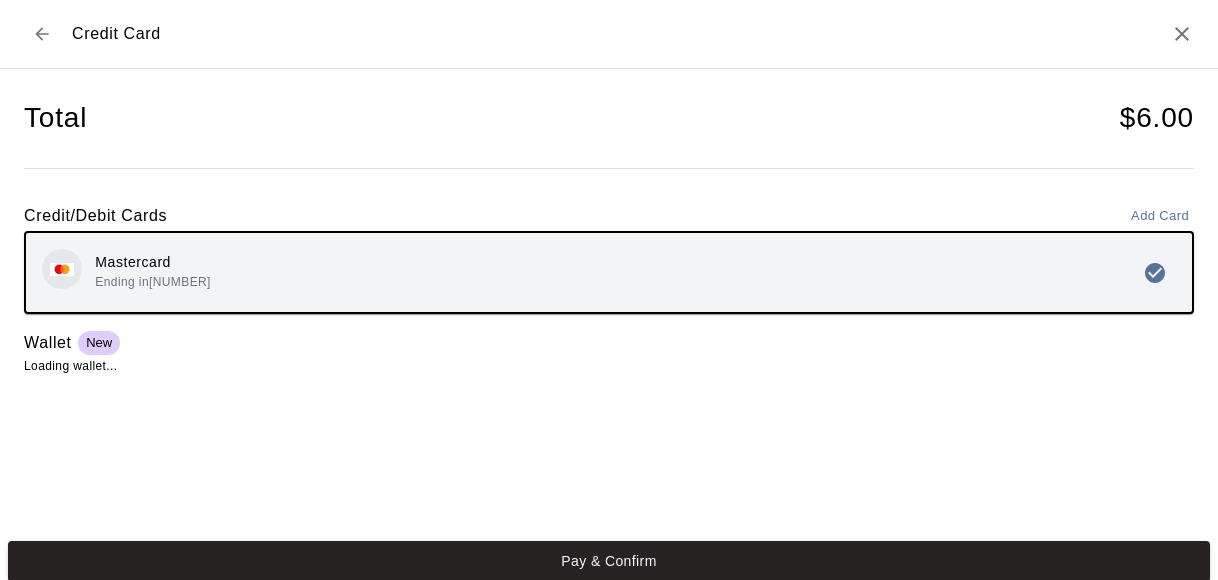 scroll, scrollTop: 9, scrollLeft: 0, axis: vertical 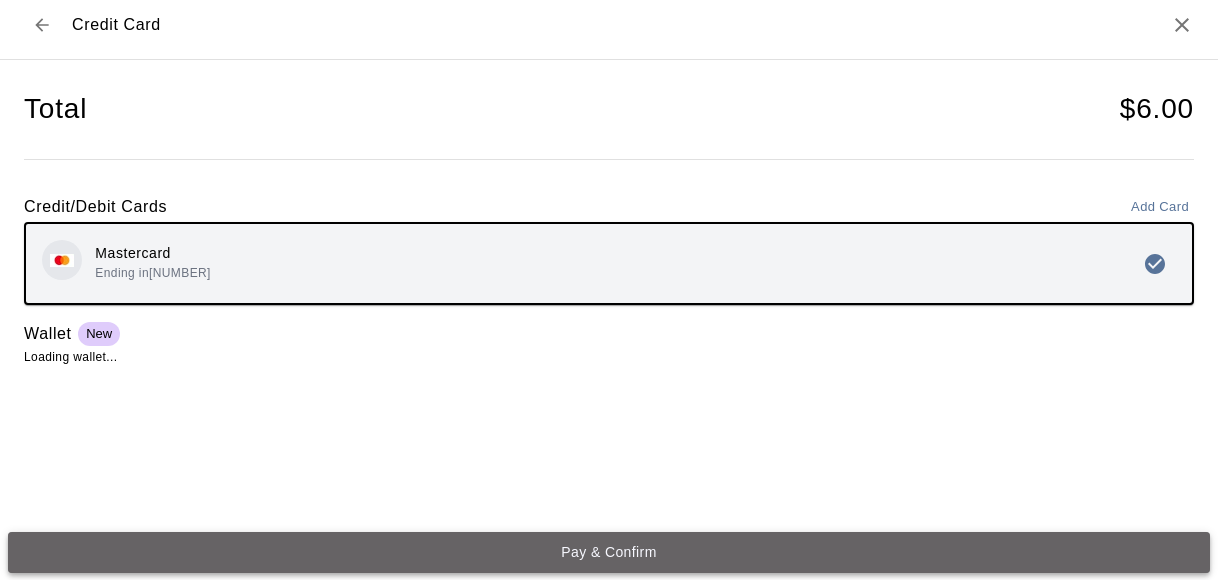 click on "Pay & Confirm" at bounding box center (609, 552) 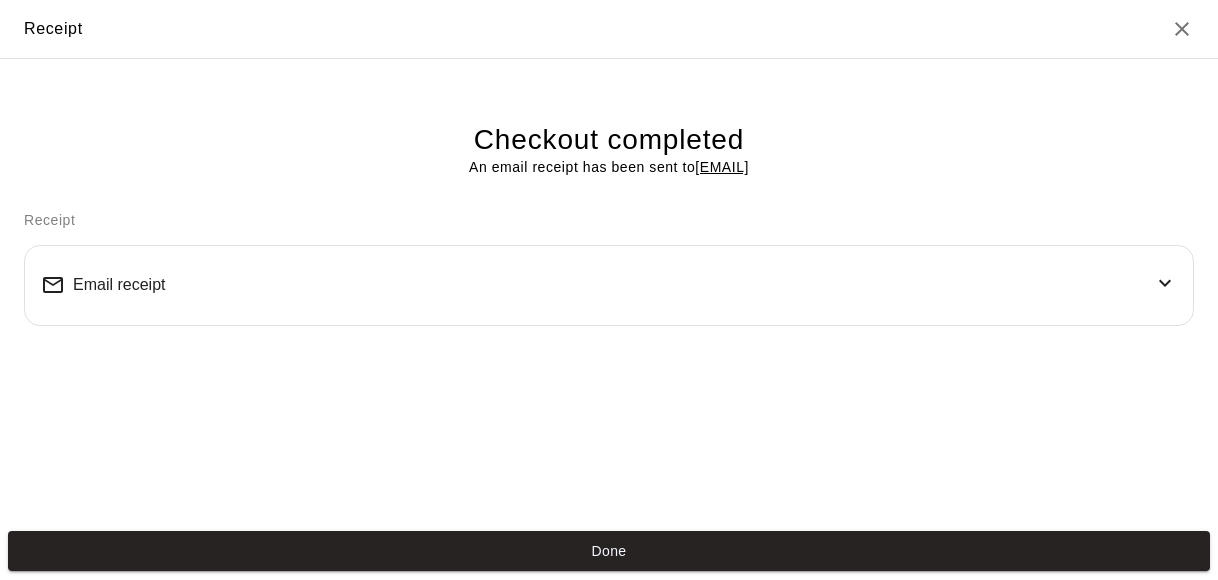 click on "Done" at bounding box center (609, 551) 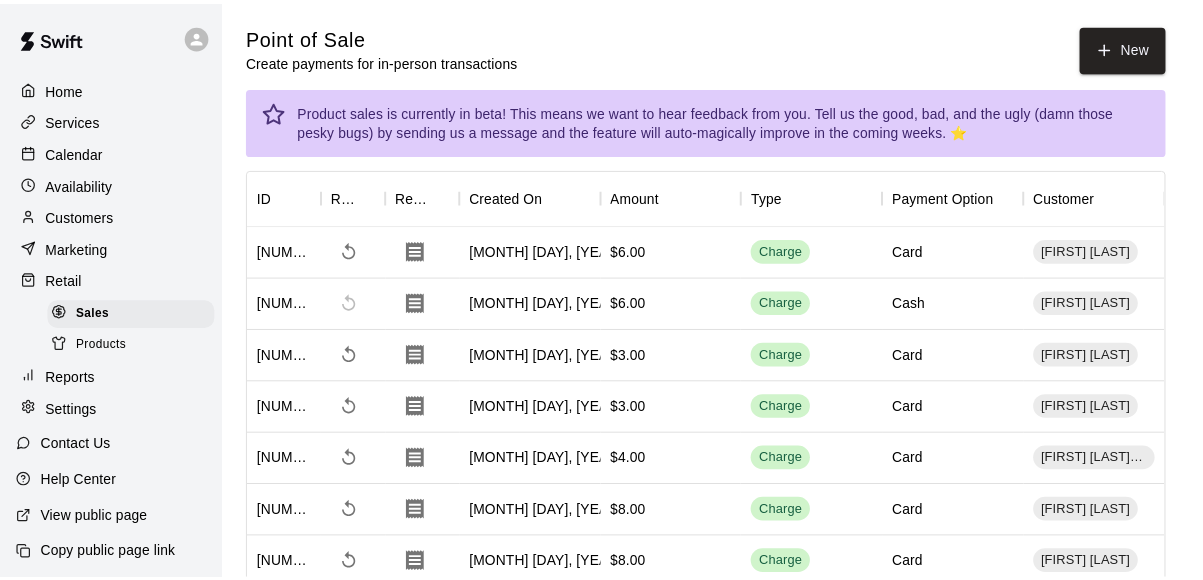 scroll, scrollTop: 0, scrollLeft: 0, axis: both 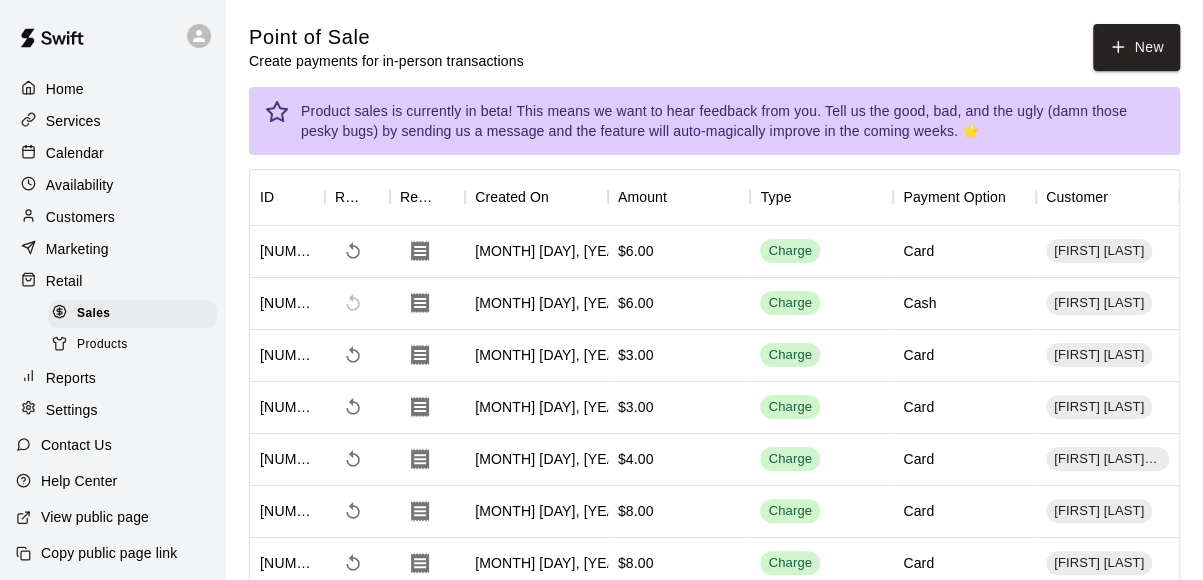 click on "Calendar" at bounding box center [112, 153] 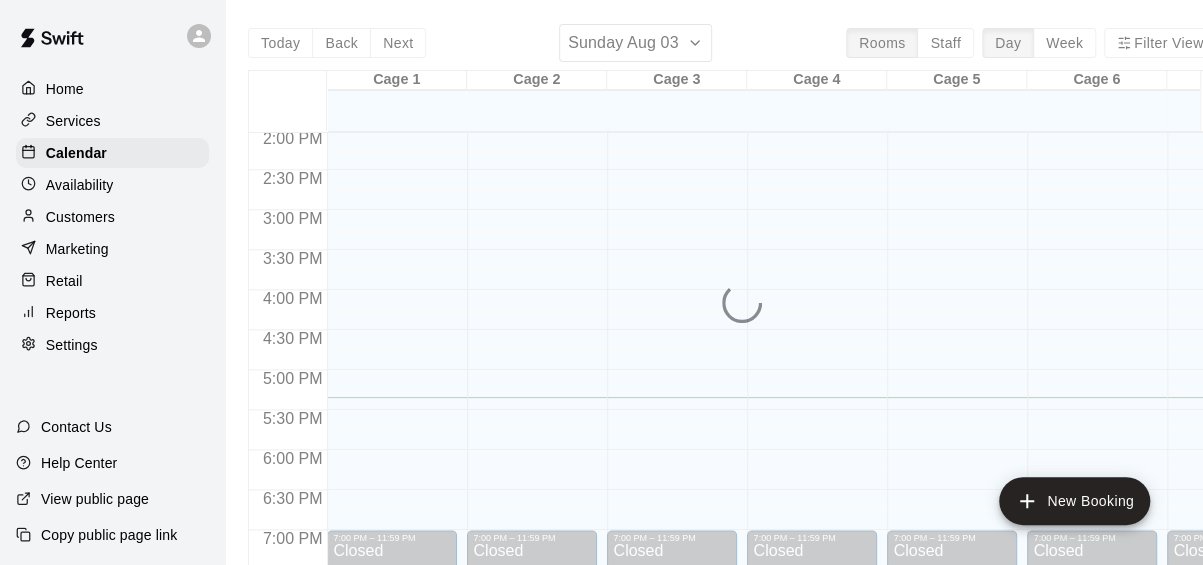 scroll, scrollTop: 1121, scrollLeft: 0, axis: vertical 